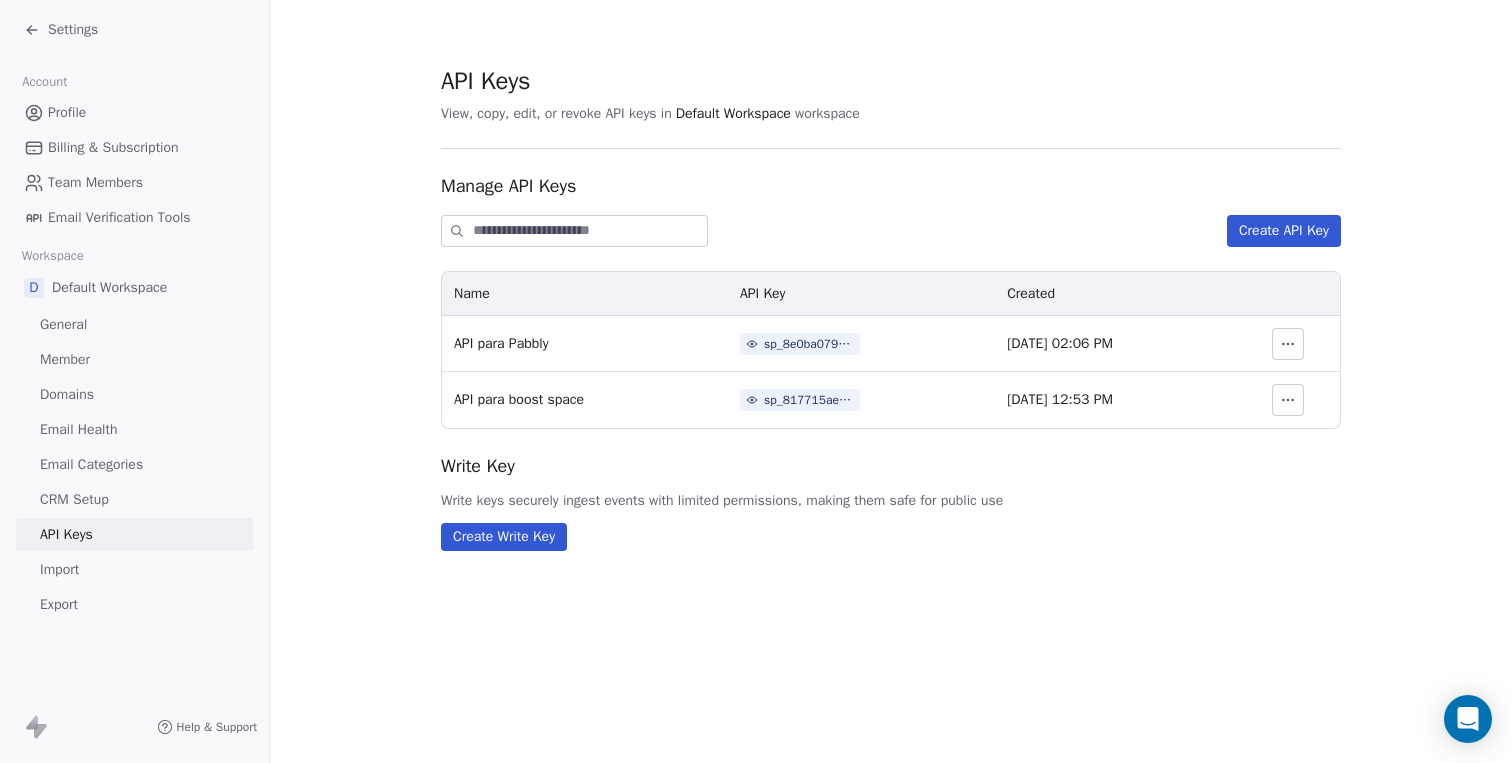 scroll, scrollTop: 0, scrollLeft: 0, axis: both 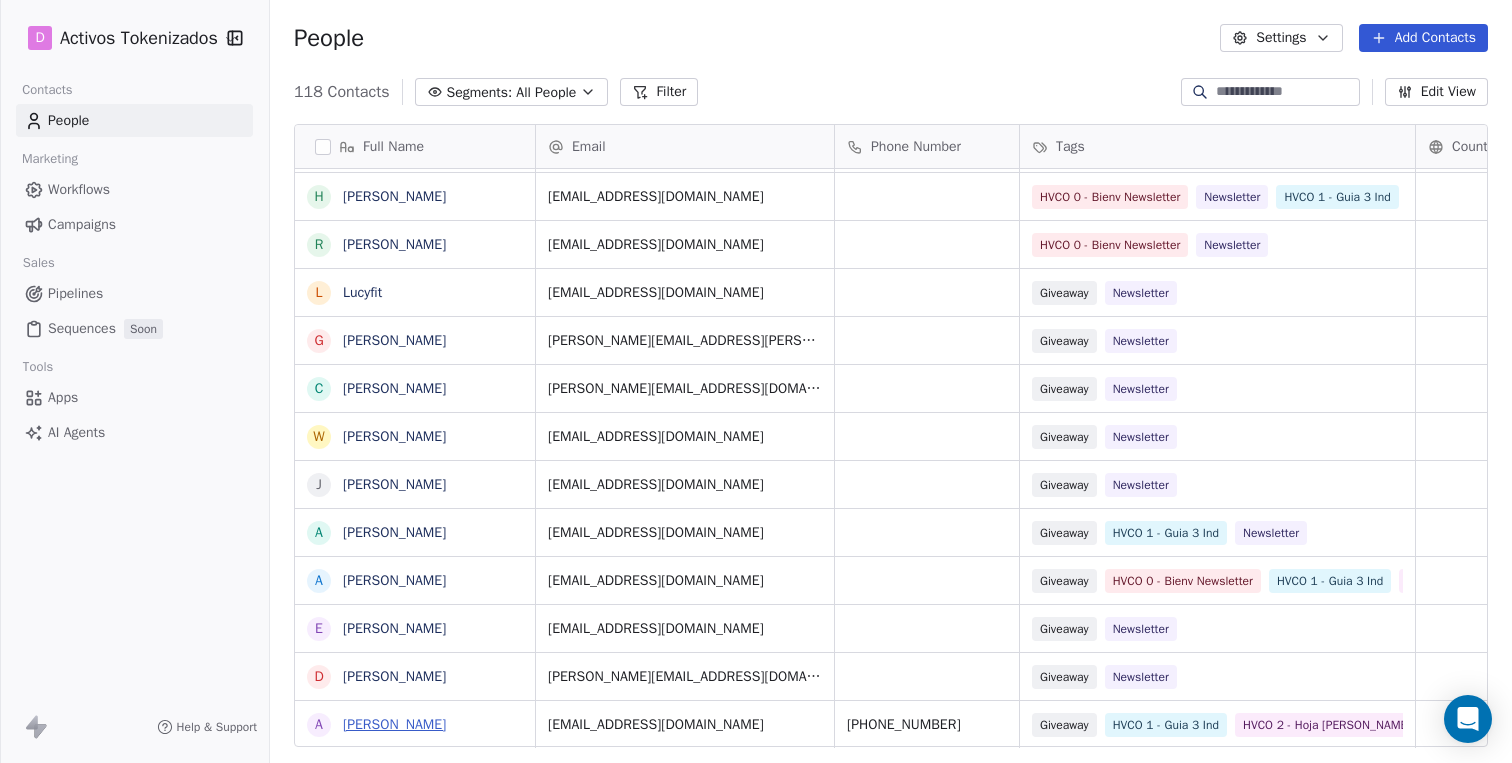 click on "[PERSON_NAME]" at bounding box center (394, 724) 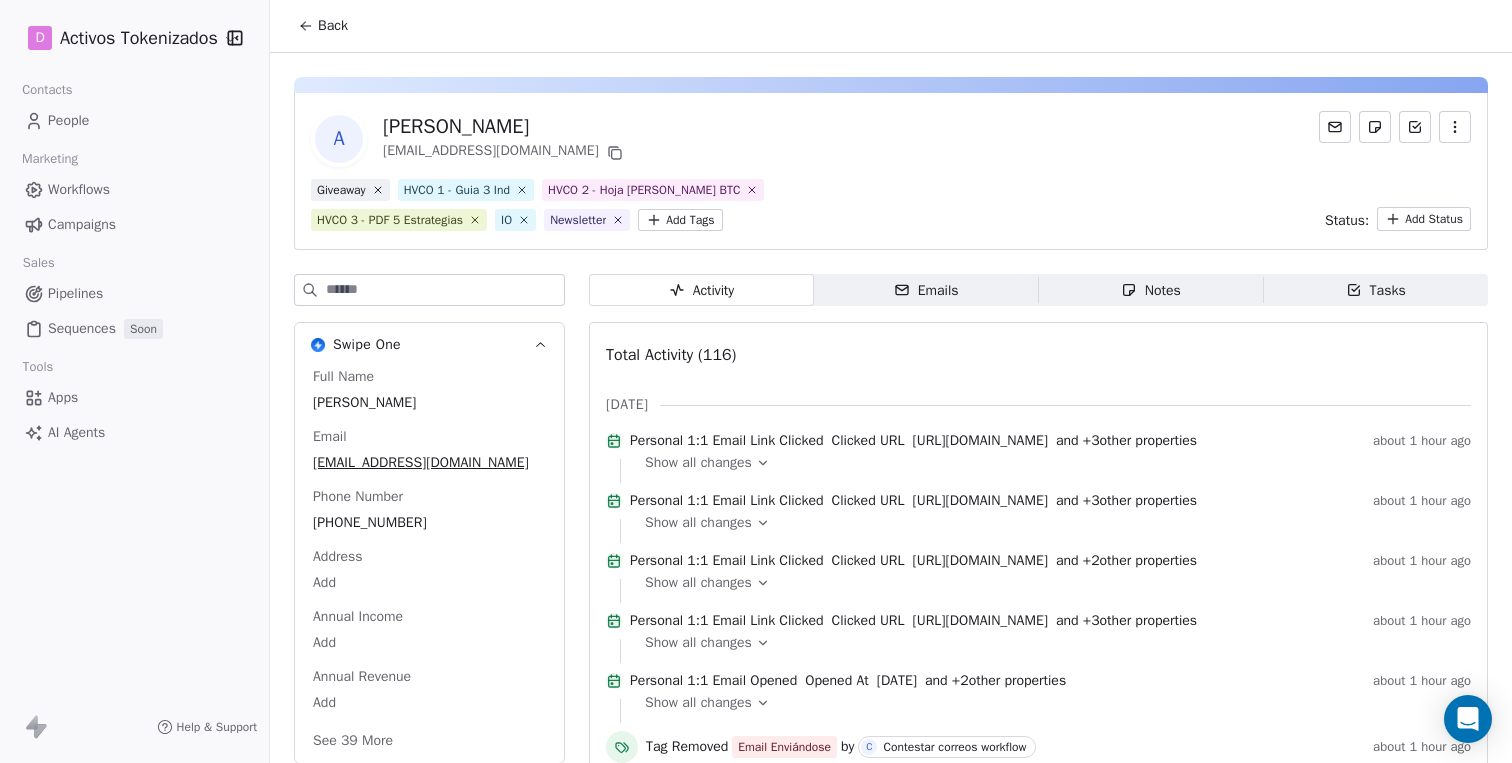 scroll, scrollTop: 80, scrollLeft: 0, axis: vertical 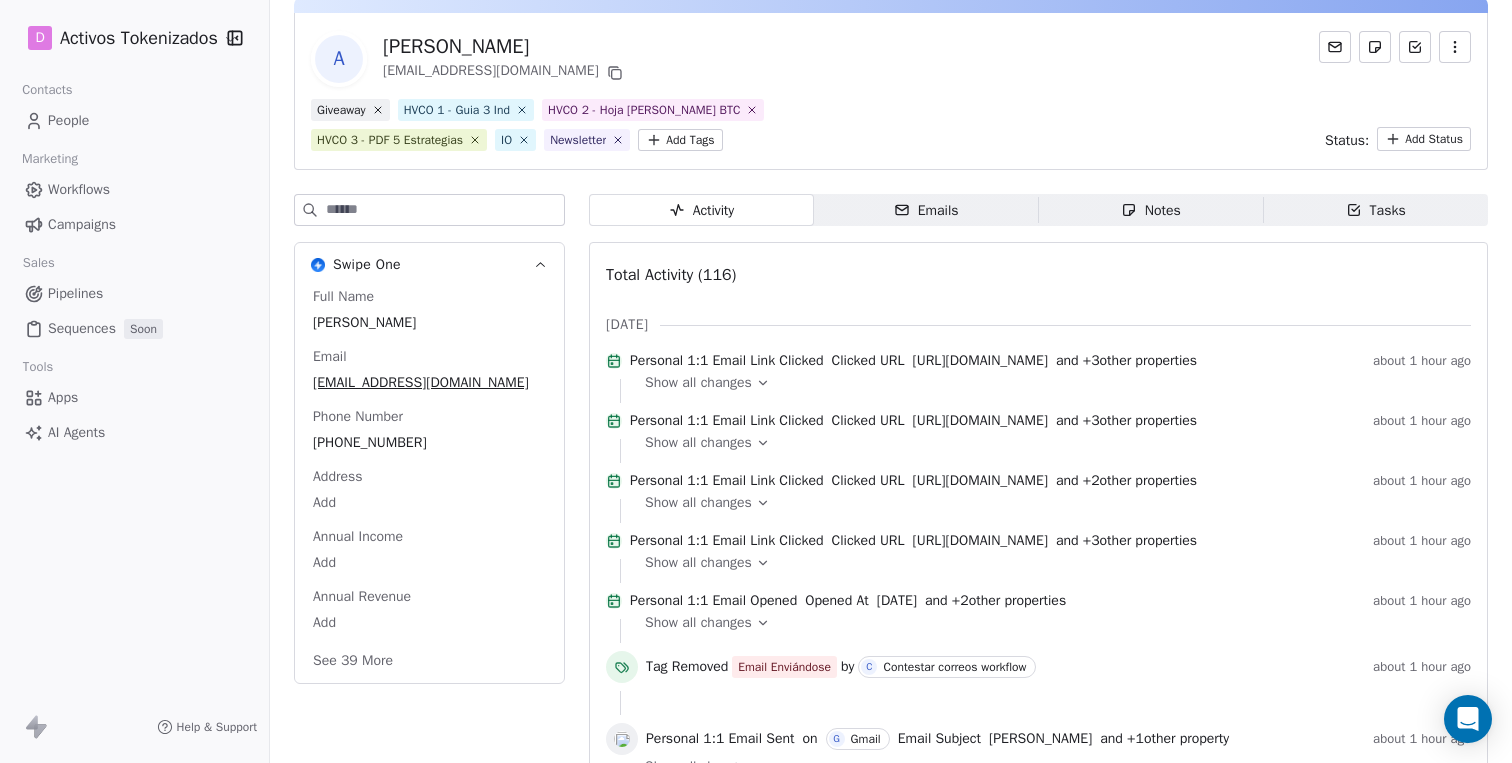 click on "Show all changes" at bounding box center [698, 383] 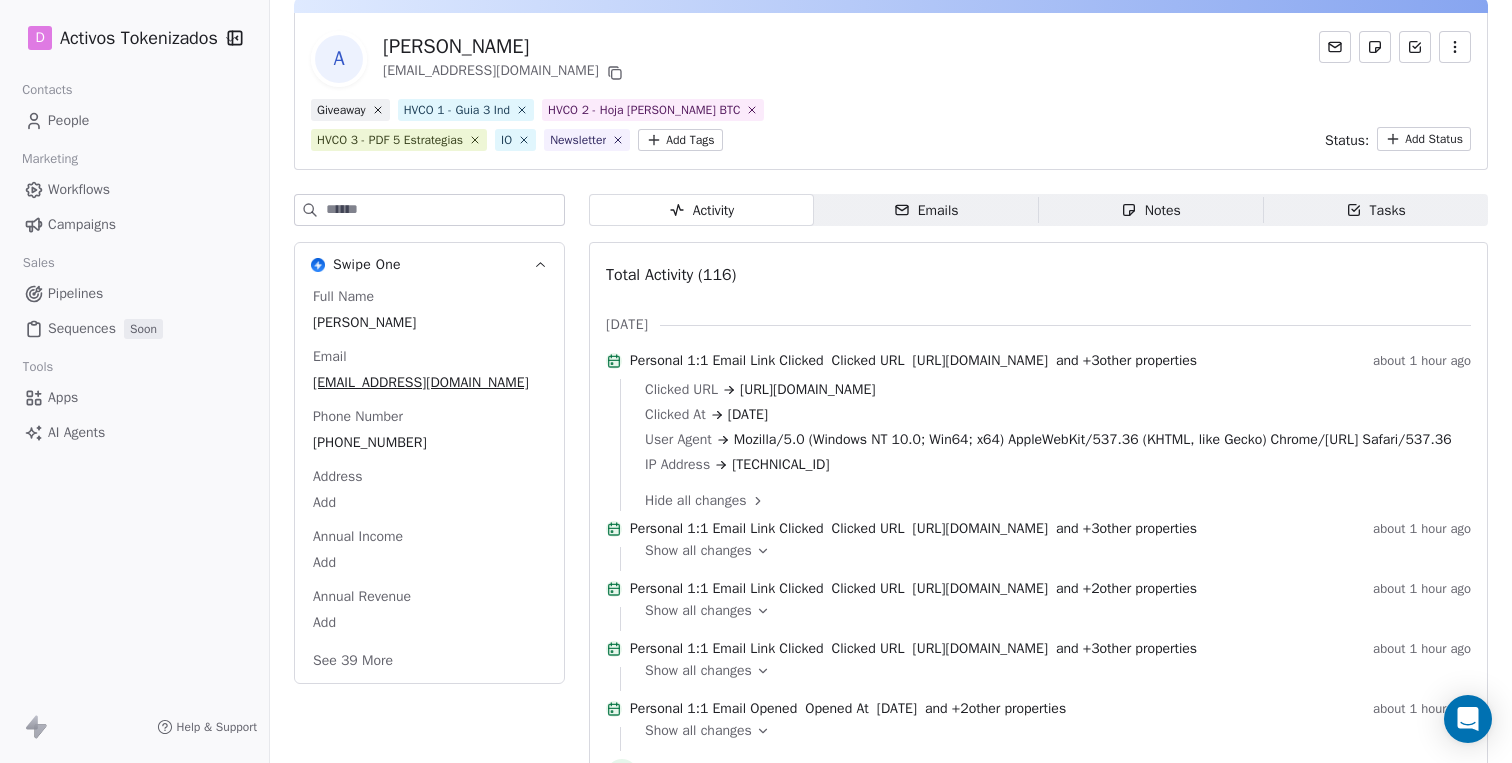 click on "Hide all changes" at bounding box center (1051, 501) 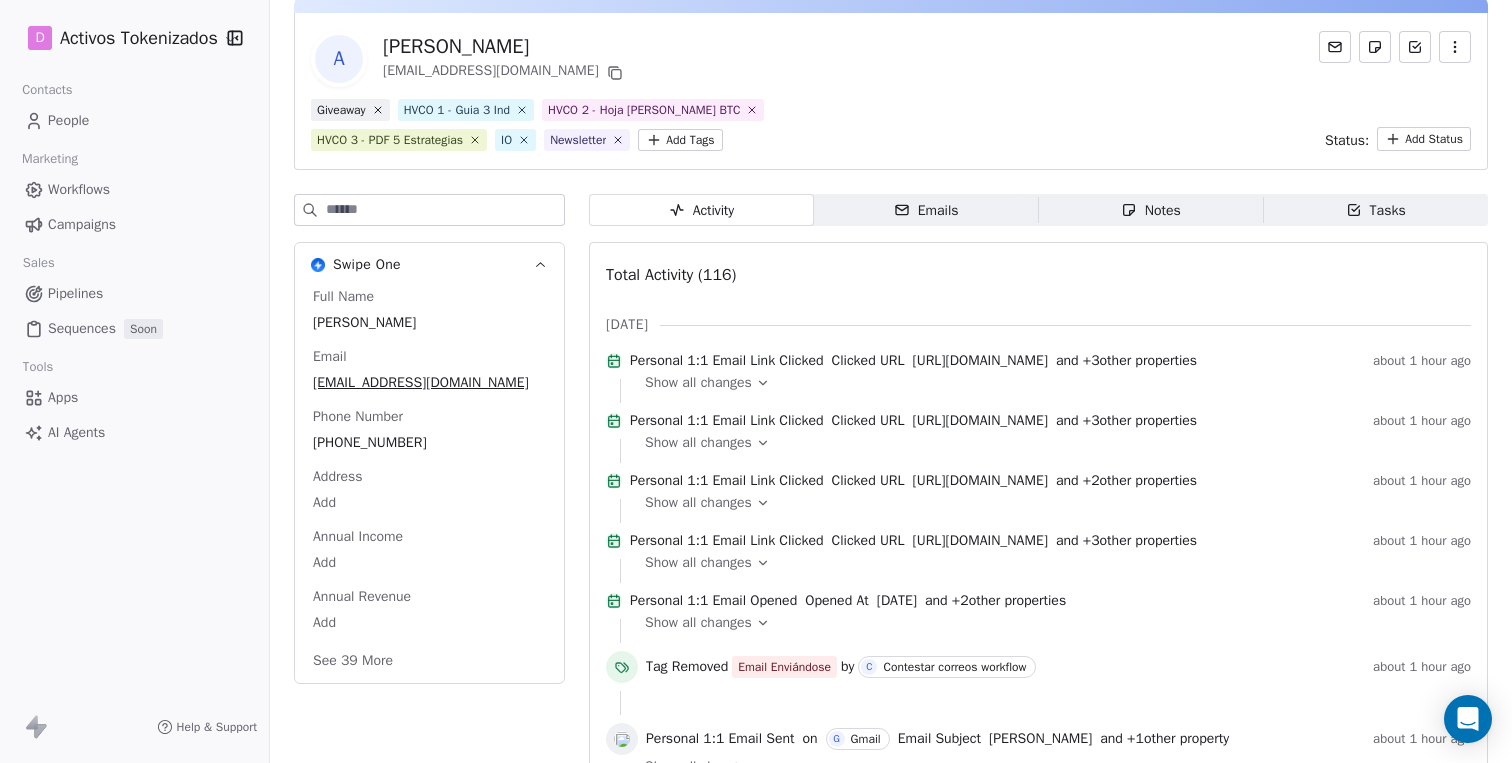 click on "Emails Emails" at bounding box center (926, 210) 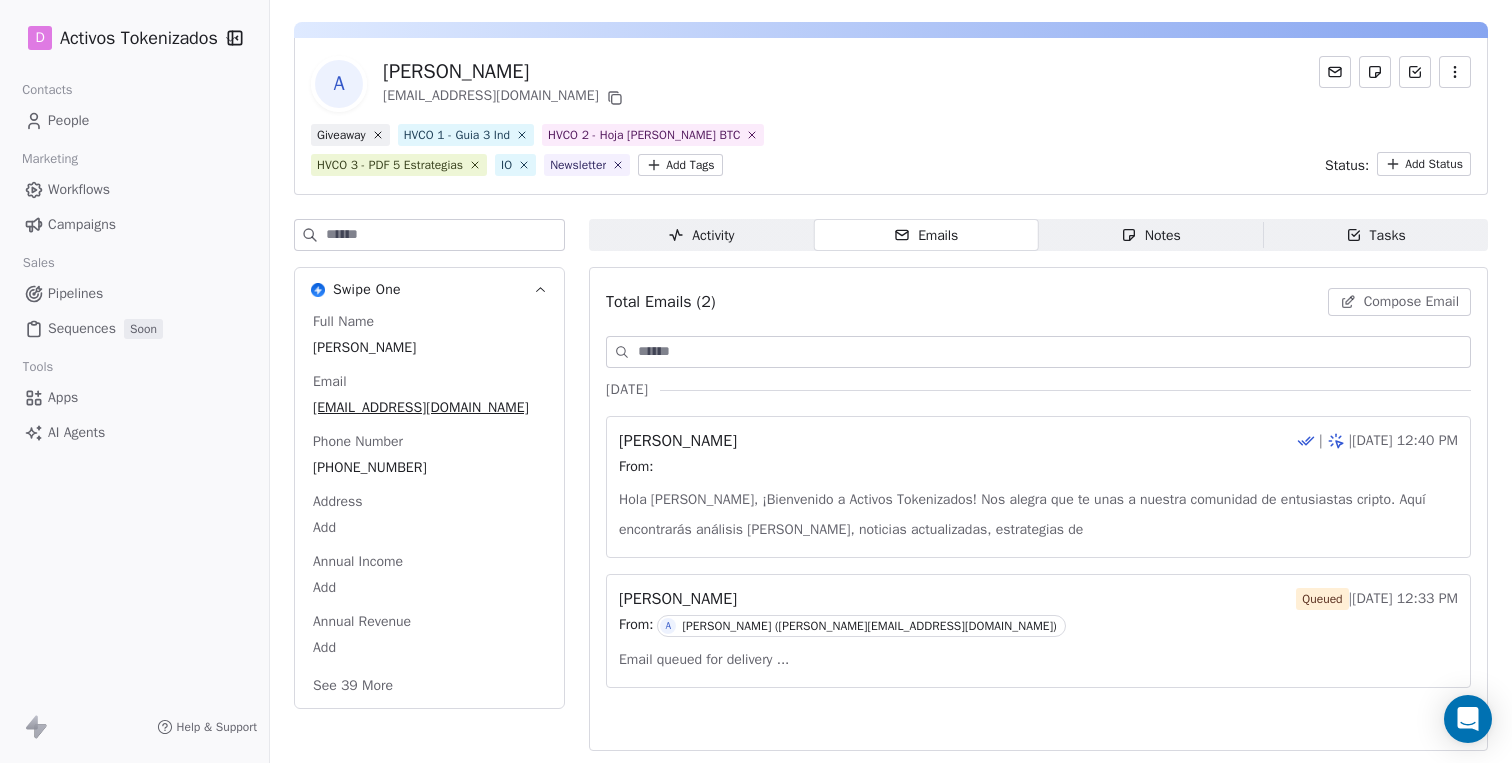 click on "Email queued for delivery ..." at bounding box center [704, 660] 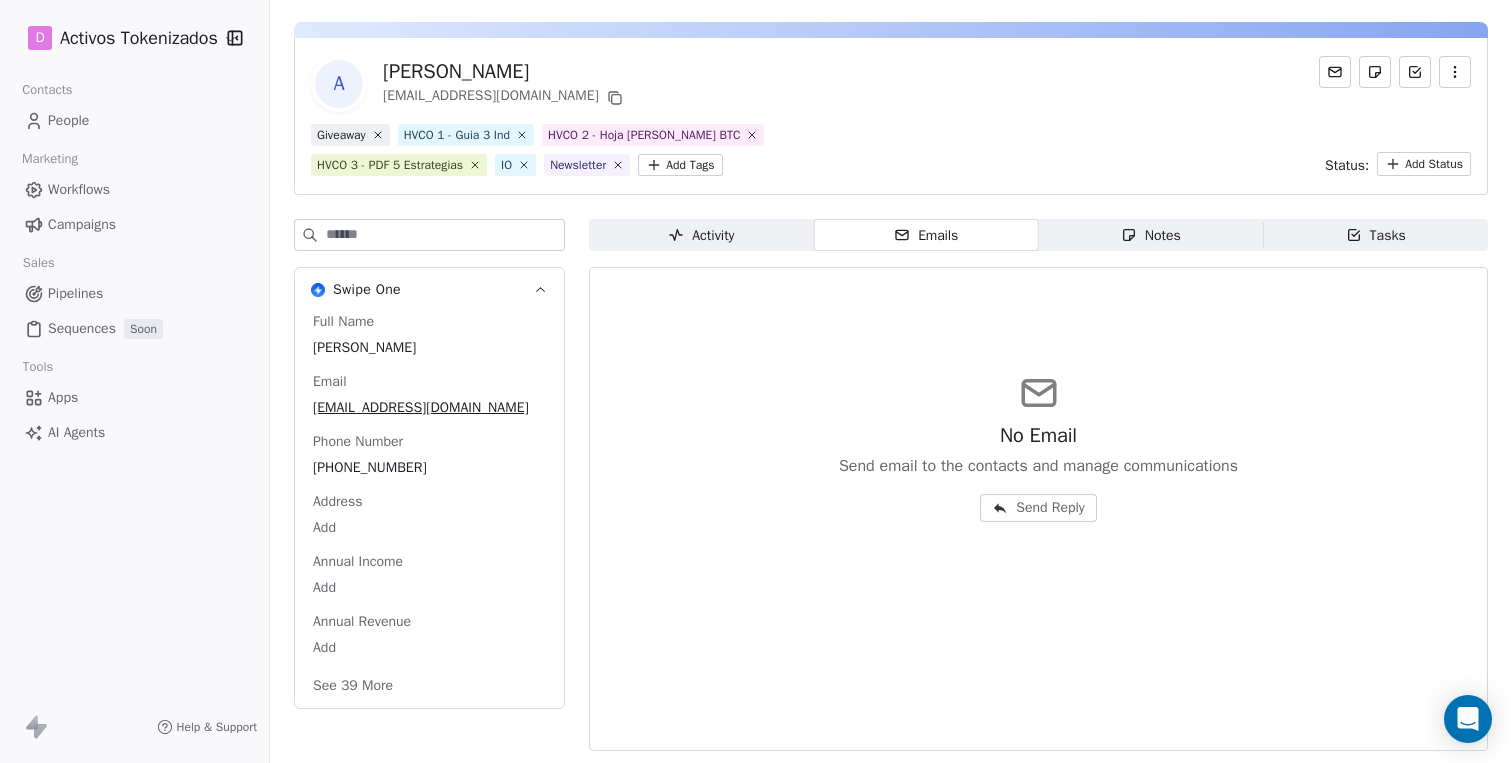 click on "Emails" at bounding box center [926, 235] 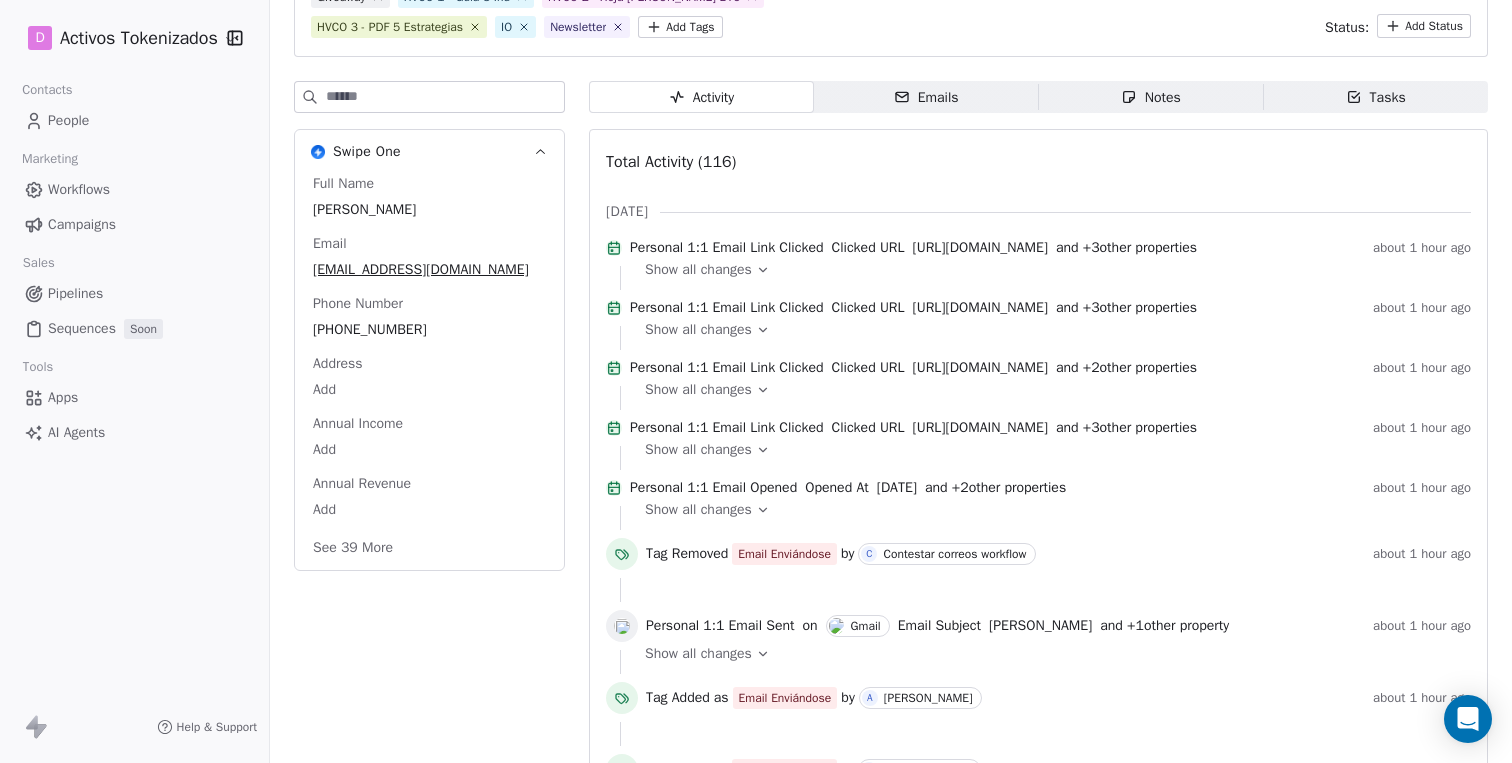 scroll, scrollTop: 203, scrollLeft: 0, axis: vertical 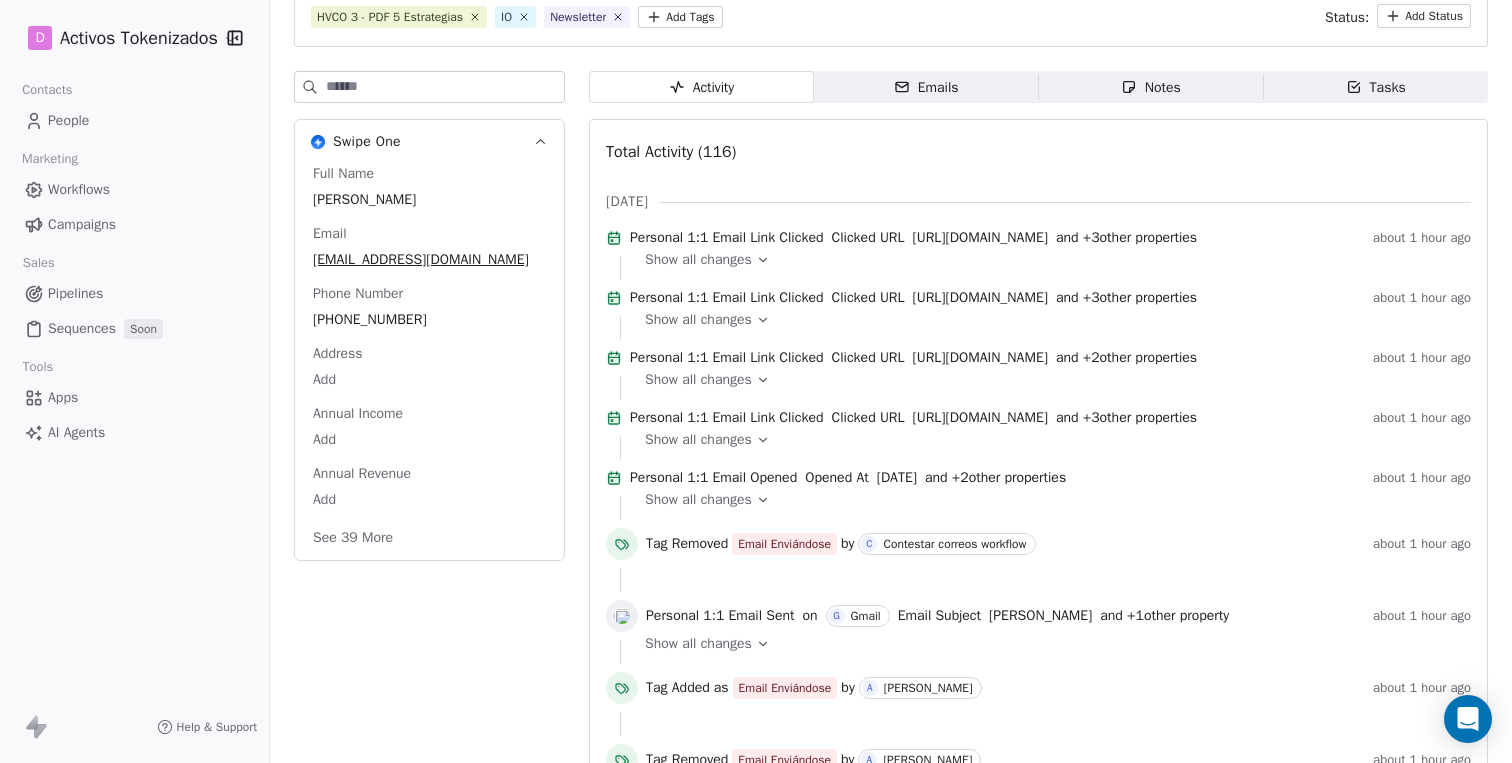 click on "Show all changes" at bounding box center (698, 500) 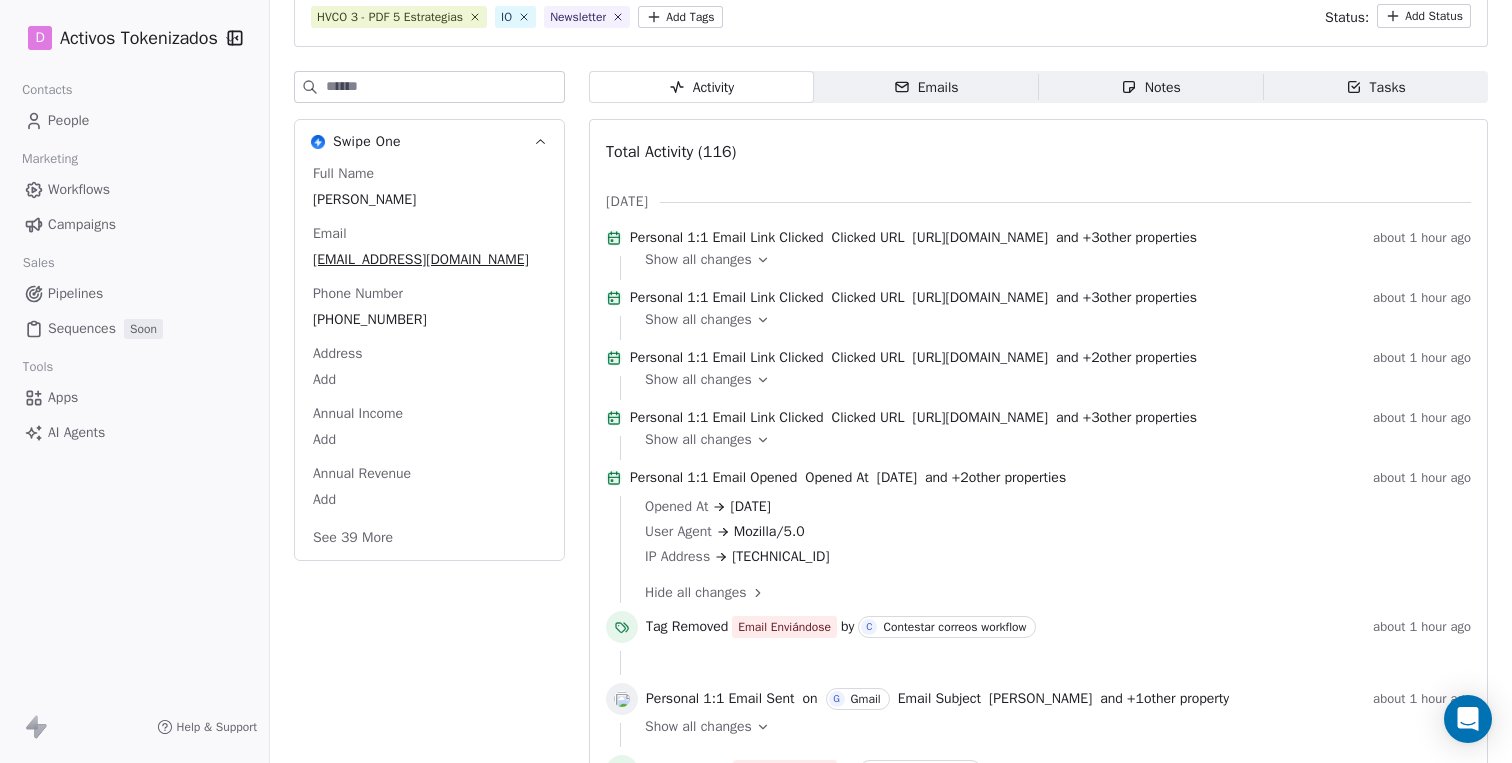 click on "Personal 1:1 Email Opened Opened At   Jul 02, 2025 and + 2  other   properties   about 1 hour ago" at bounding box center (1038, 482) 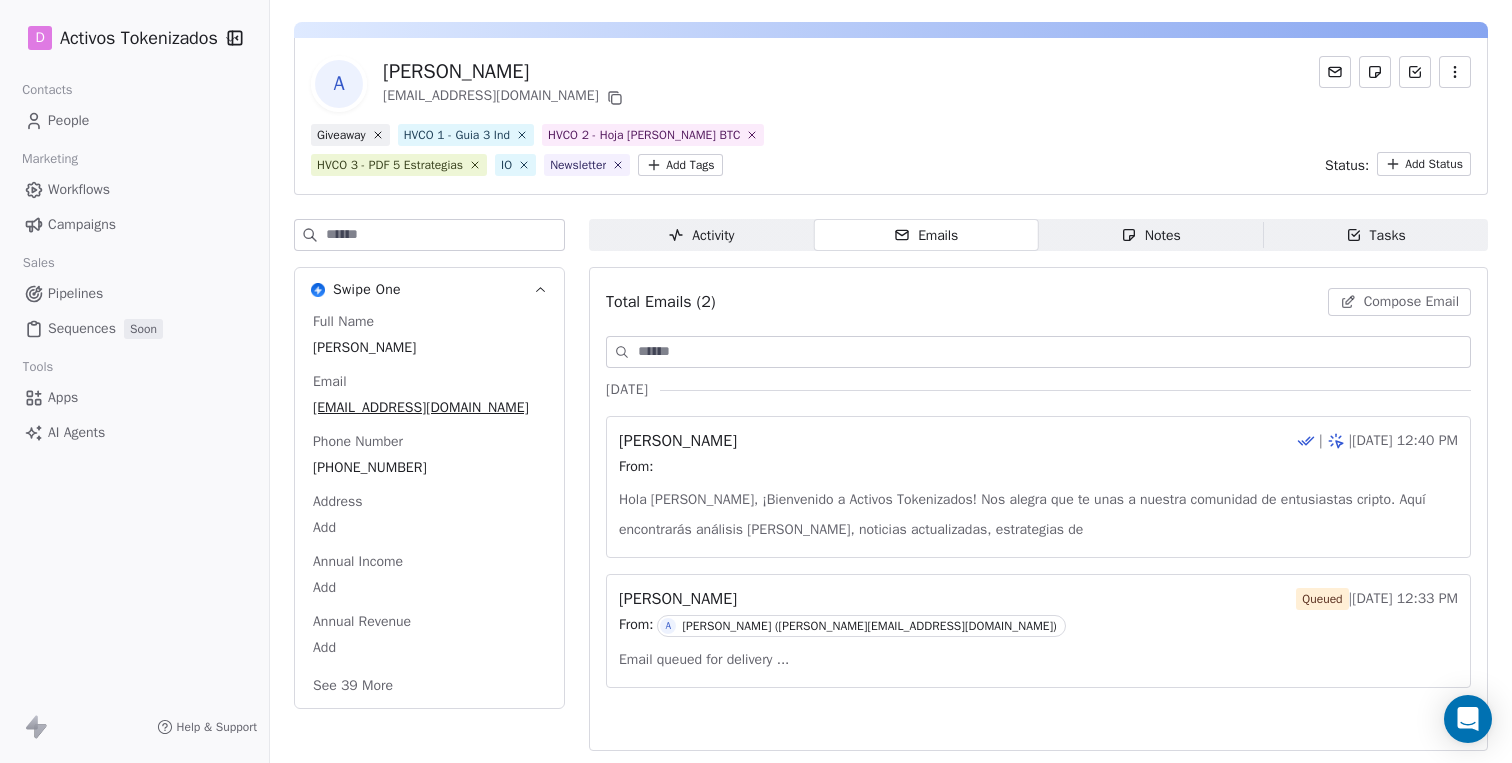 click on "Queued" at bounding box center [1322, 599] 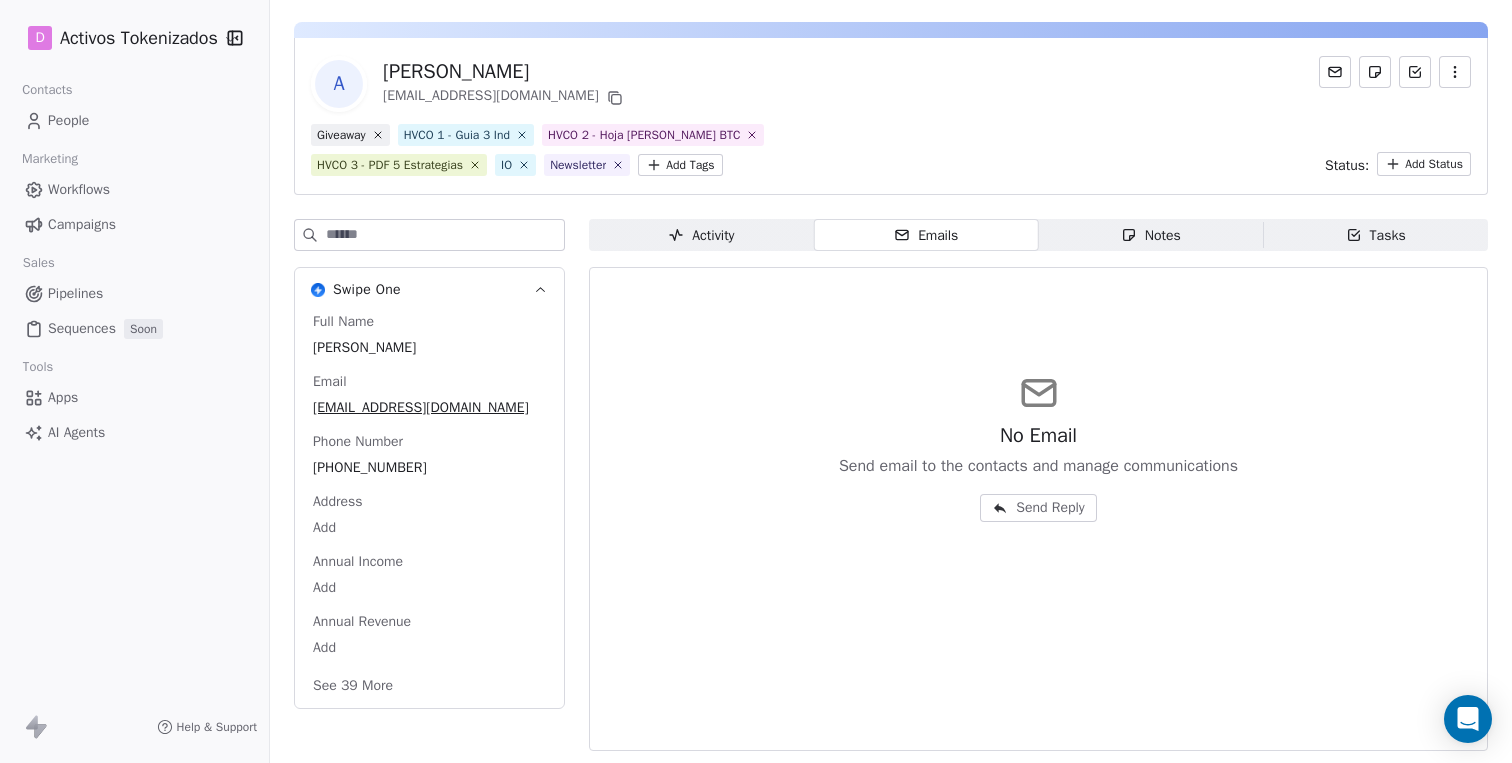click on "Send Reply" at bounding box center [1050, 508] 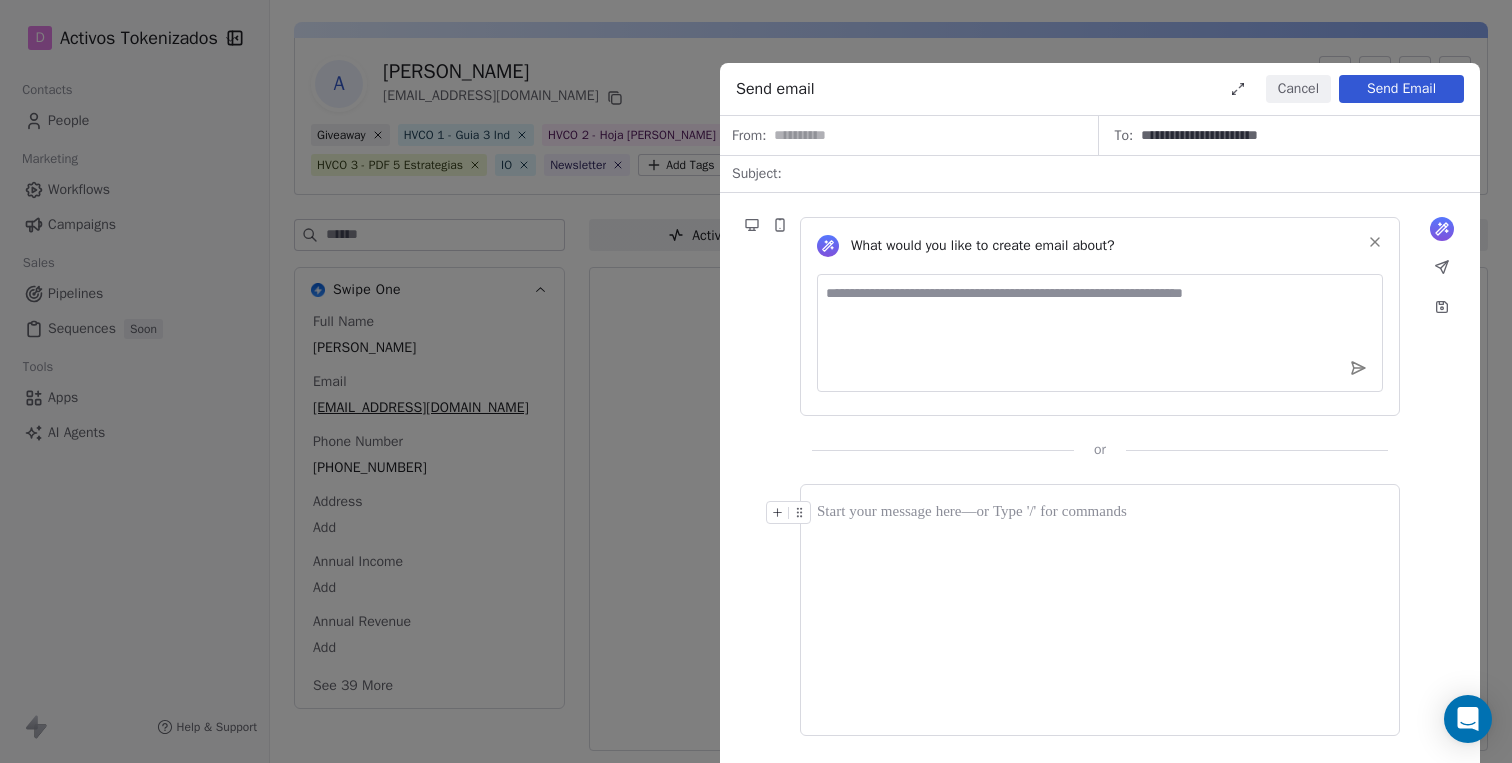 click on "Cancel" at bounding box center (1298, 89) 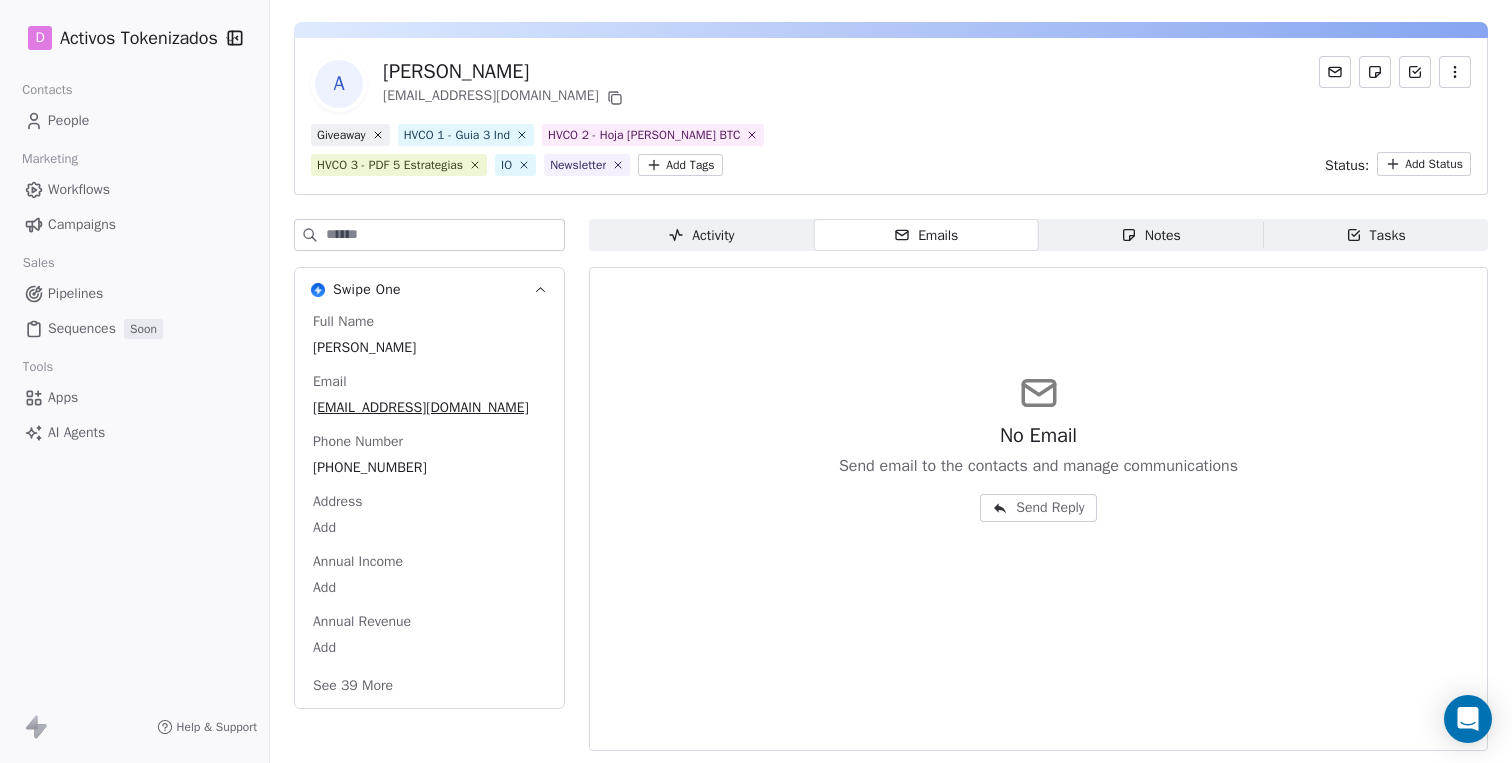 click on "Activity" at bounding box center [701, 235] 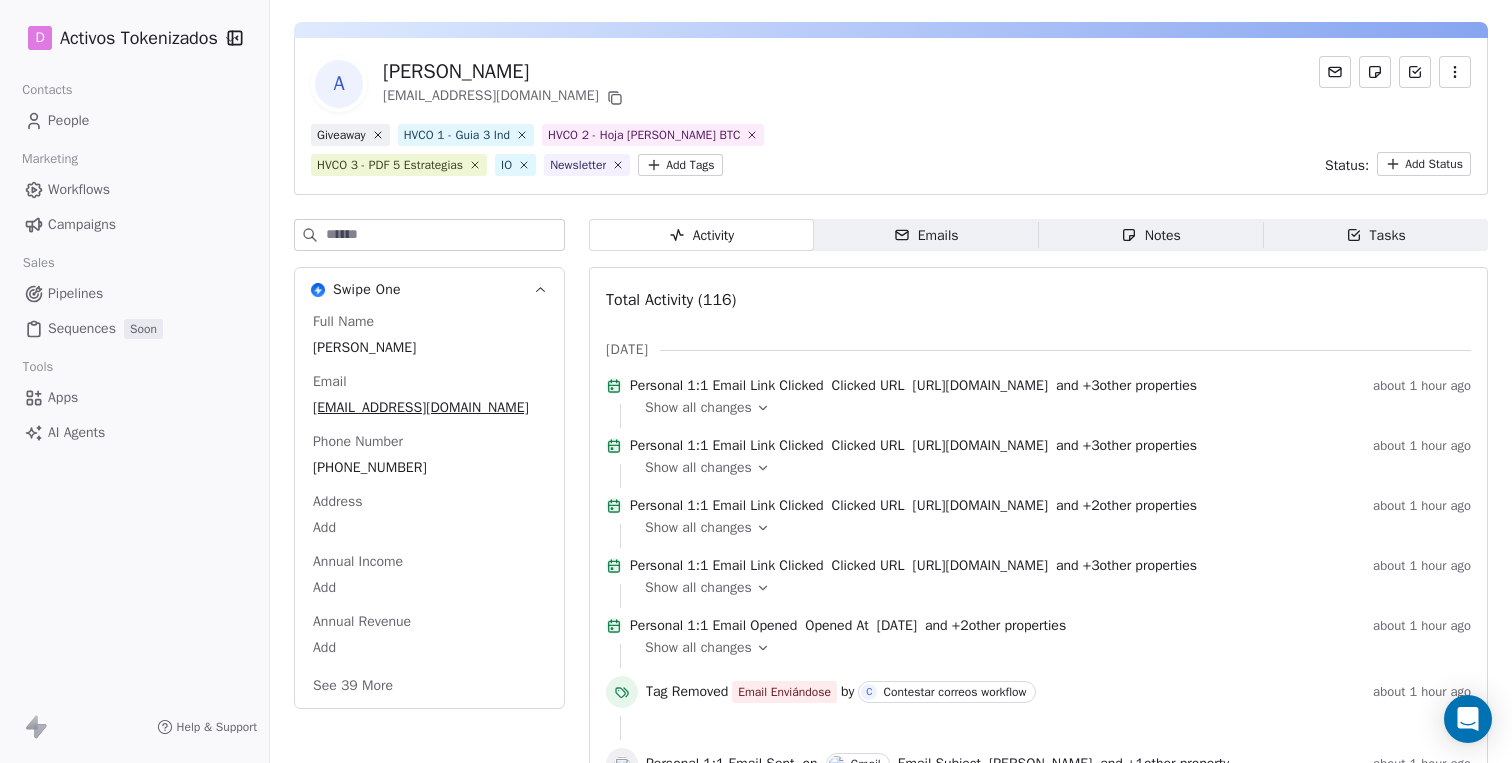 click on "Emails Emails" at bounding box center [926, 235] 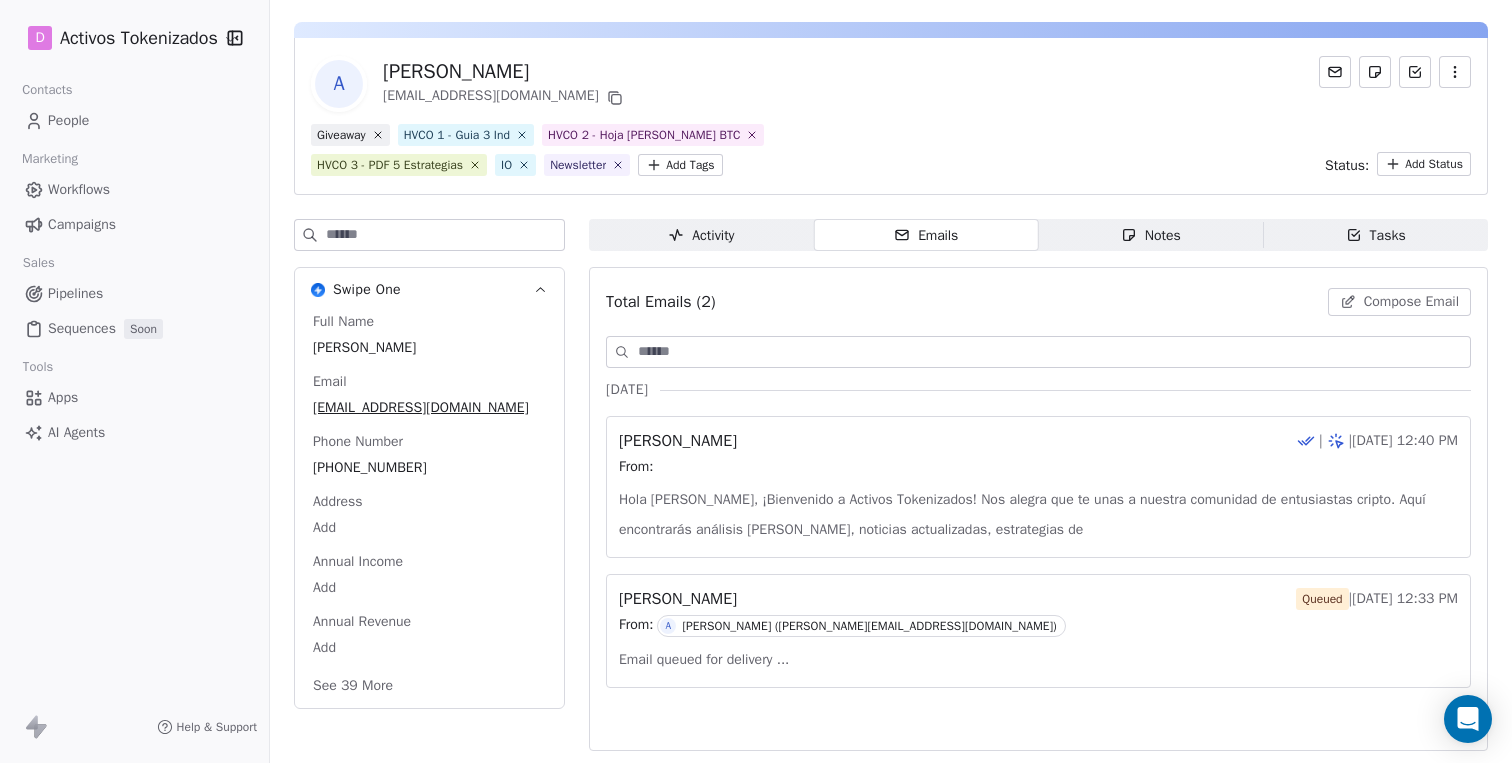 click on "Notes" at bounding box center [1151, 235] 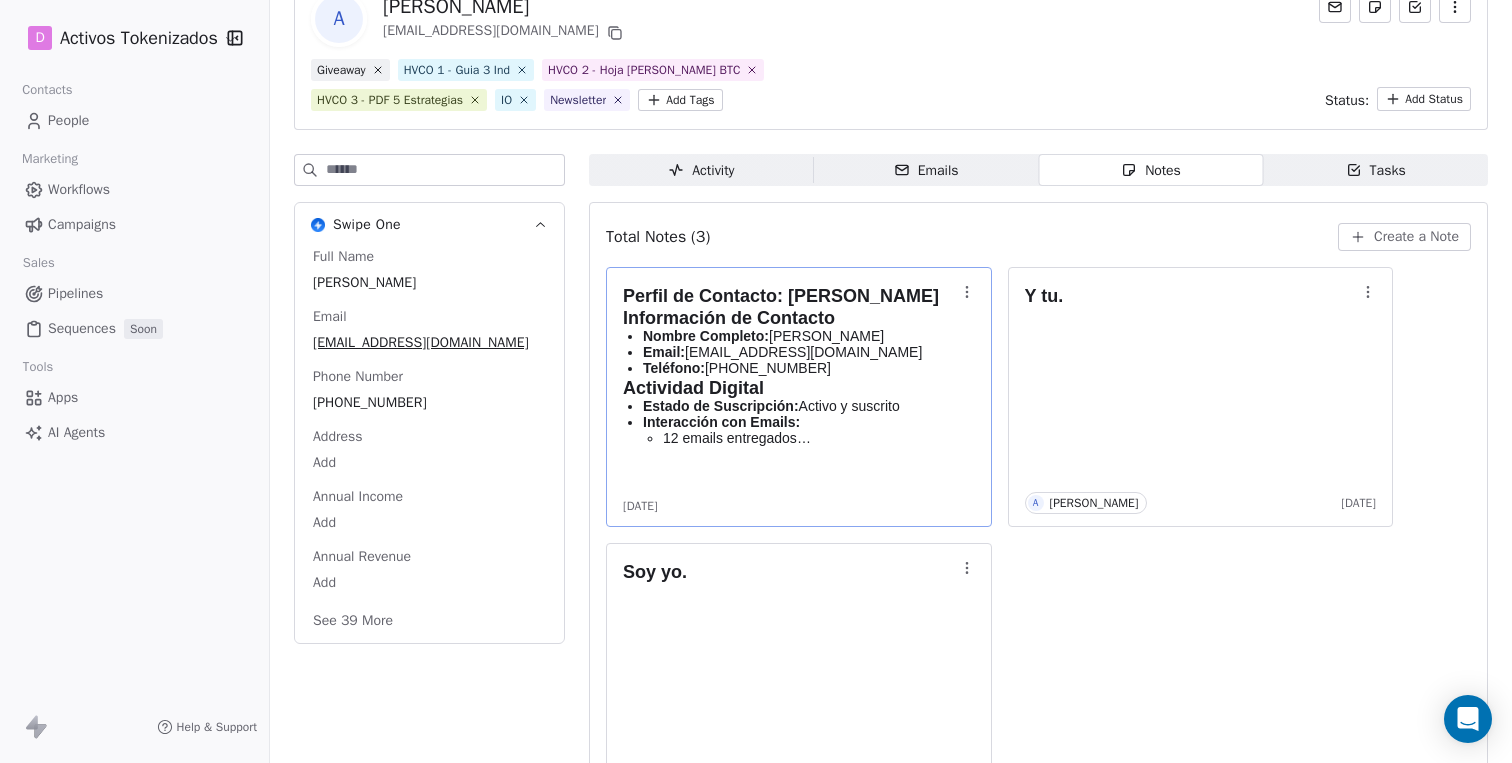 scroll, scrollTop: 121, scrollLeft: 0, axis: vertical 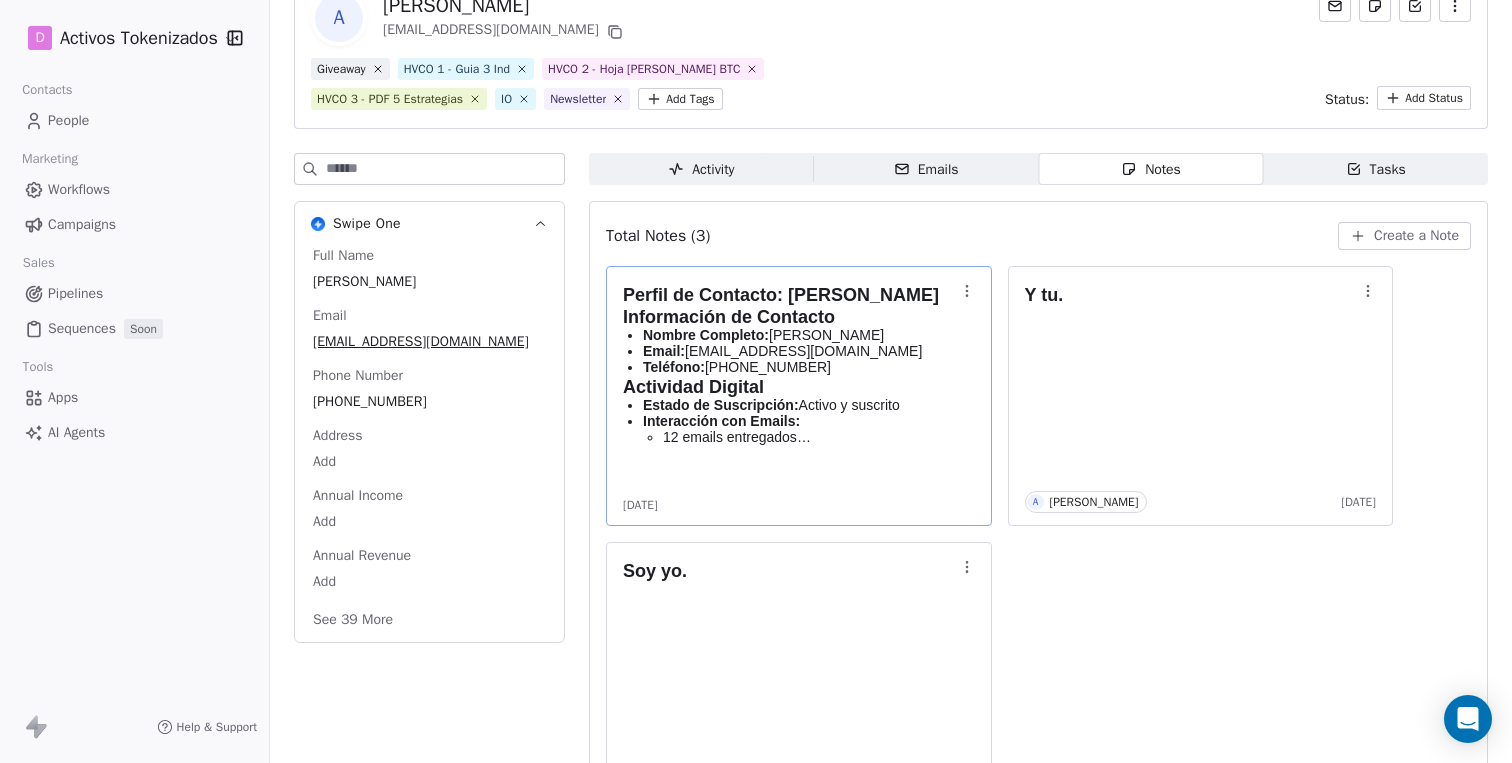 click on "Actividad Digital" at bounding box center (789, 387) 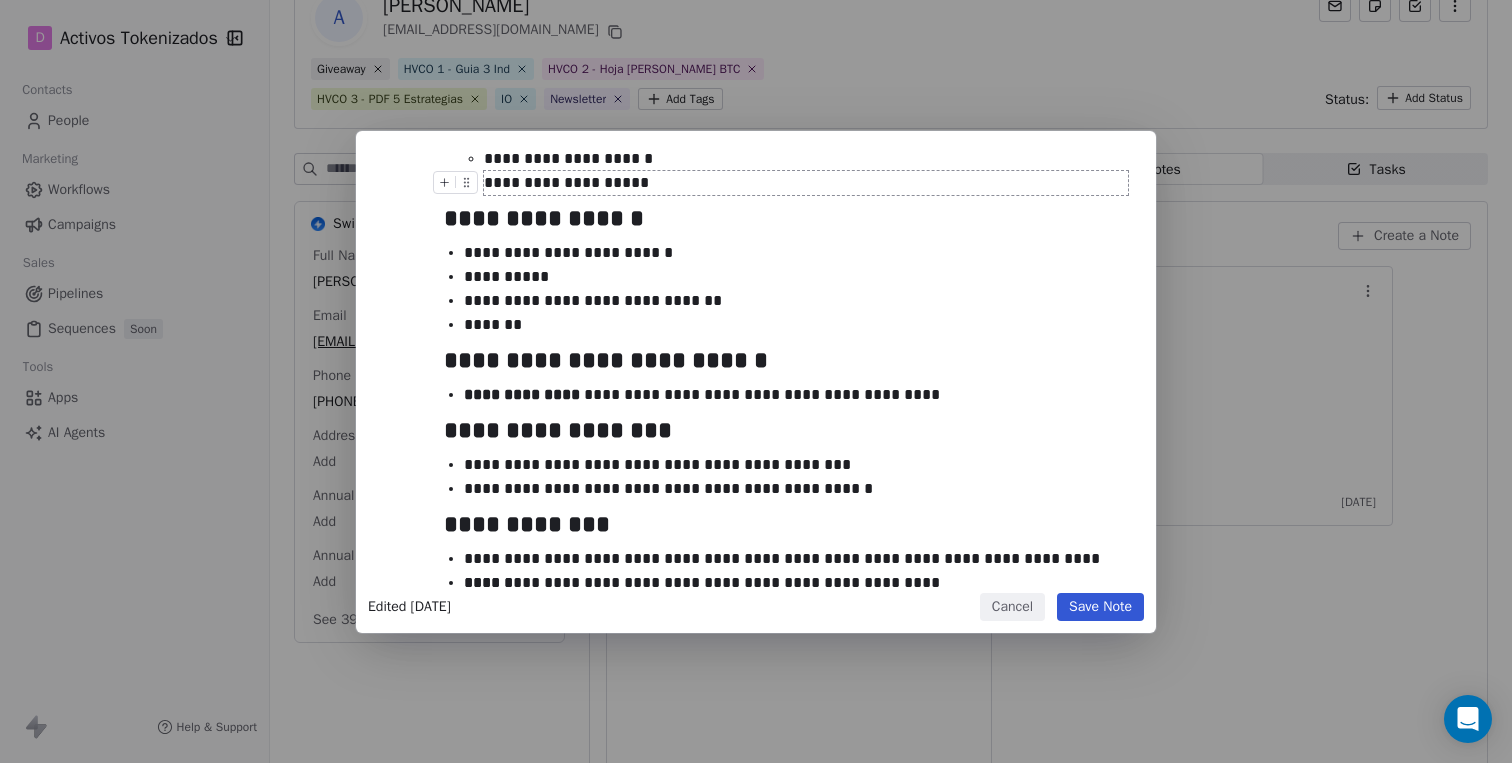 scroll, scrollTop: 359, scrollLeft: 0, axis: vertical 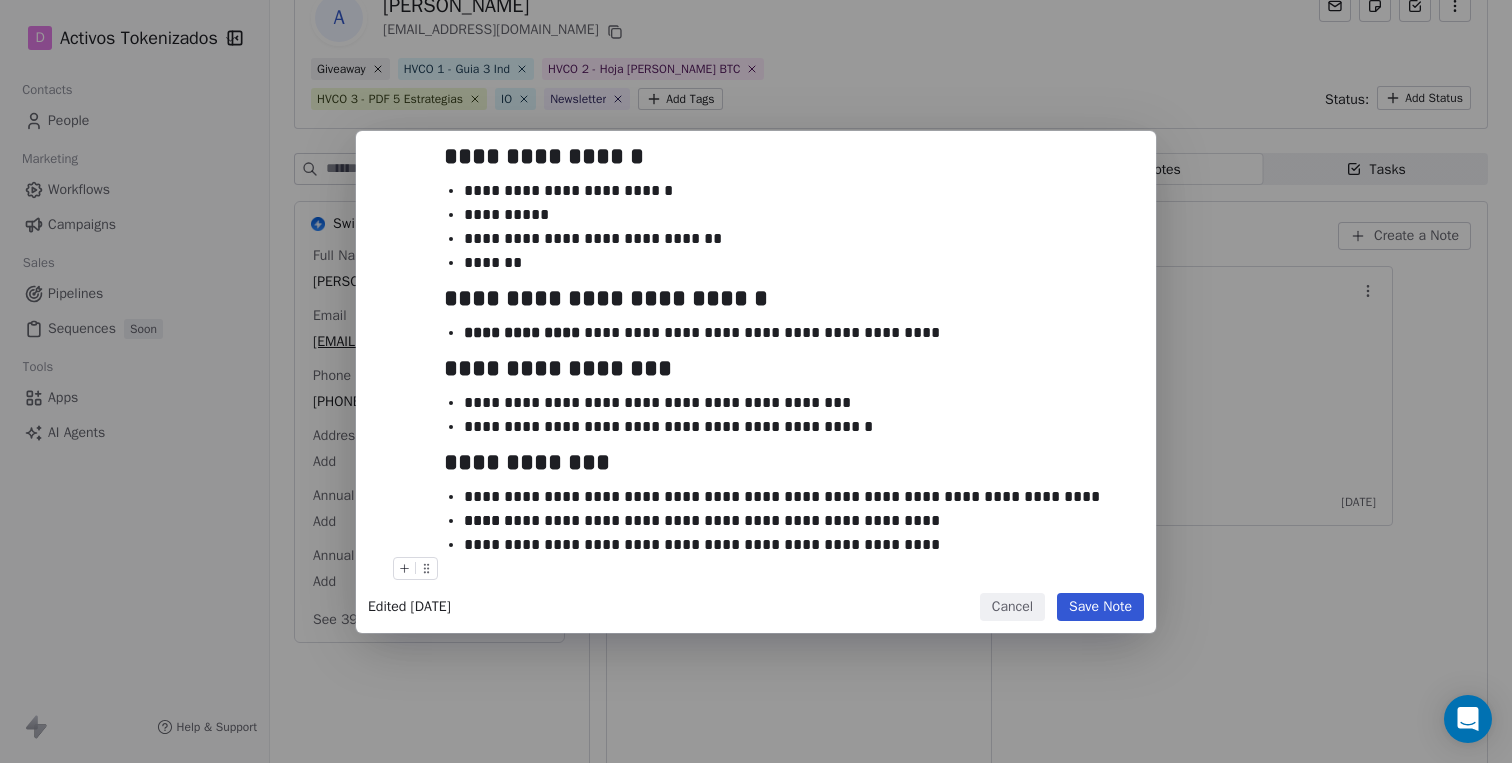 click on "Cancel" at bounding box center (1012, 607) 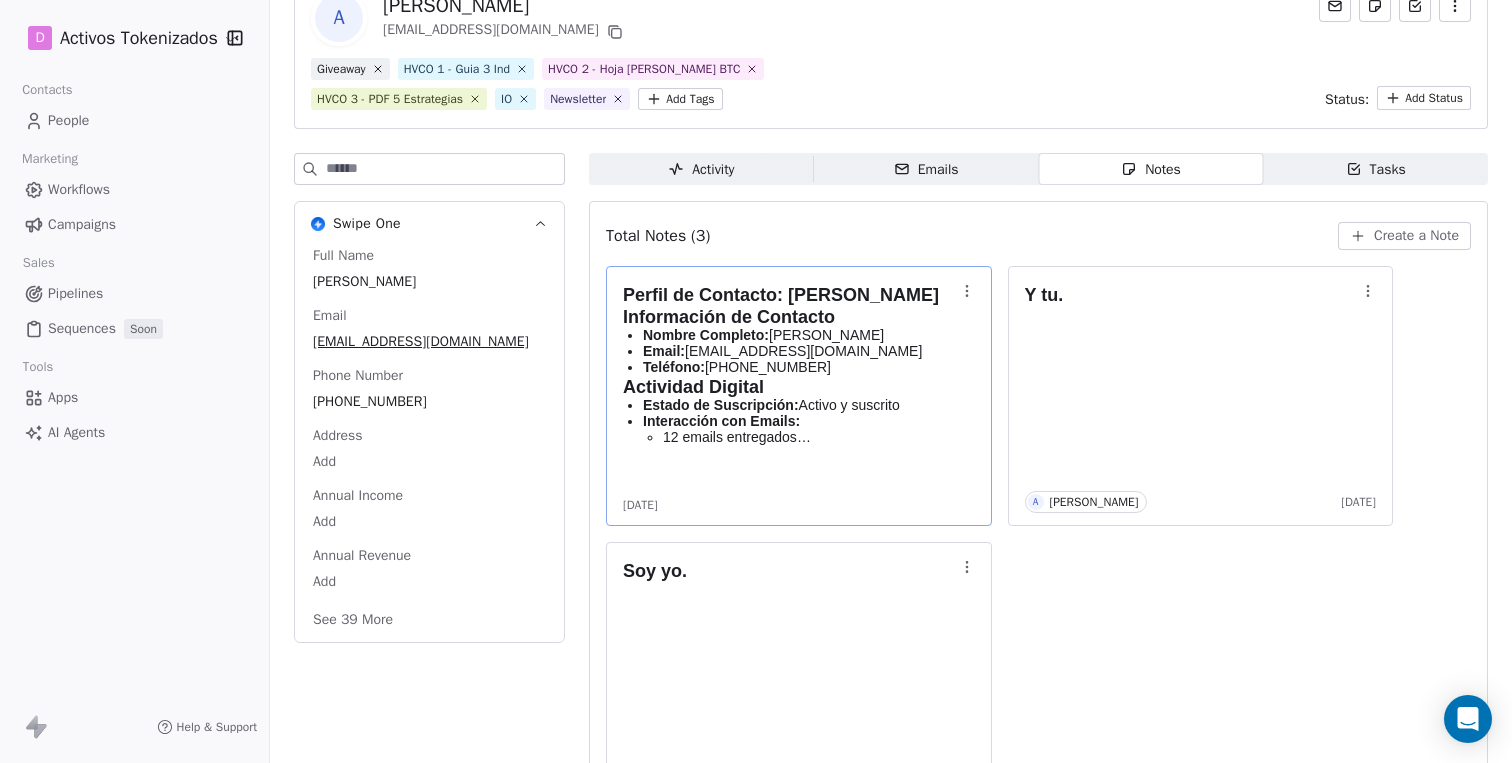 click on "Perfil de Contacto: Aldo Barba Información de Contacto Nombre Completo:  Aldo Barba Email:  barbacastillo@gmail.com Teléfono:  +524624820198 Actividad Digital Estado de Suscripción:  Activo y suscrito Interacción con Emails: 12 emails entregados 24 aperturas de email 12 clicks en enlaces Intereses y Tags Criptomonedas y blockchain Newsletter Guías y estrategias de inversión Bitcoin Propiedades Personalizadas Wallet Solana:  6qqiGM2FqsTSyMKwQeKvGMJywG1HudpU967ZUELm6awq Actividad Reciente Última actividad registrada: 16 de abril de 2025 Usuario activo en la plataforma desde enero de 2025 Observaciones Muestra un interés consistente en contenido relacionado con criptomonedas y blockchain Alto nivel de engagement con el contenido enviado por email Participación en programas educativos y guías sobre Bitcoin 2 months ago Y tu. A Aldo Barba 5 months ago Soy yo. A Aldo Barba 5 months ago" at bounding box center (1038, 534) 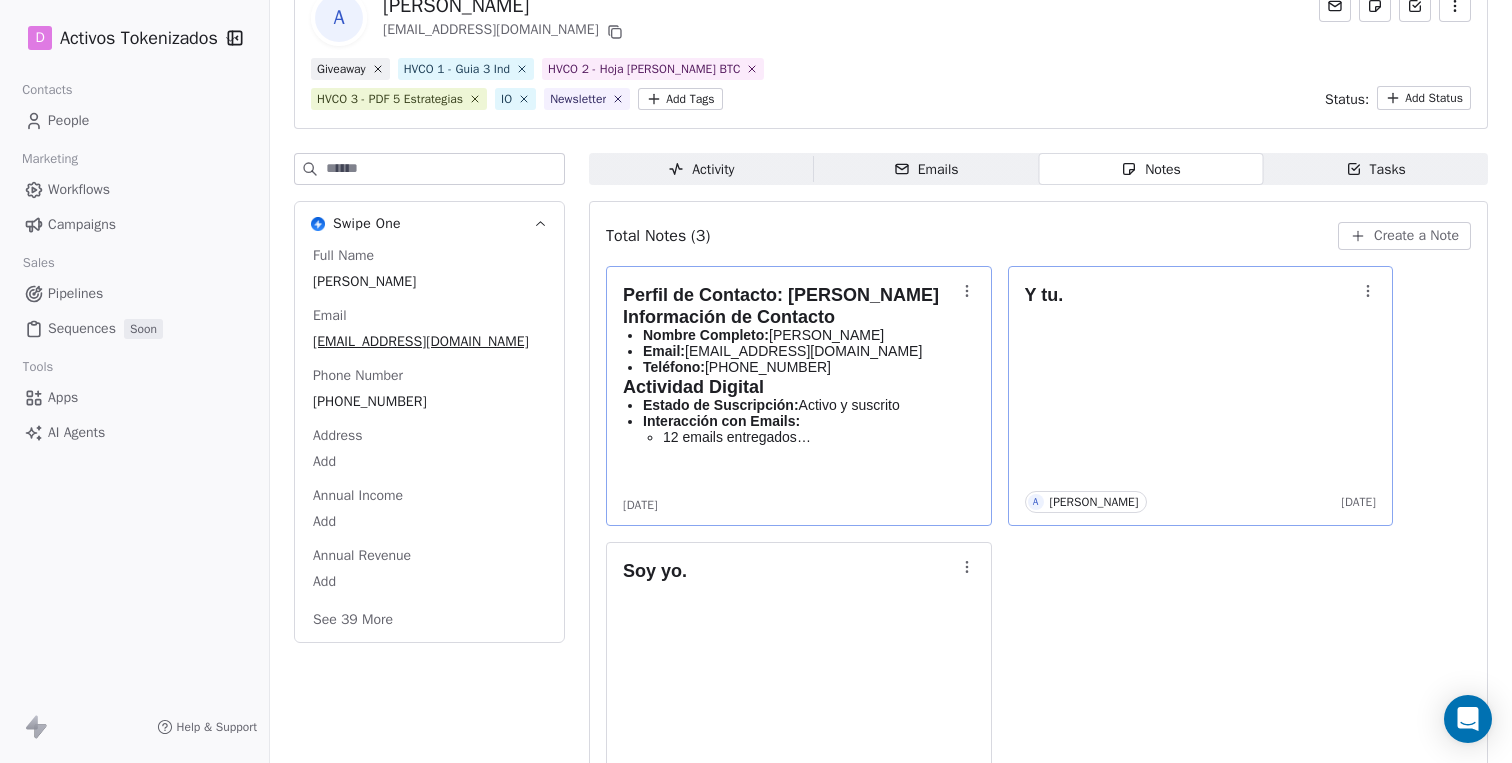 click on "Y tu. A Aldo Barba 5 months ago" at bounding box center (1201, 396) 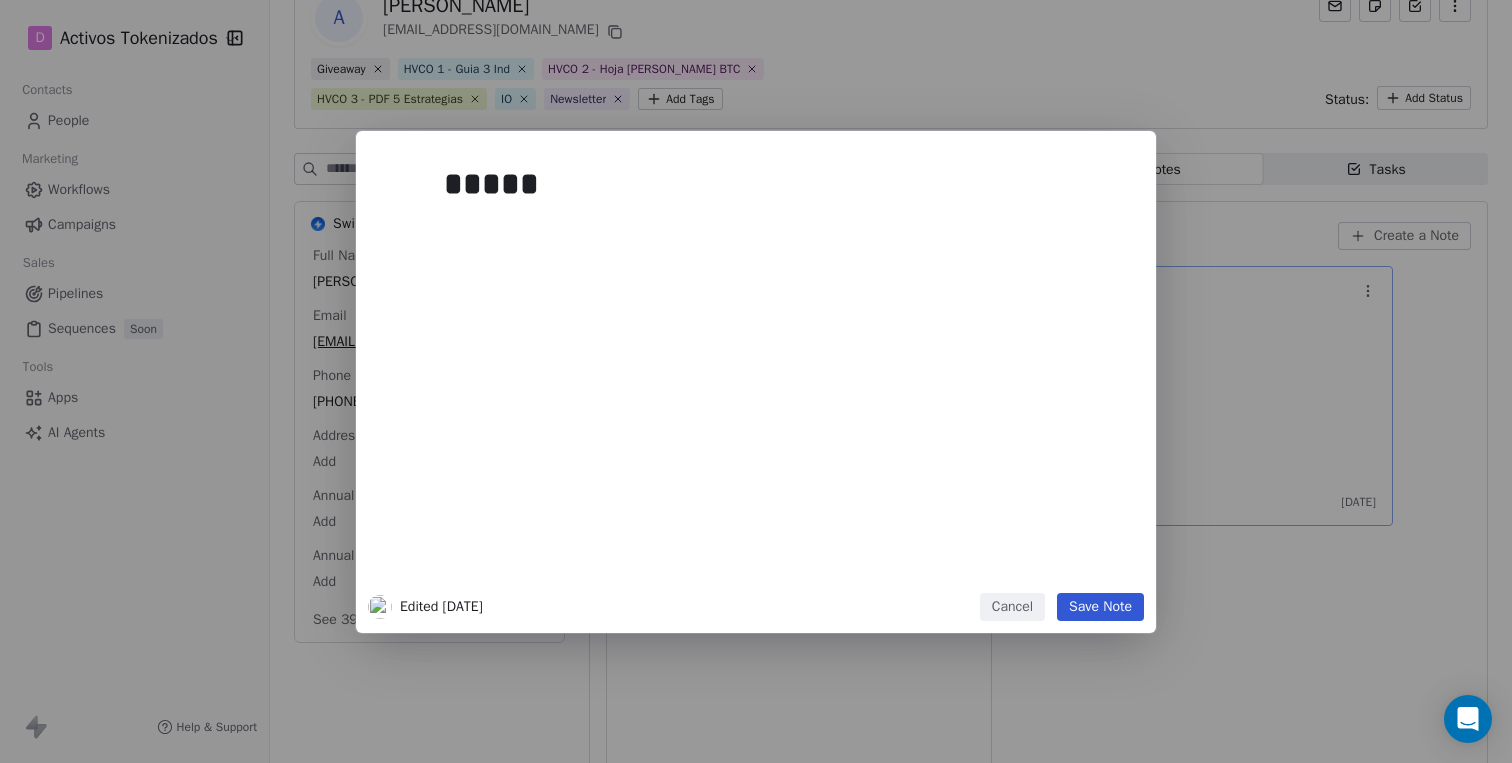 click on "*****   Edited   5 months ago Cancel Save Note" at bounding box center (756, 382) 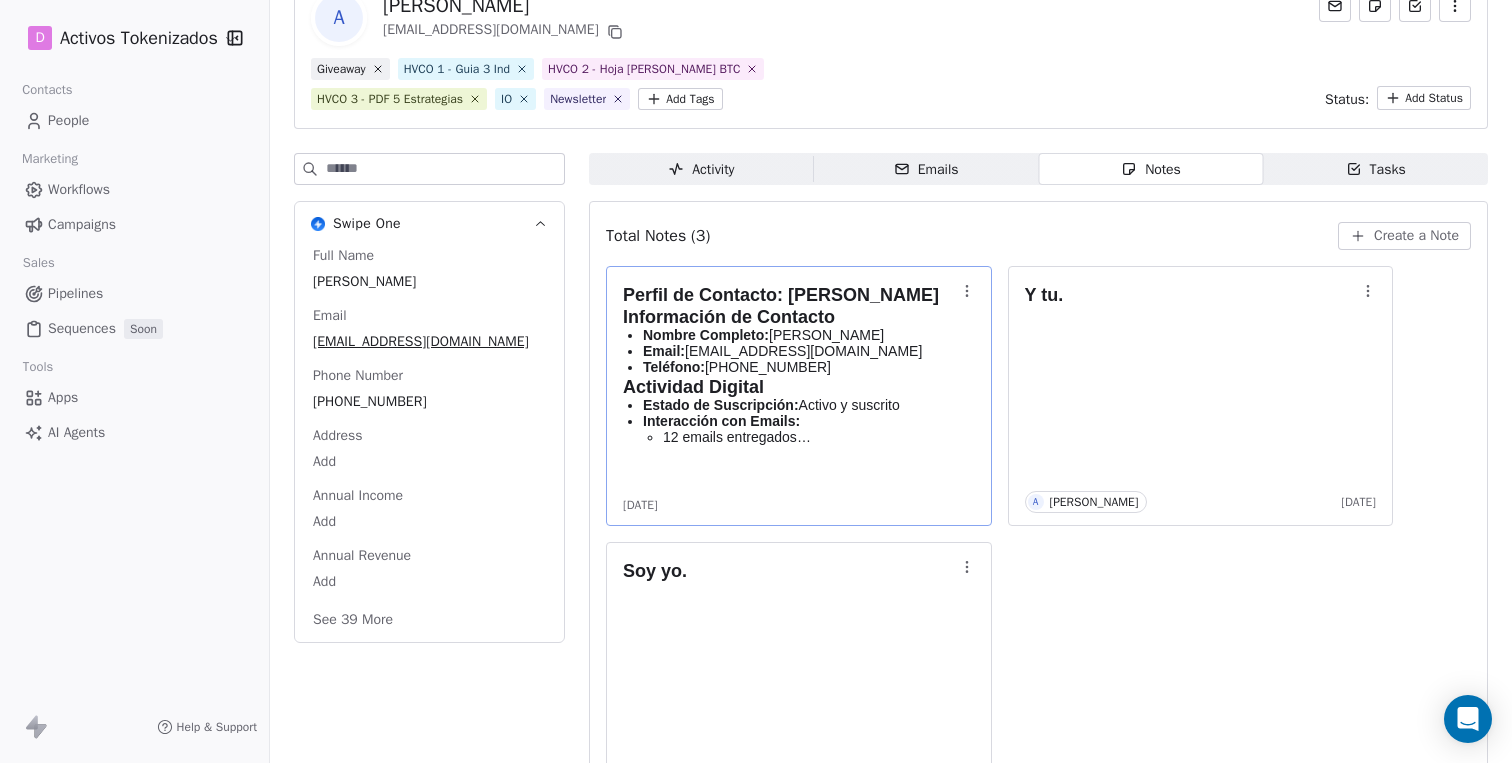 click on "Tasks" at bounding box center (1376, 169) 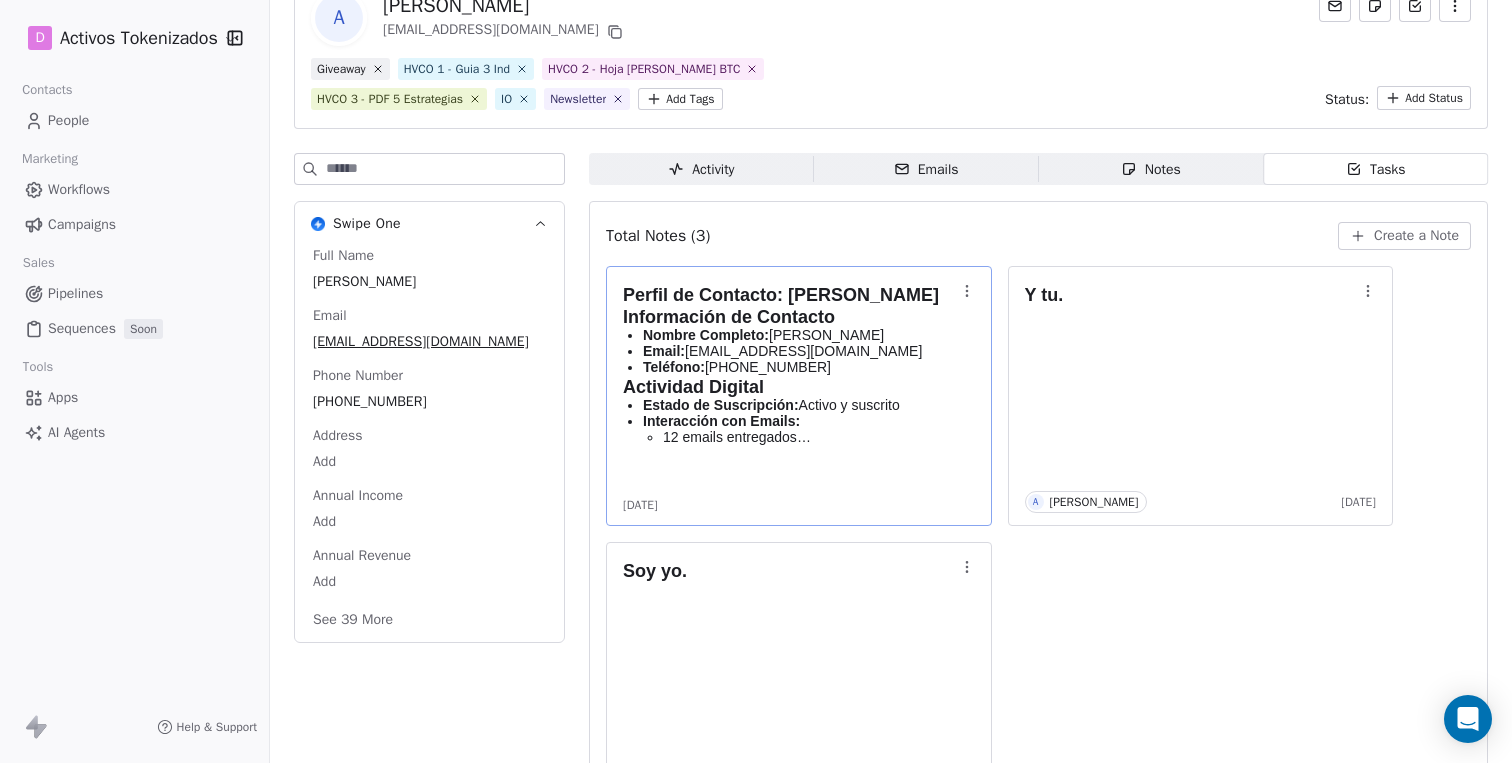 scroll, scrollTop: 55, scrollLeft: 0, axis: vertical 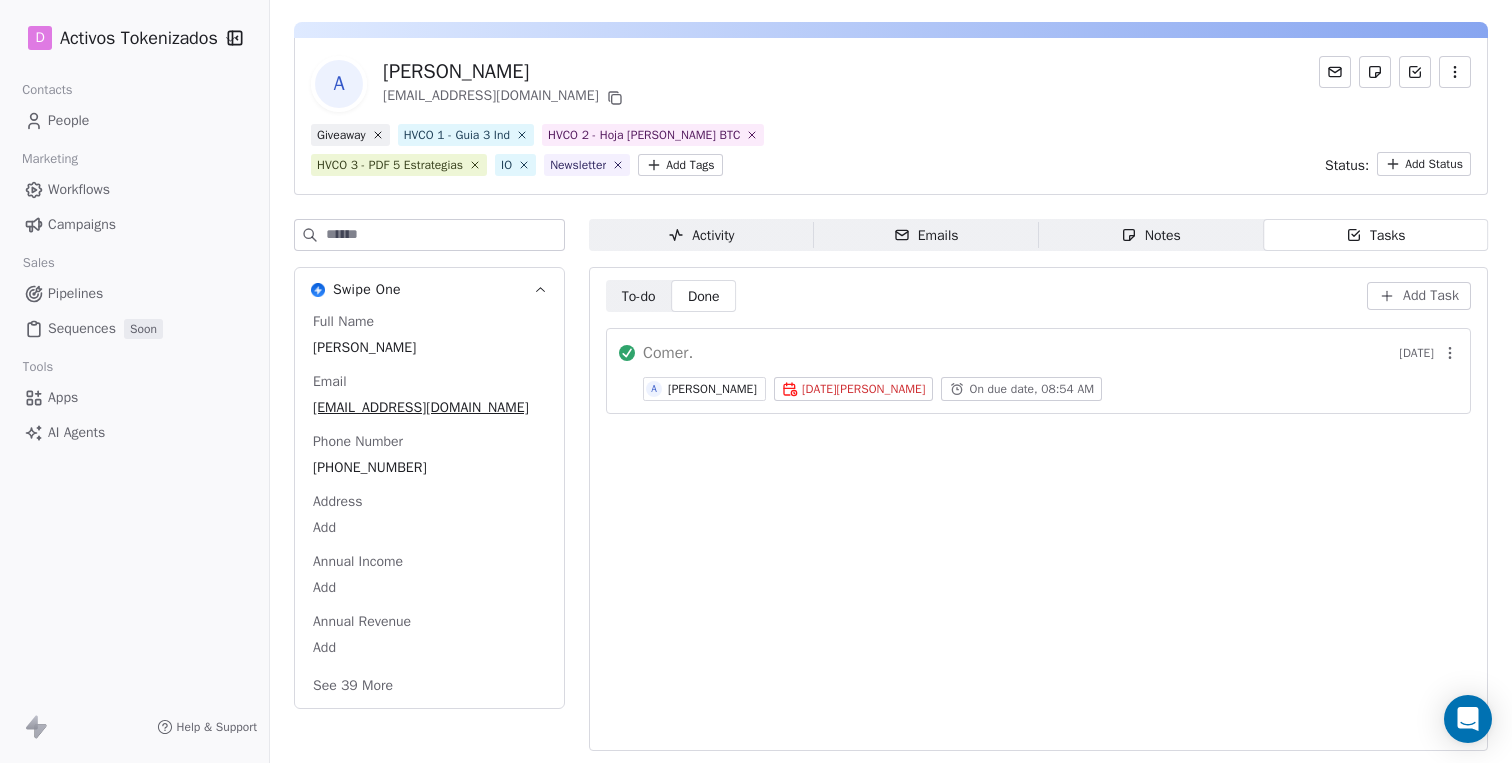 click on "Activity" at bounding box center (701, 235) 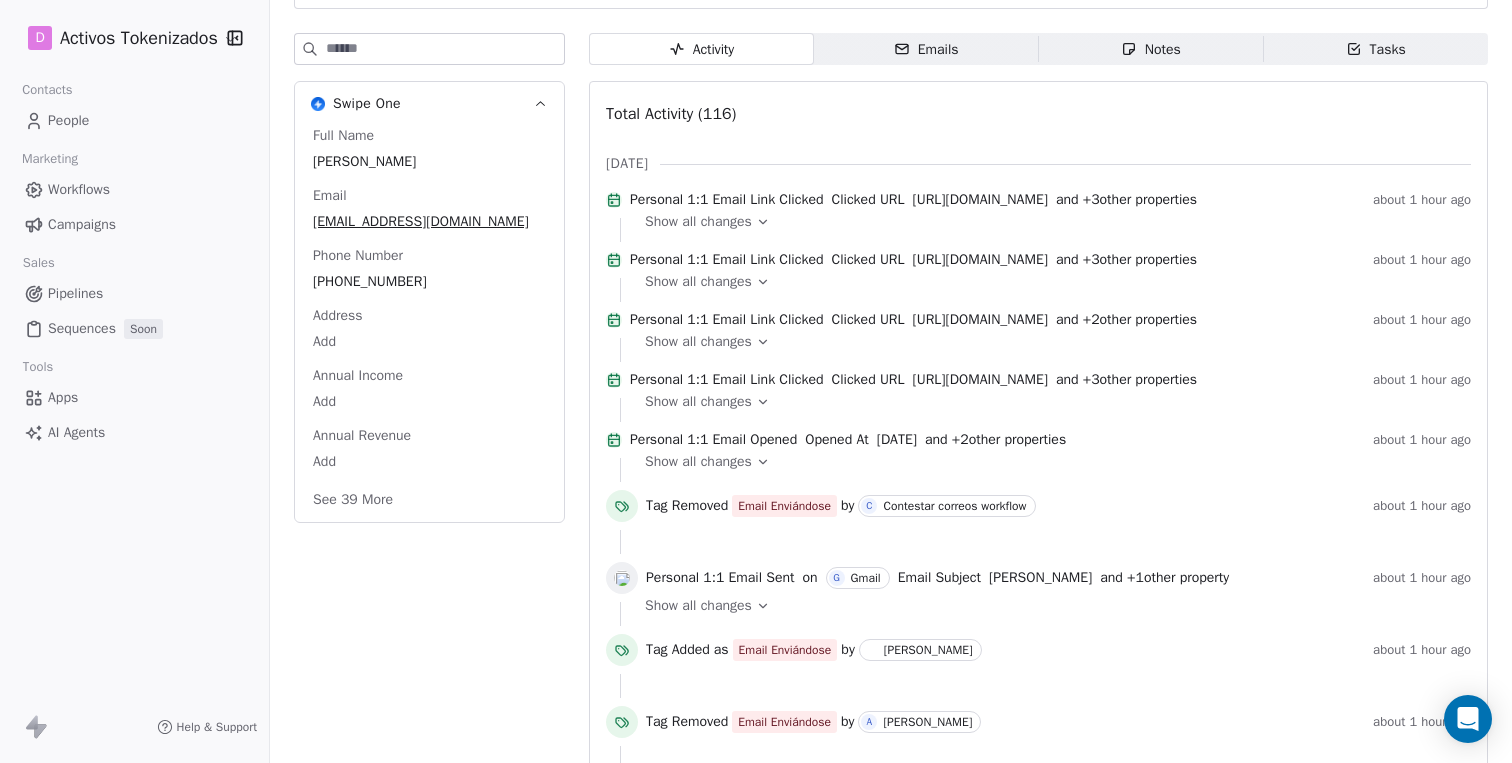 scroll, scrollTop: 246, scrollLeft: 0, axis: vertical 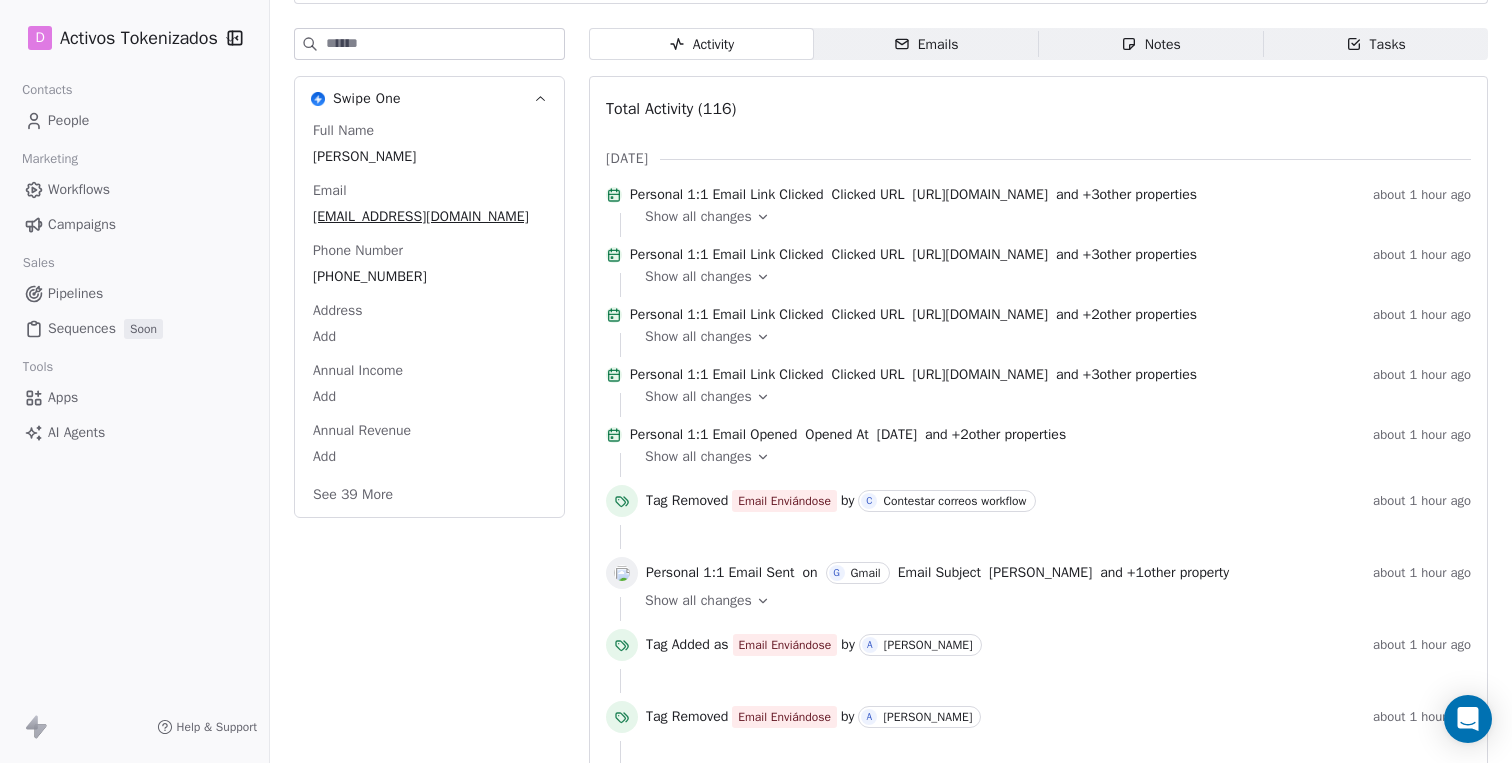 click on "Email Subject" at bounding box center [939, 573] 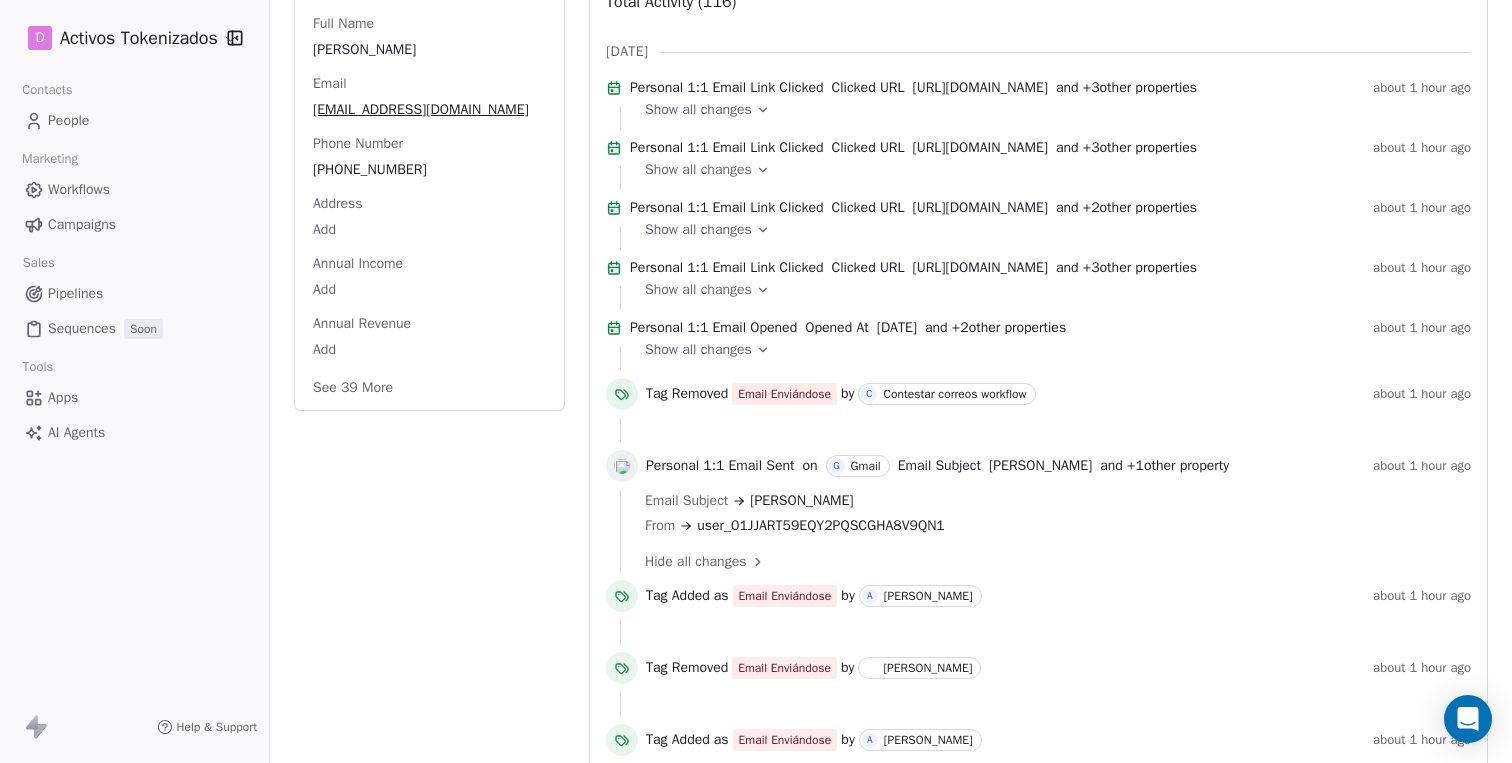scroll, scrollTop: 393, scrollLeft: 0, axis: vertical 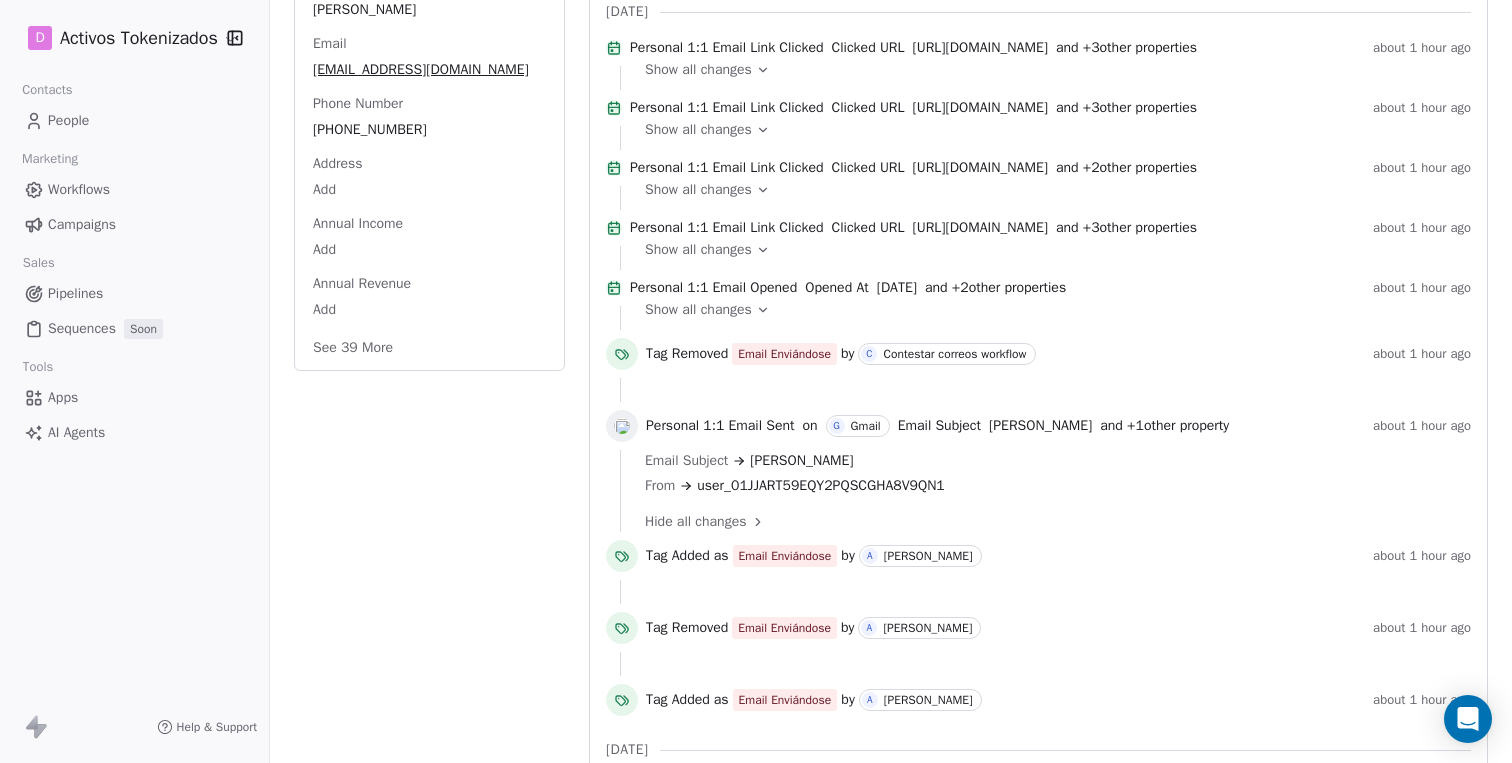 click on "Bienvenido Aldo Barba" at bounding box center (801, 460) 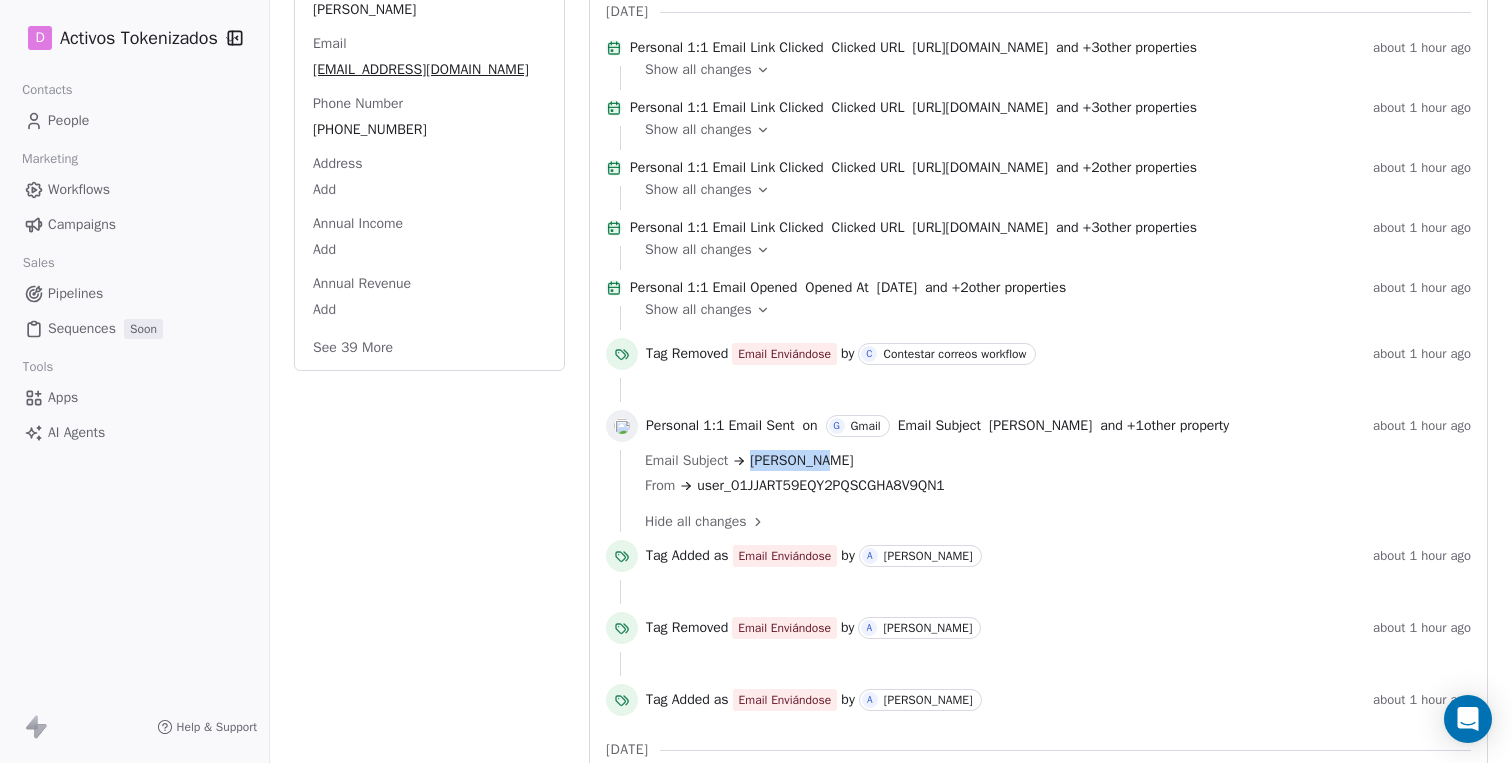 click on "Bienvenido Aldo Barba" at bounding box center [801, 460] 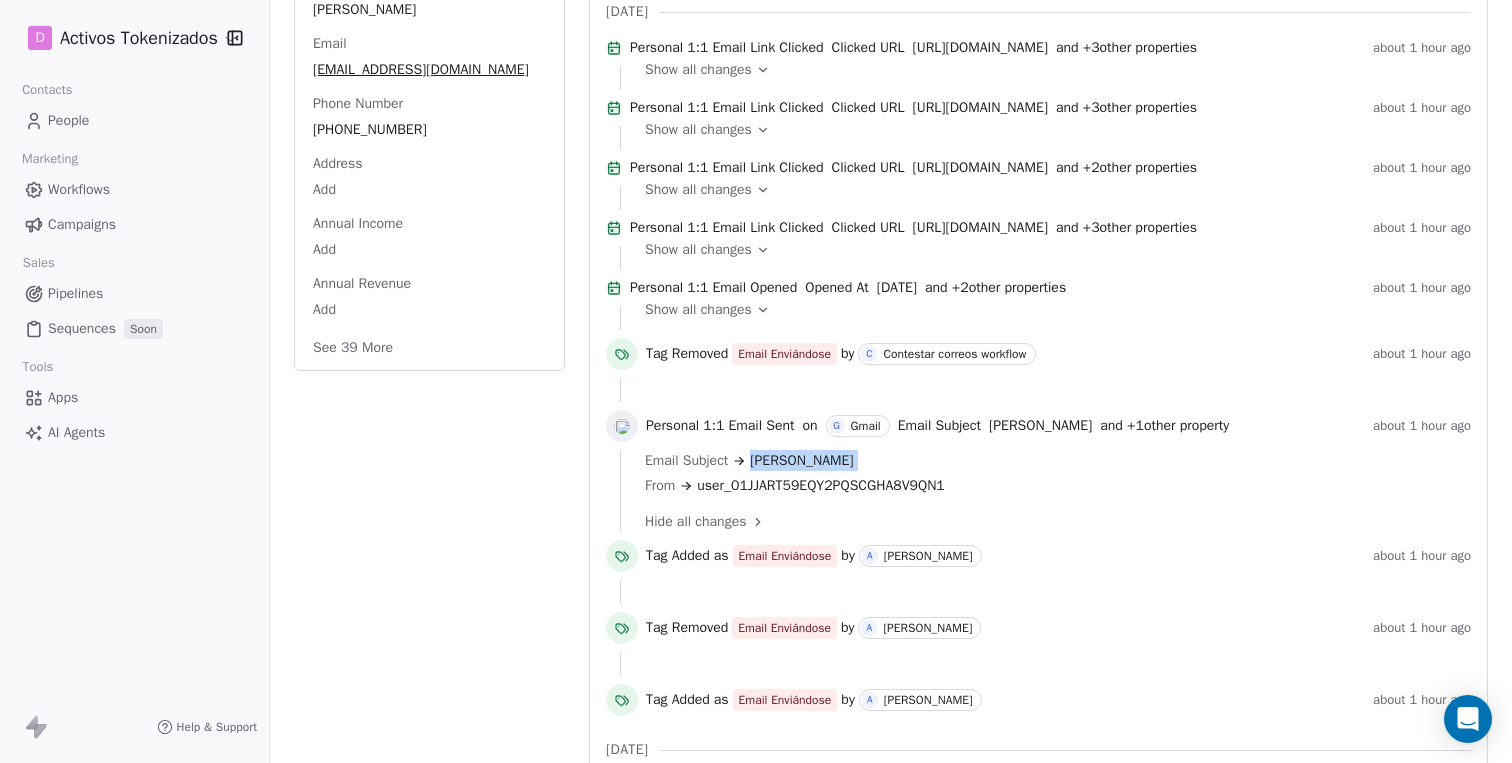 click on "Bienvenido Aldo Barba" at bounding box center (801, 460) 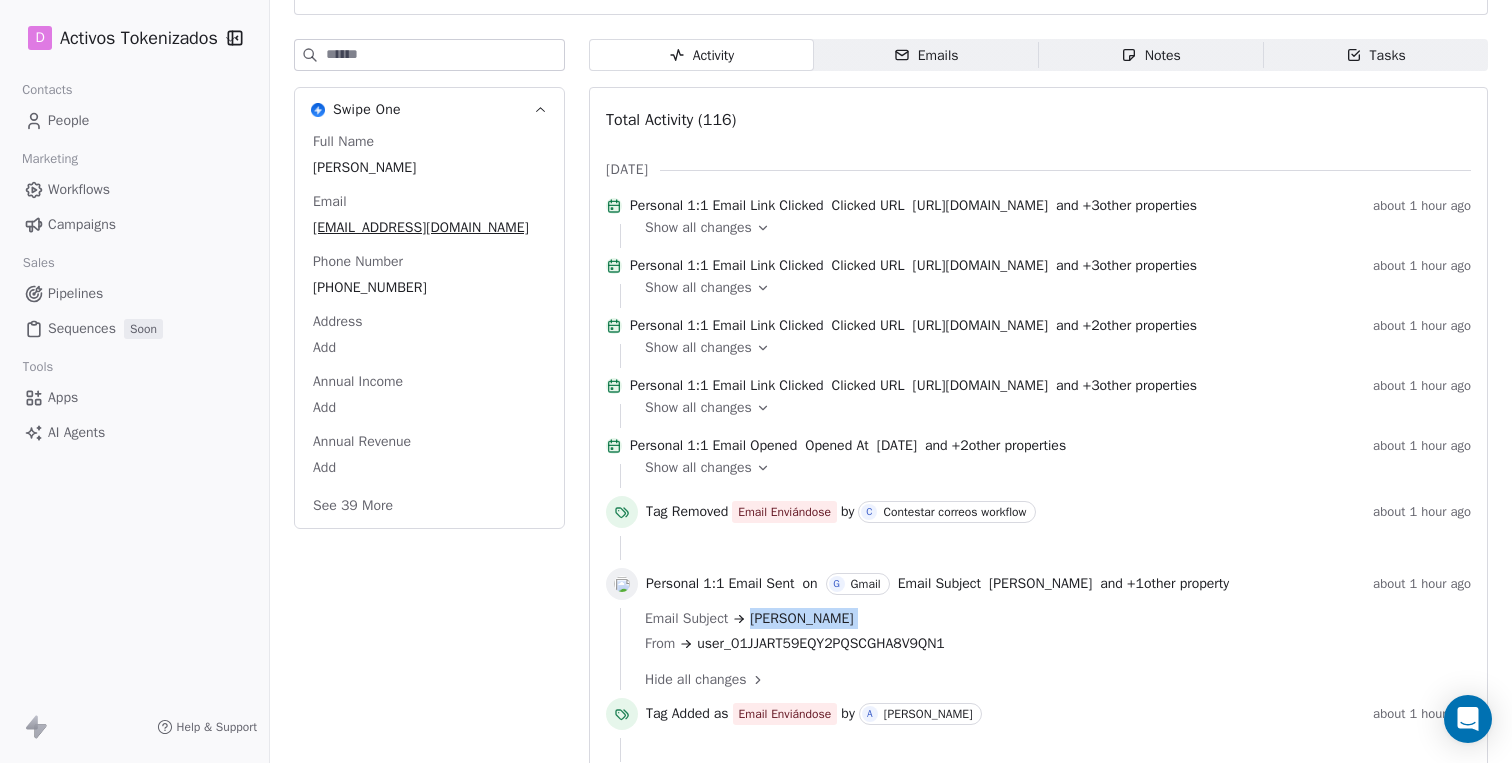 scroll, scrollTop: 0, scrollLeft: 0, axis: both 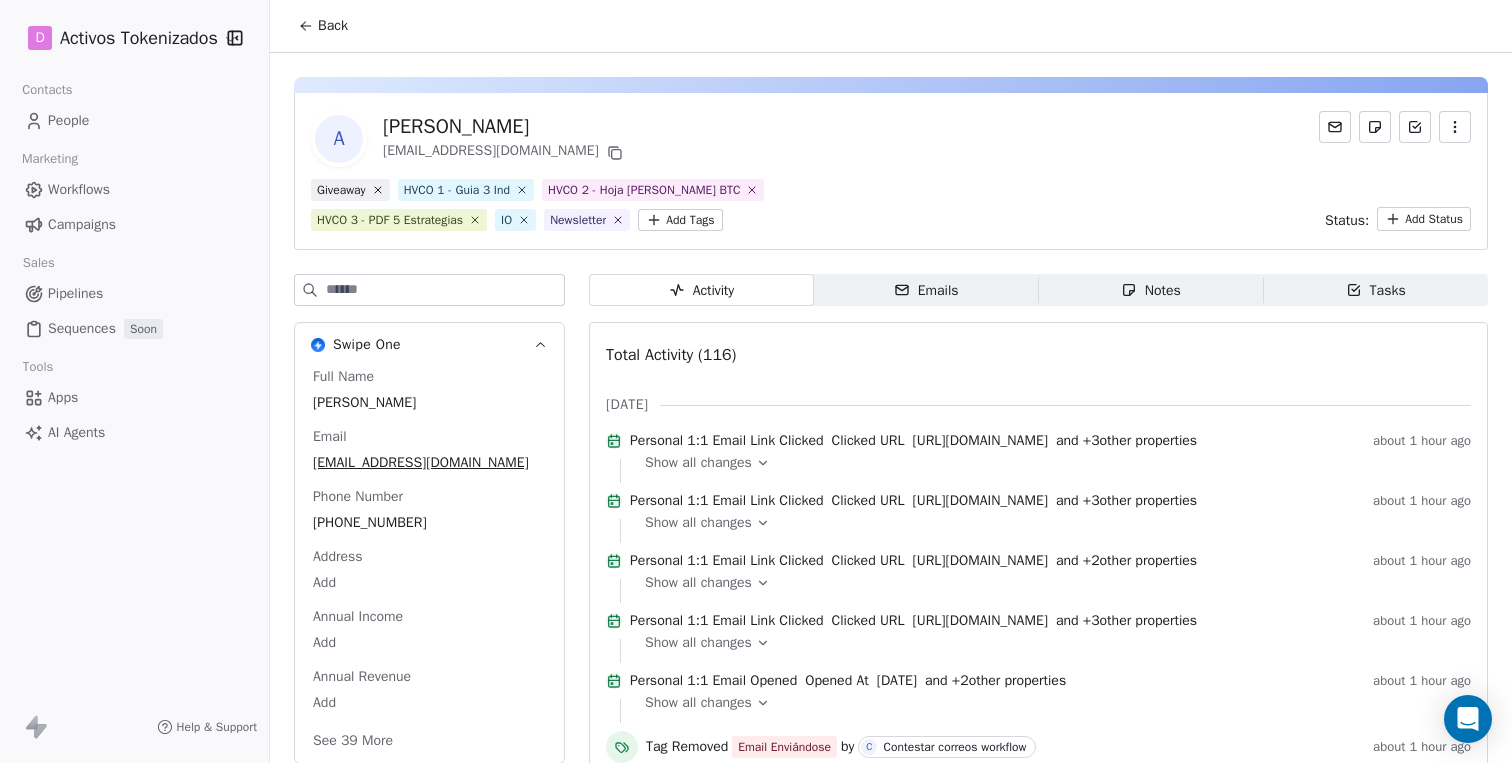 click on "Emails" at bounding box center [926, 290] 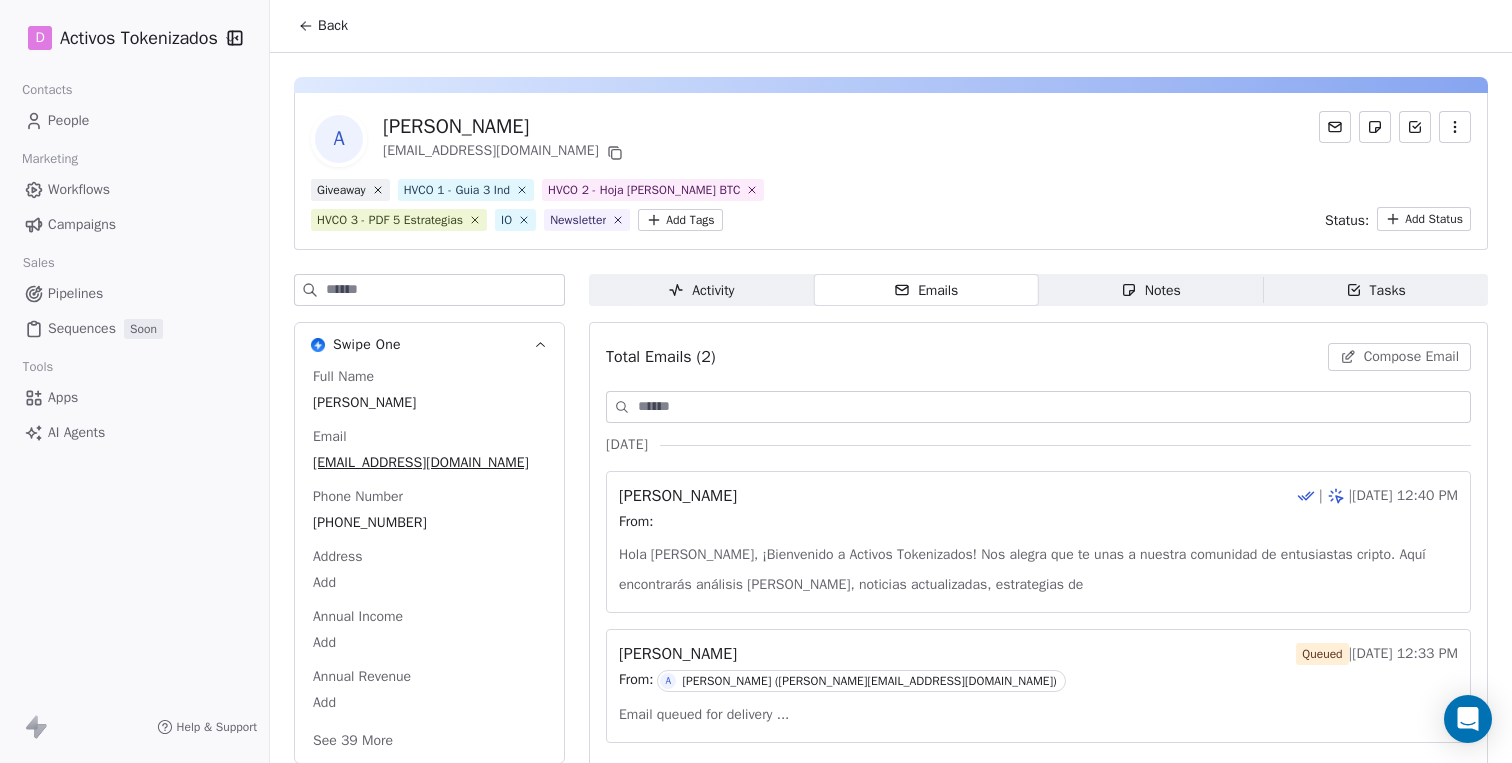 click on "Bienvenido Aldo Barba  |   |  Jul 2nd, 12:40 PM From: Hola Aldo Barba, ¡Bienvenido a Activos Tokenizados! Nos alegra que te unas a nuestra comunidad de entusiastas cripto. Aquí encontrarás análisis de mercado, noticias actualizadas, estrategias de" at bounding box center [1038, 542] 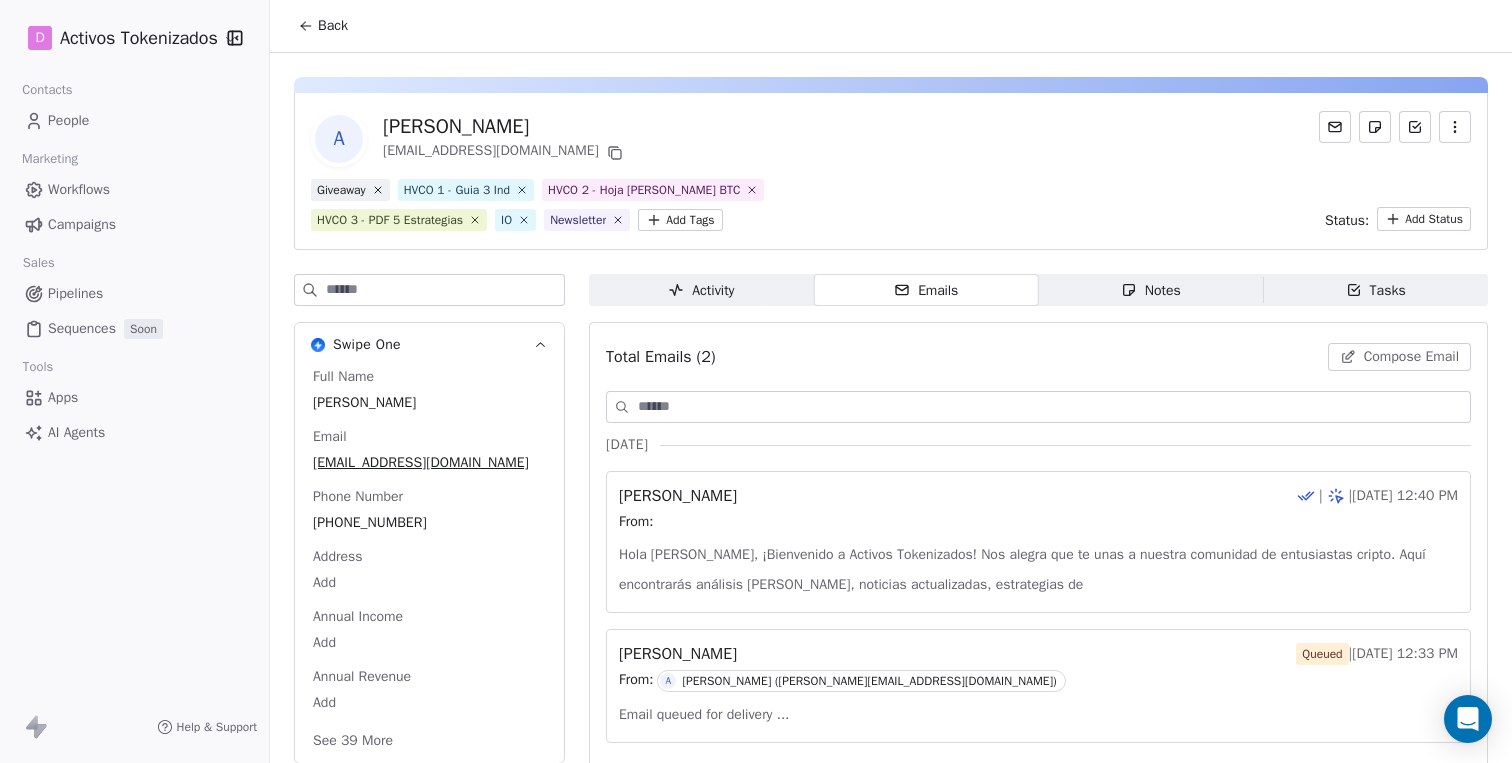 scroll, scrollTop: 55, scrollLeft: 0, axis: vertical 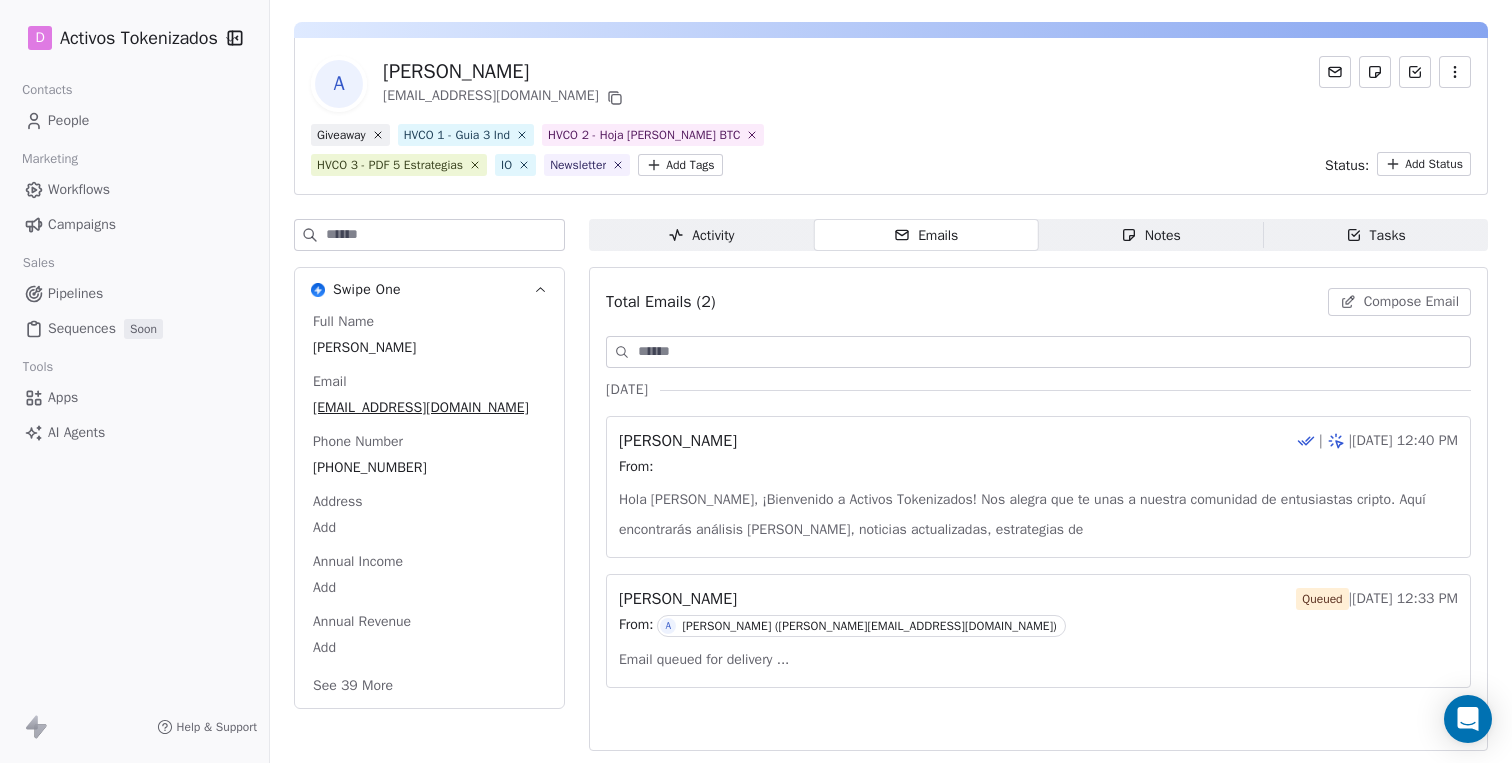 click on "From:" at bounding box center [1038, 467] 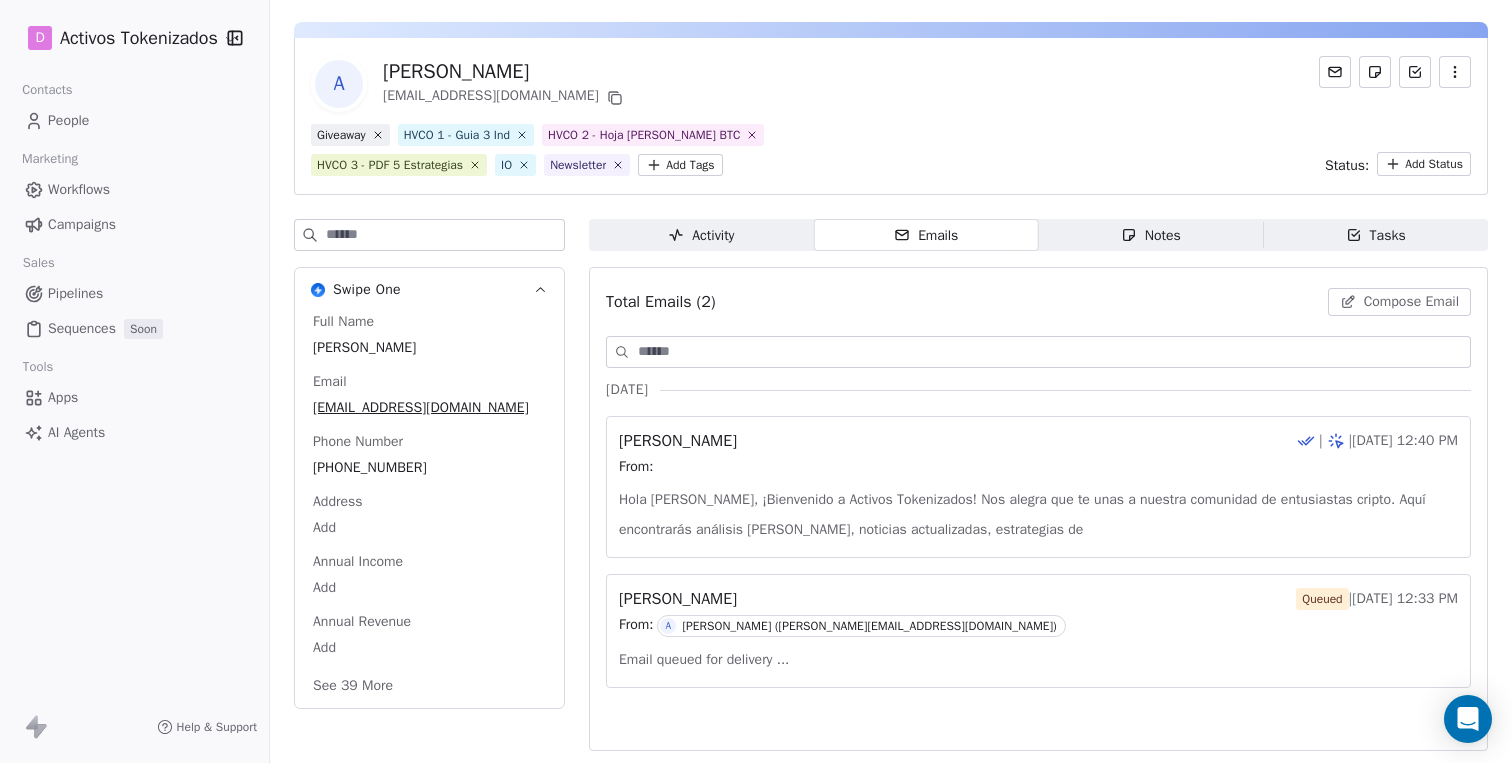click on "Activity Activity" at bounding box center (701, 235) 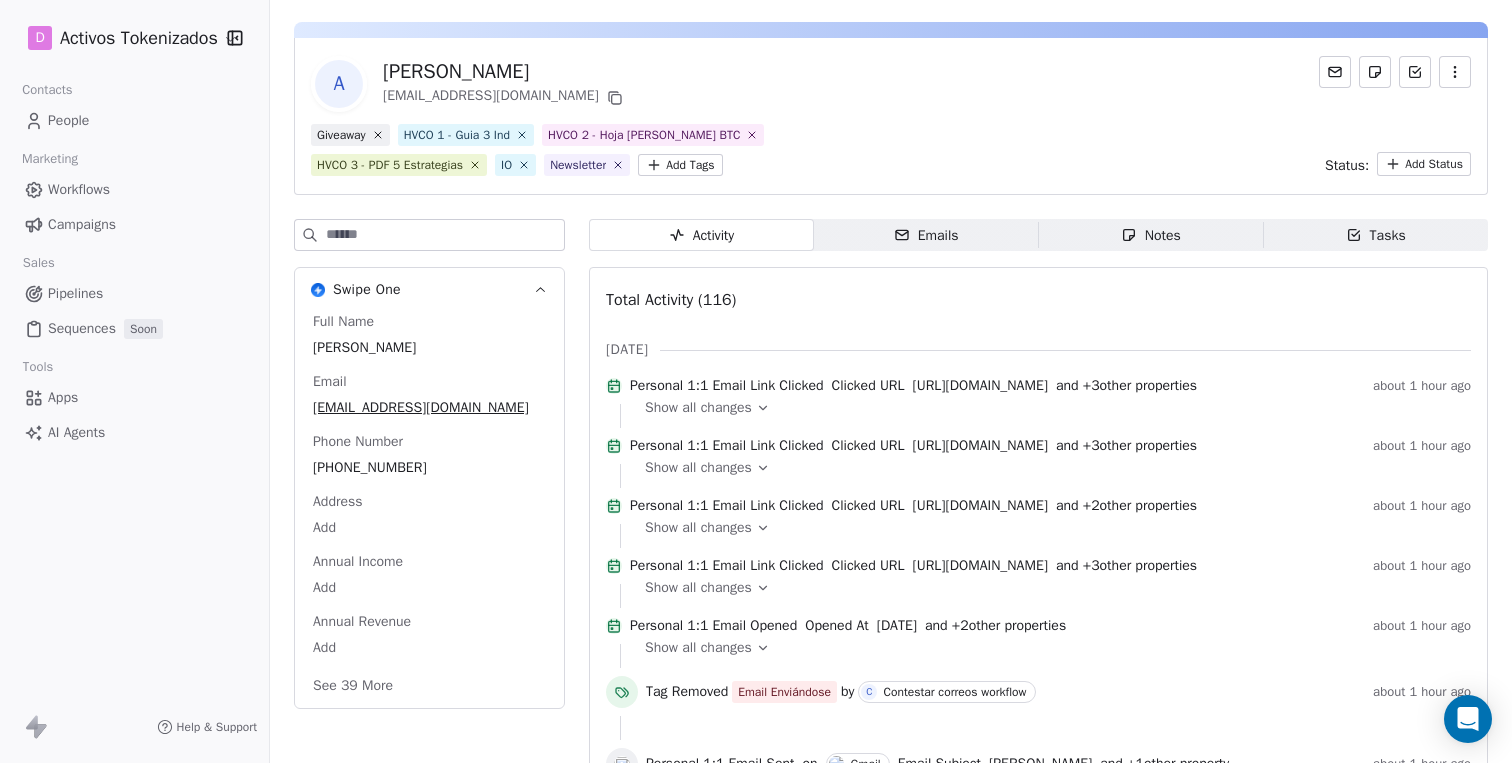 type 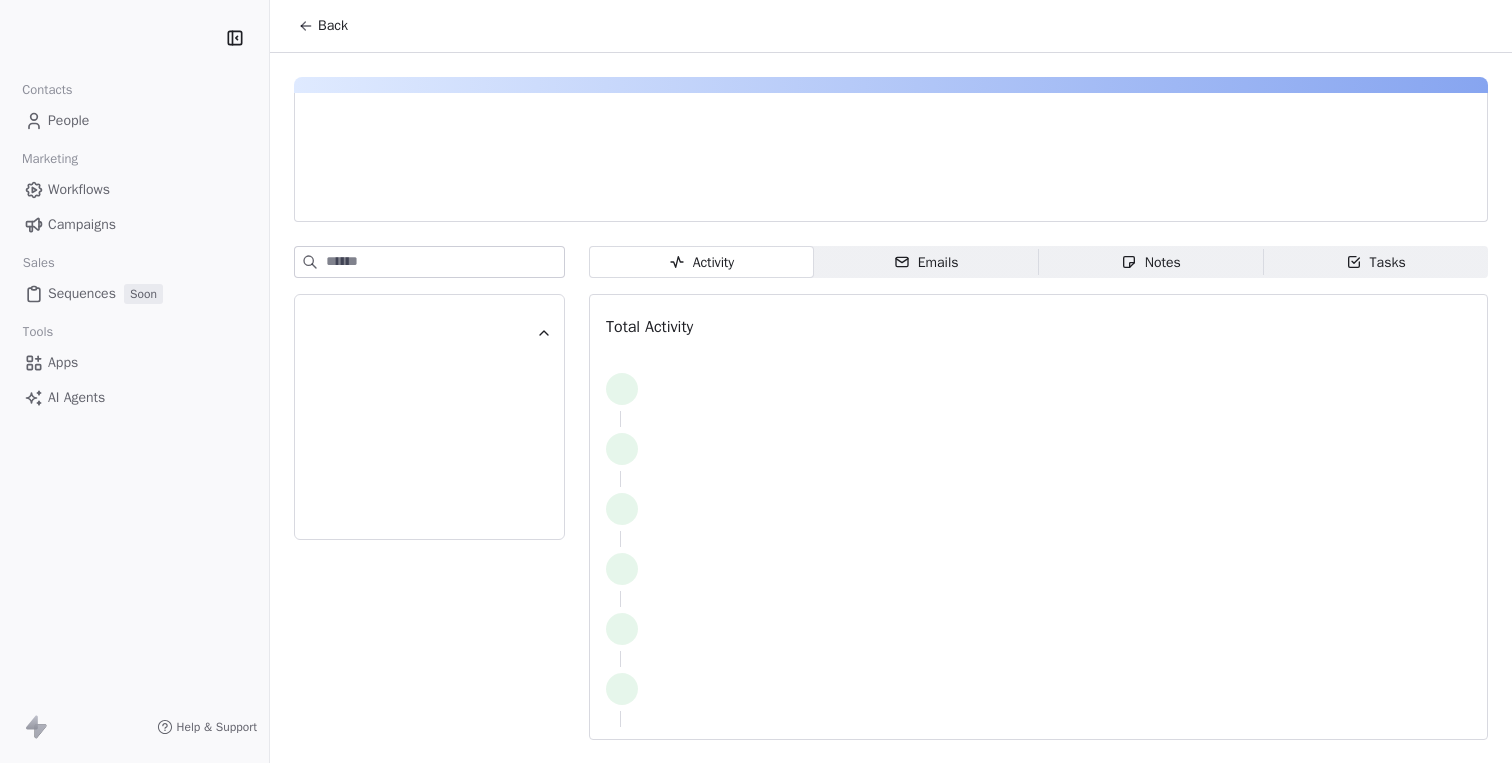scroll, scrollTop: 0, scrollLeft: 0, axis: both 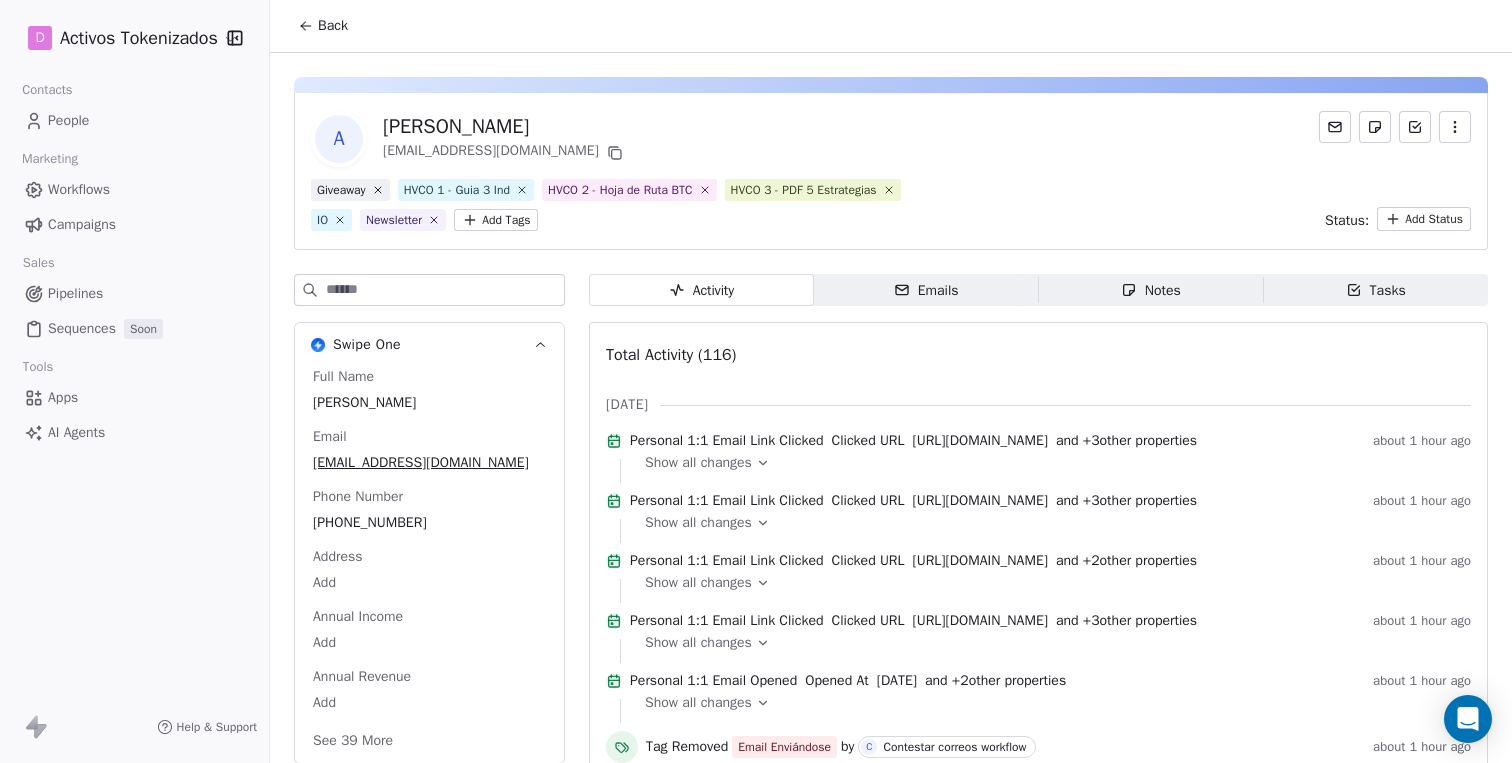 click on "People" at bounding box center (68, 120) 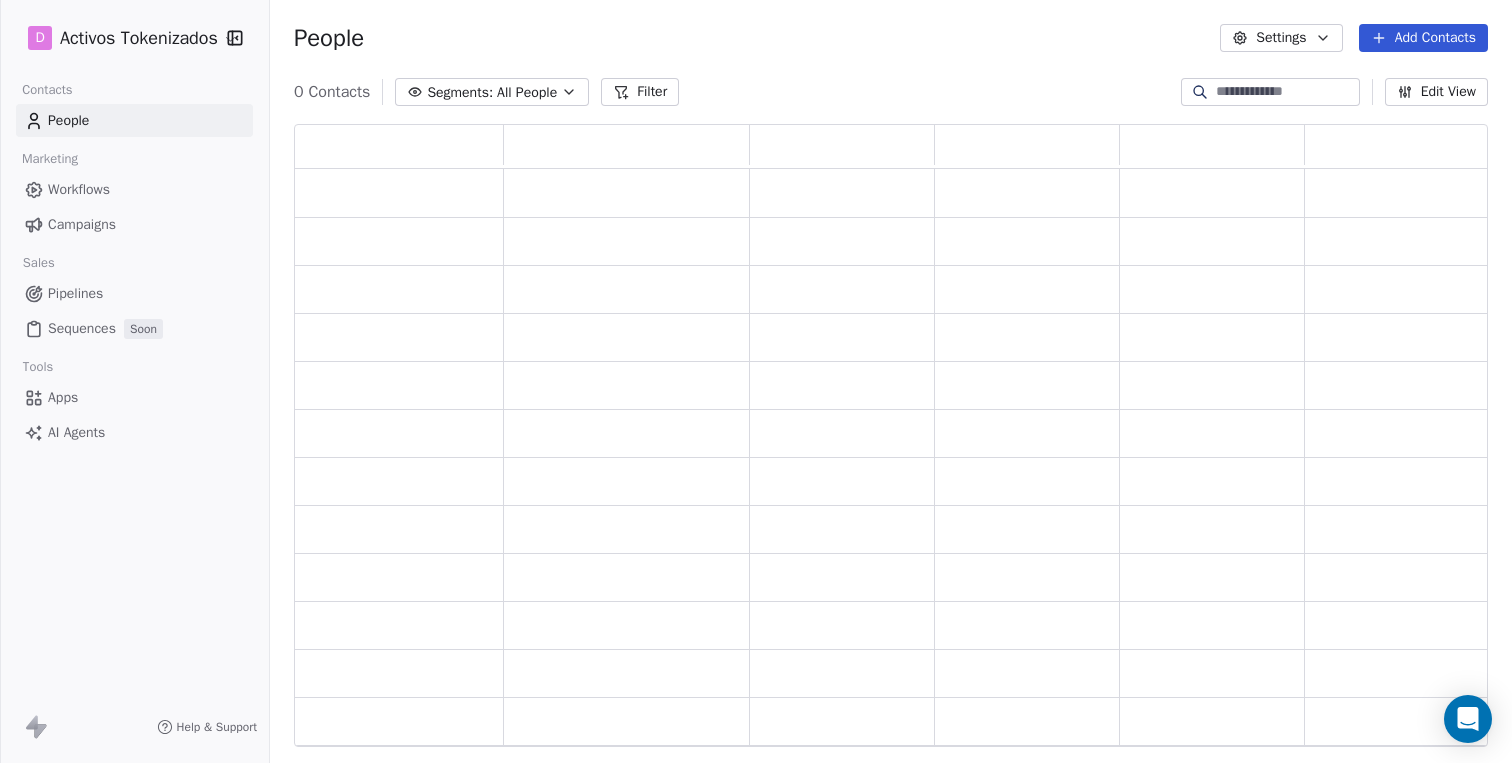 scroll, scrollTop: 0, scrollLeft: 1, axis: horizontal 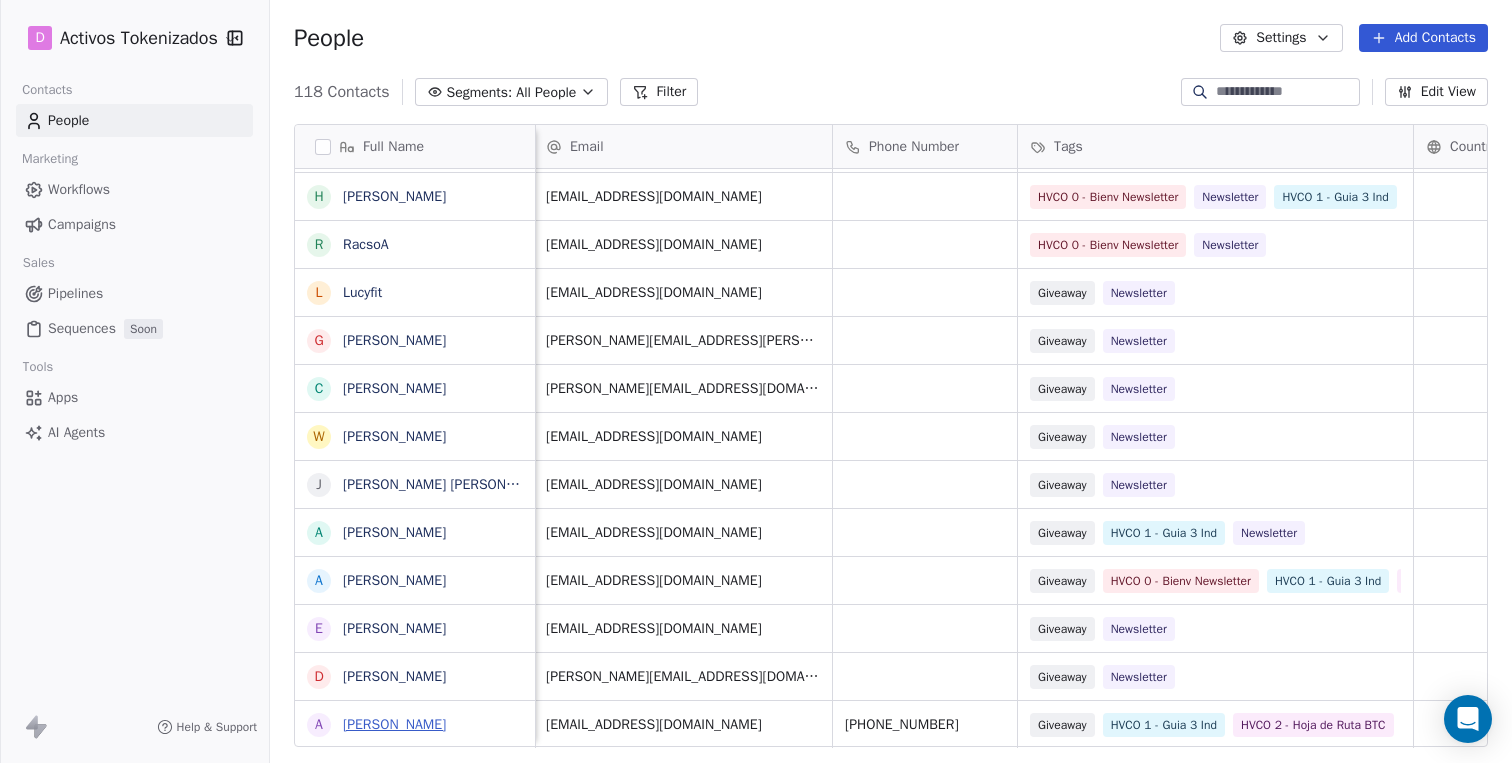 click on "[PERSON_NAME]" at bounding box center [394, 724] 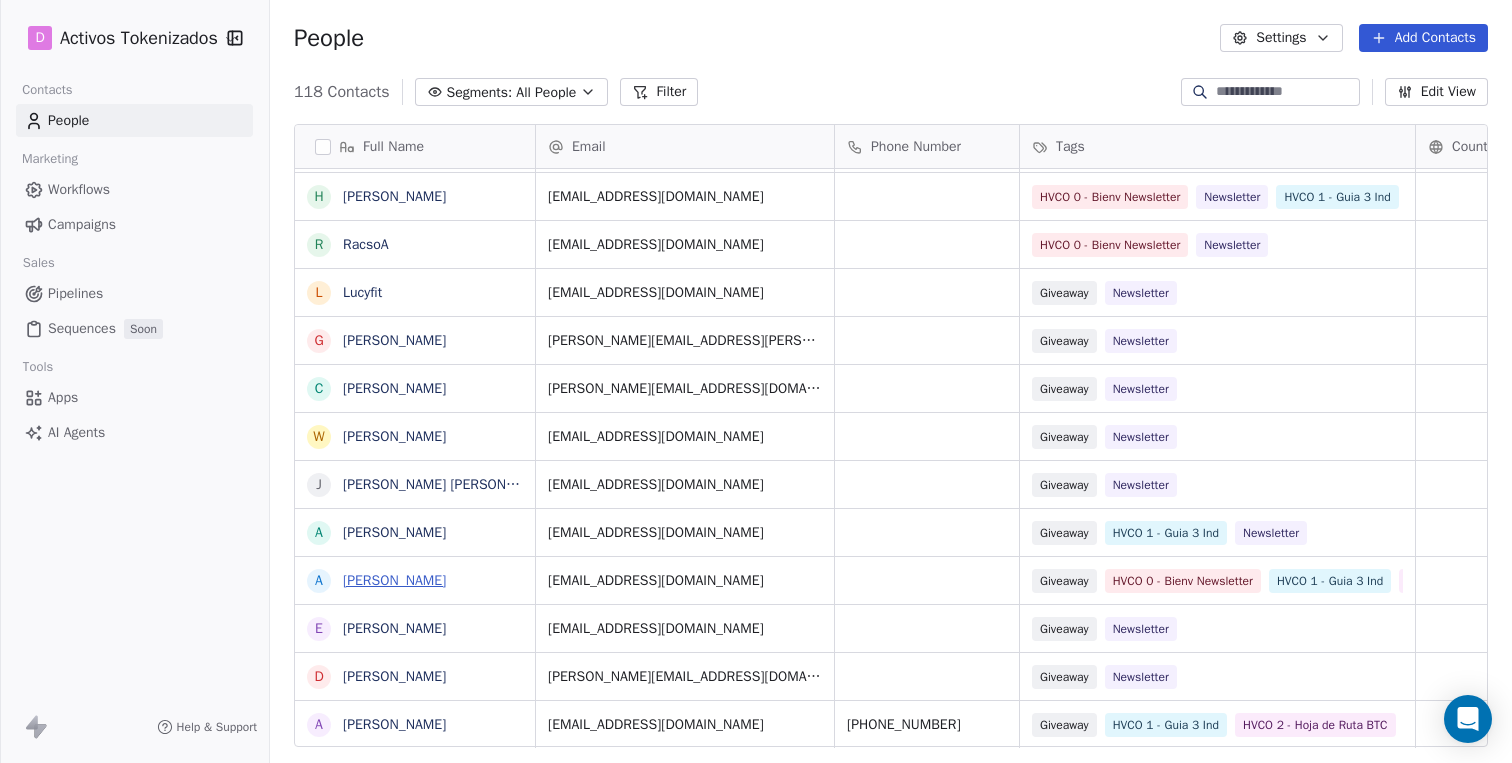 click on "[PERSON_NAME]" at bounding box center (394, 580) 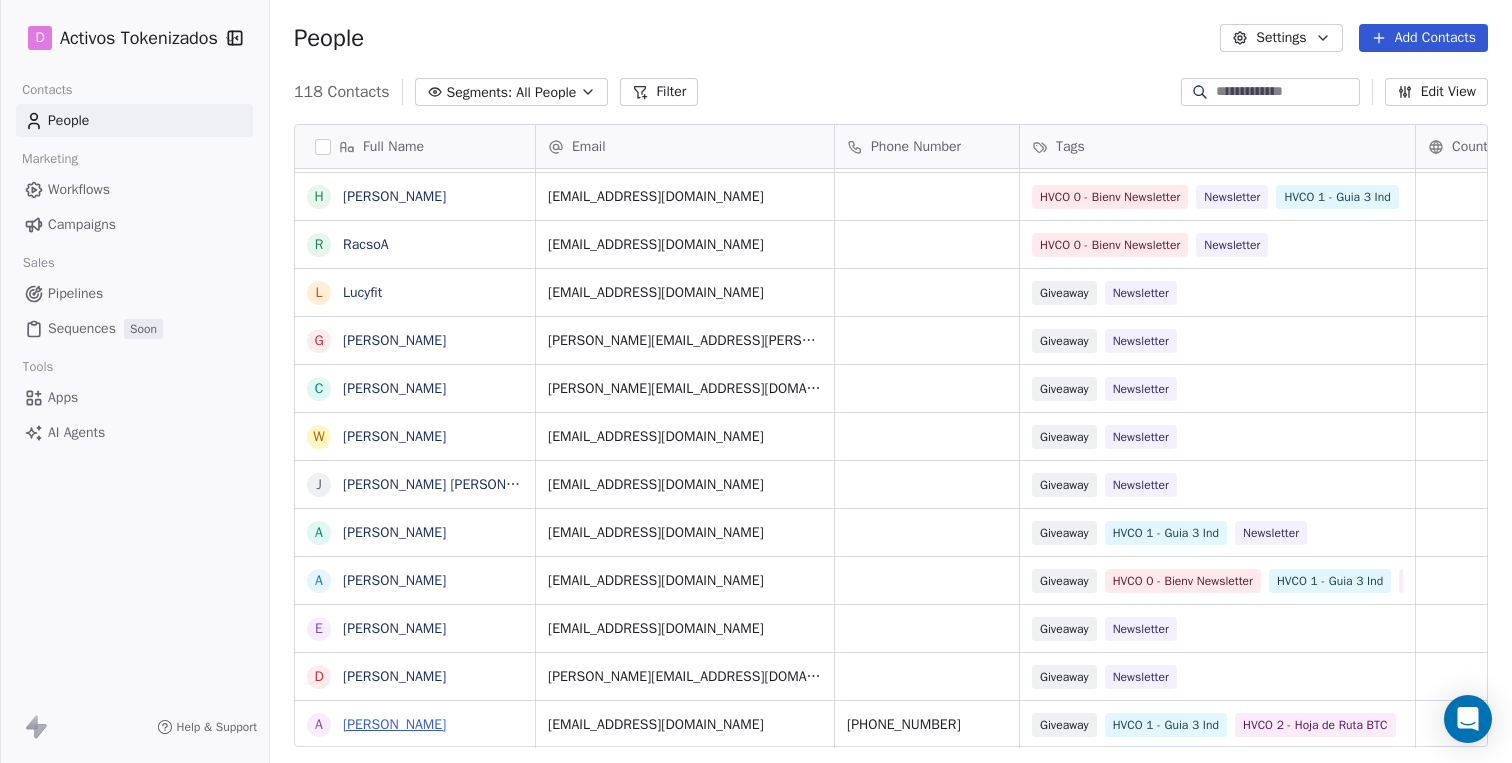 click on "[PERSON_NAME]" at bounding box center [394, 724] 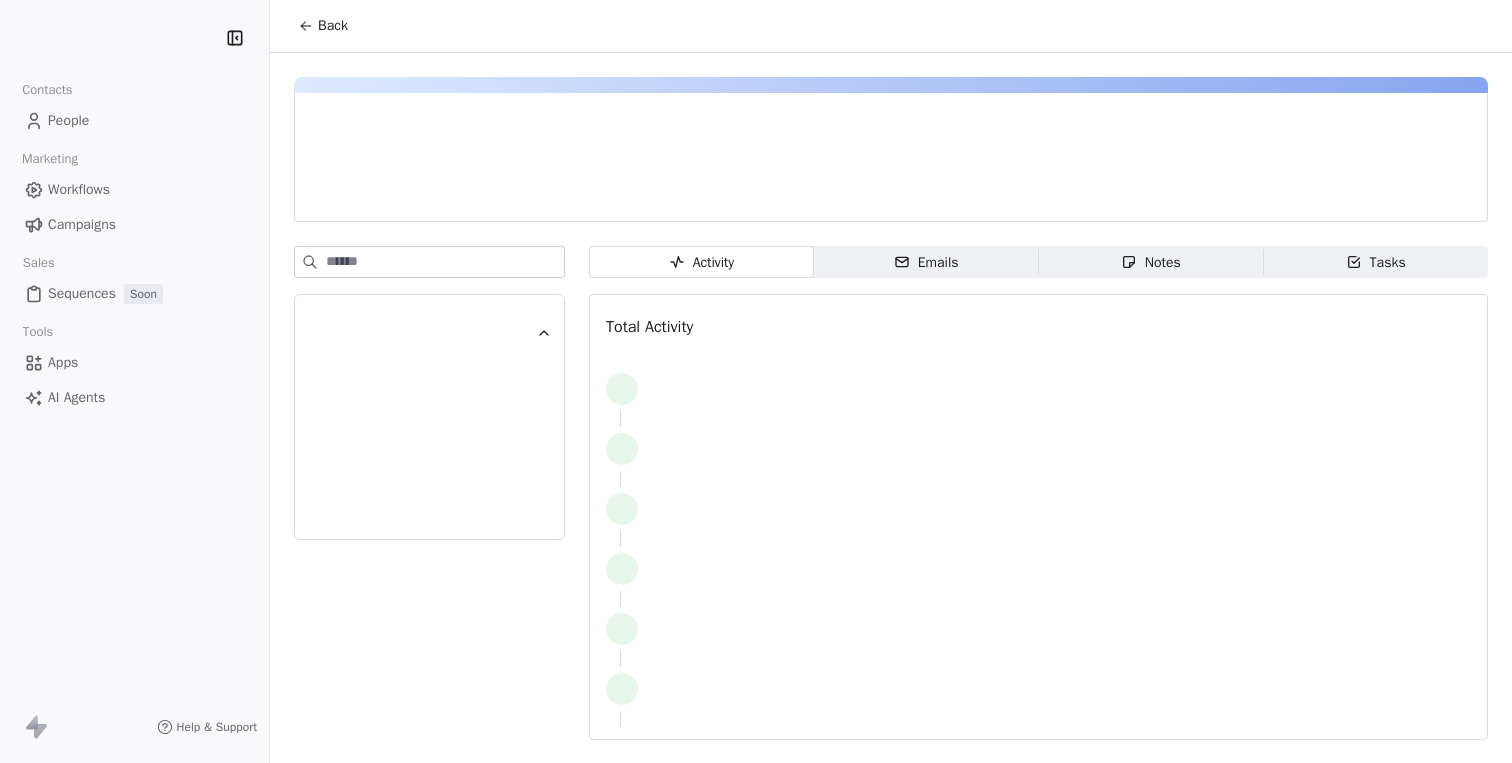 scroll, scrollTop: 0, scrollLeft: 0, axis: both 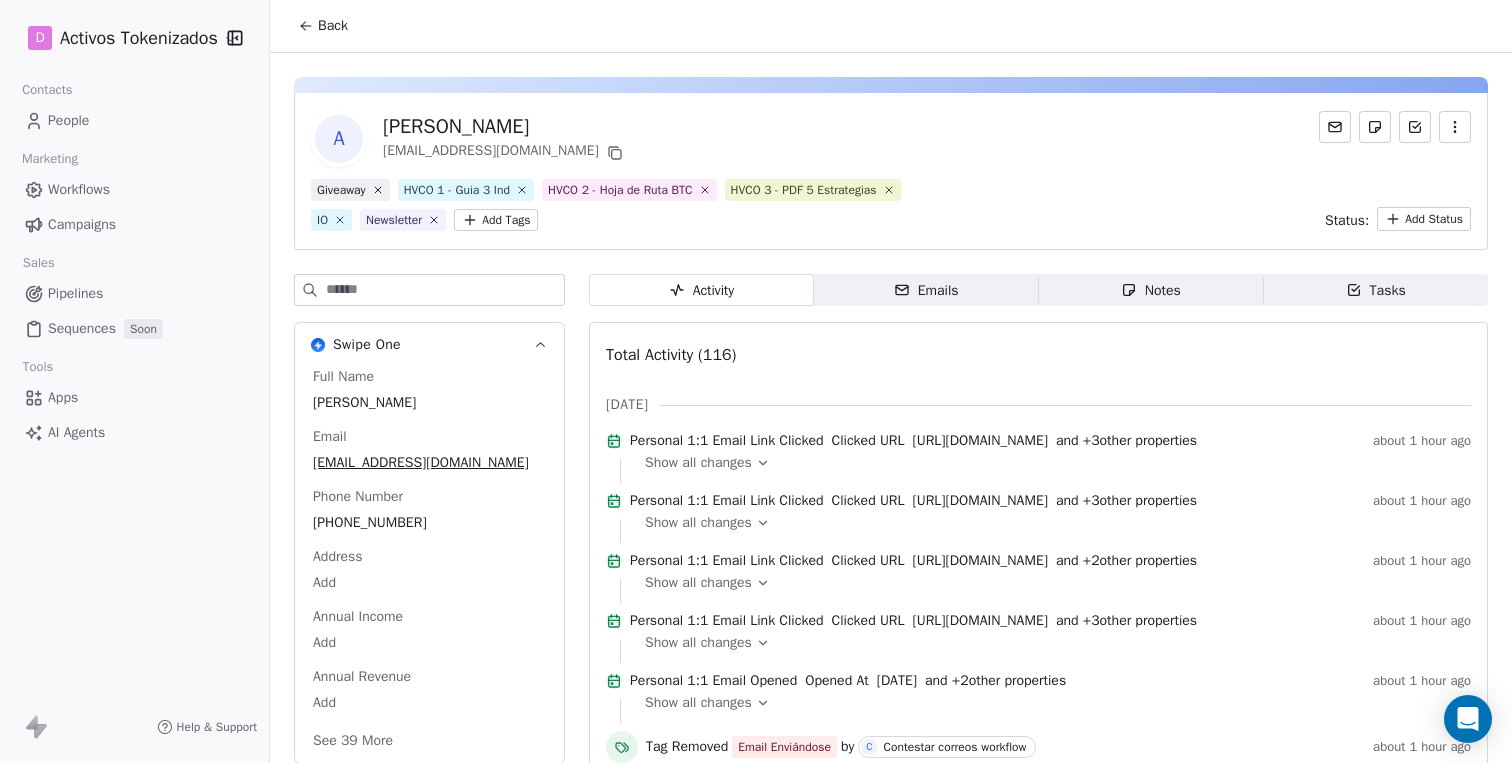 click 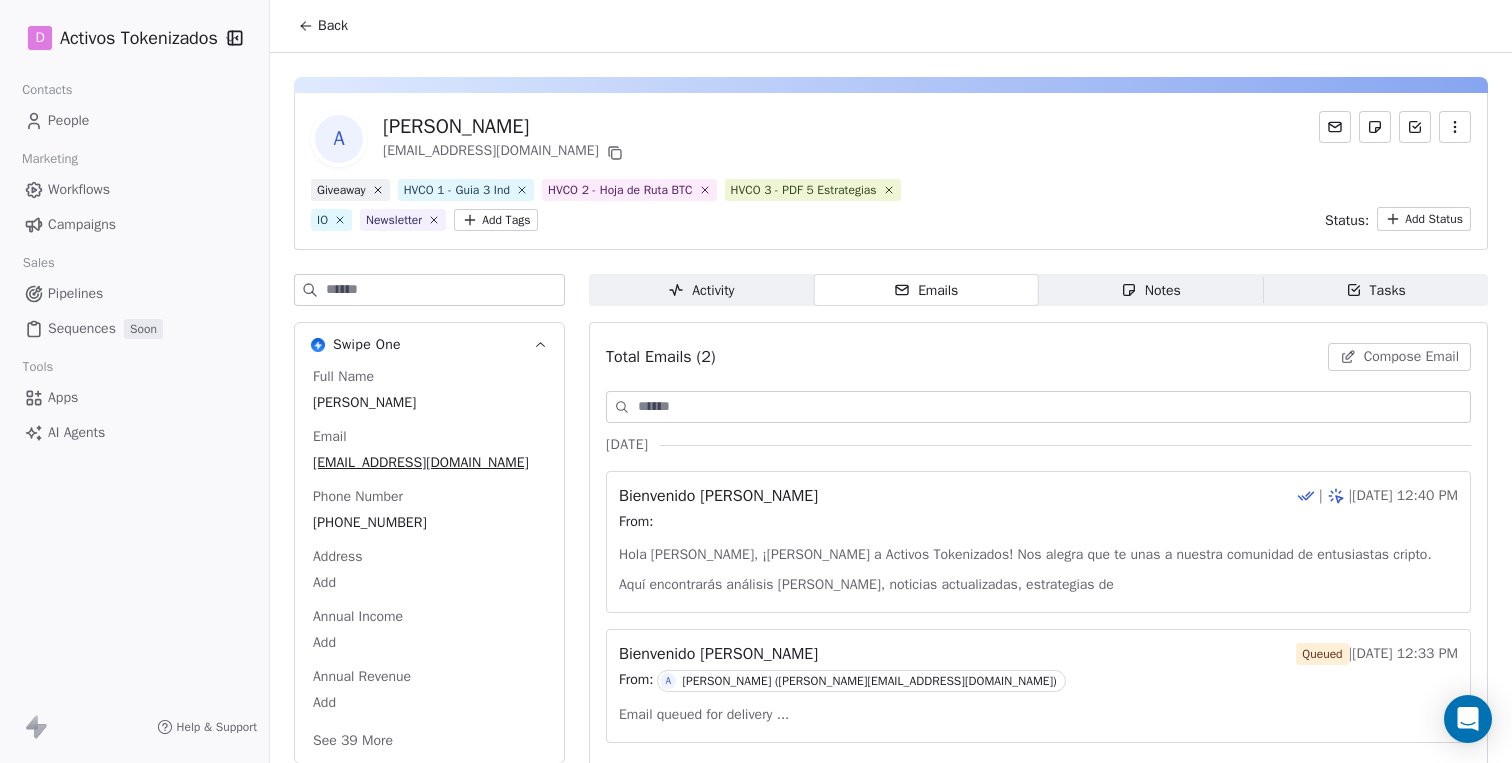 scroll, scrollTop: 55, scrollLeft: 0, axis: vertical 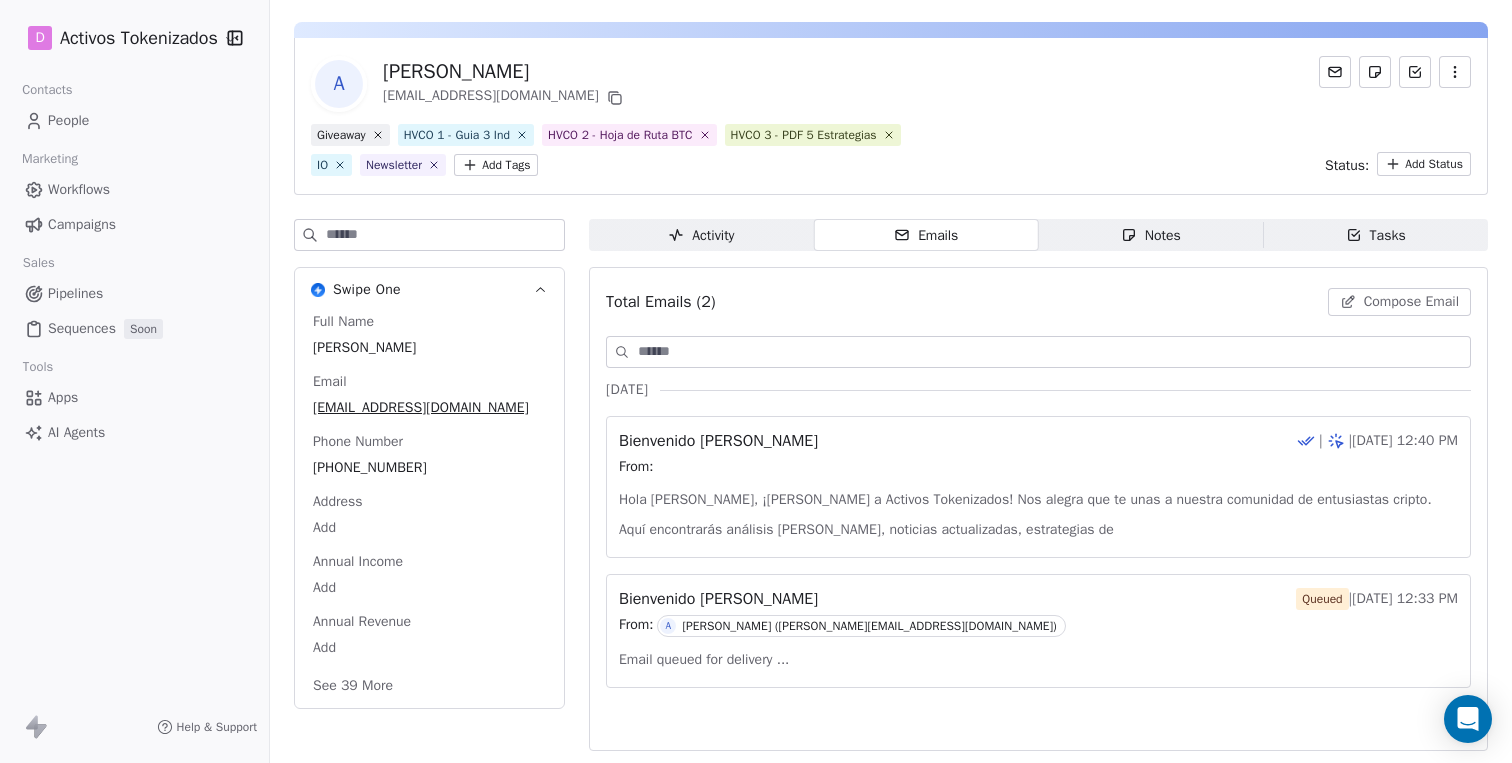 click on "Notes   Notes" at bounding box center (1151, 235) 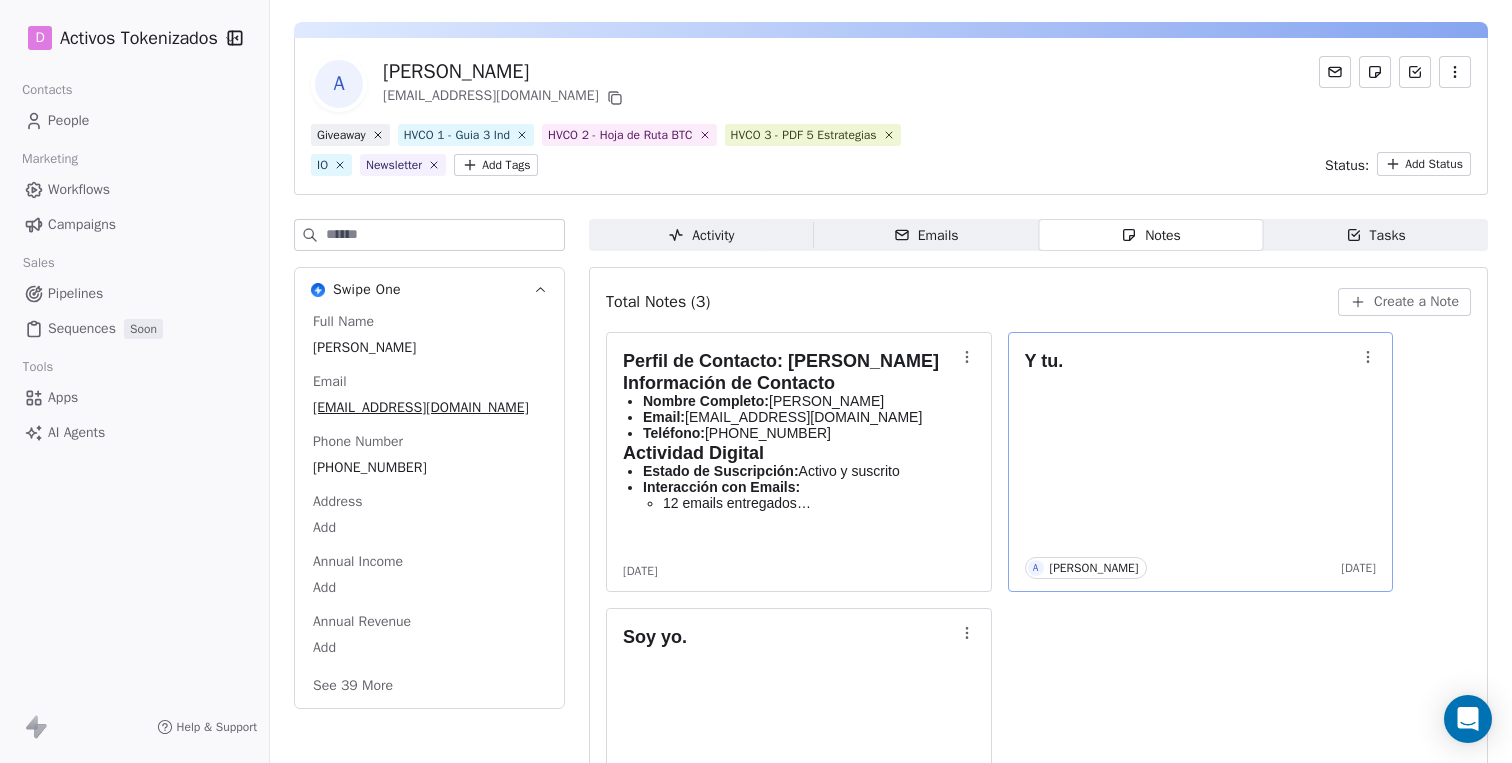 click 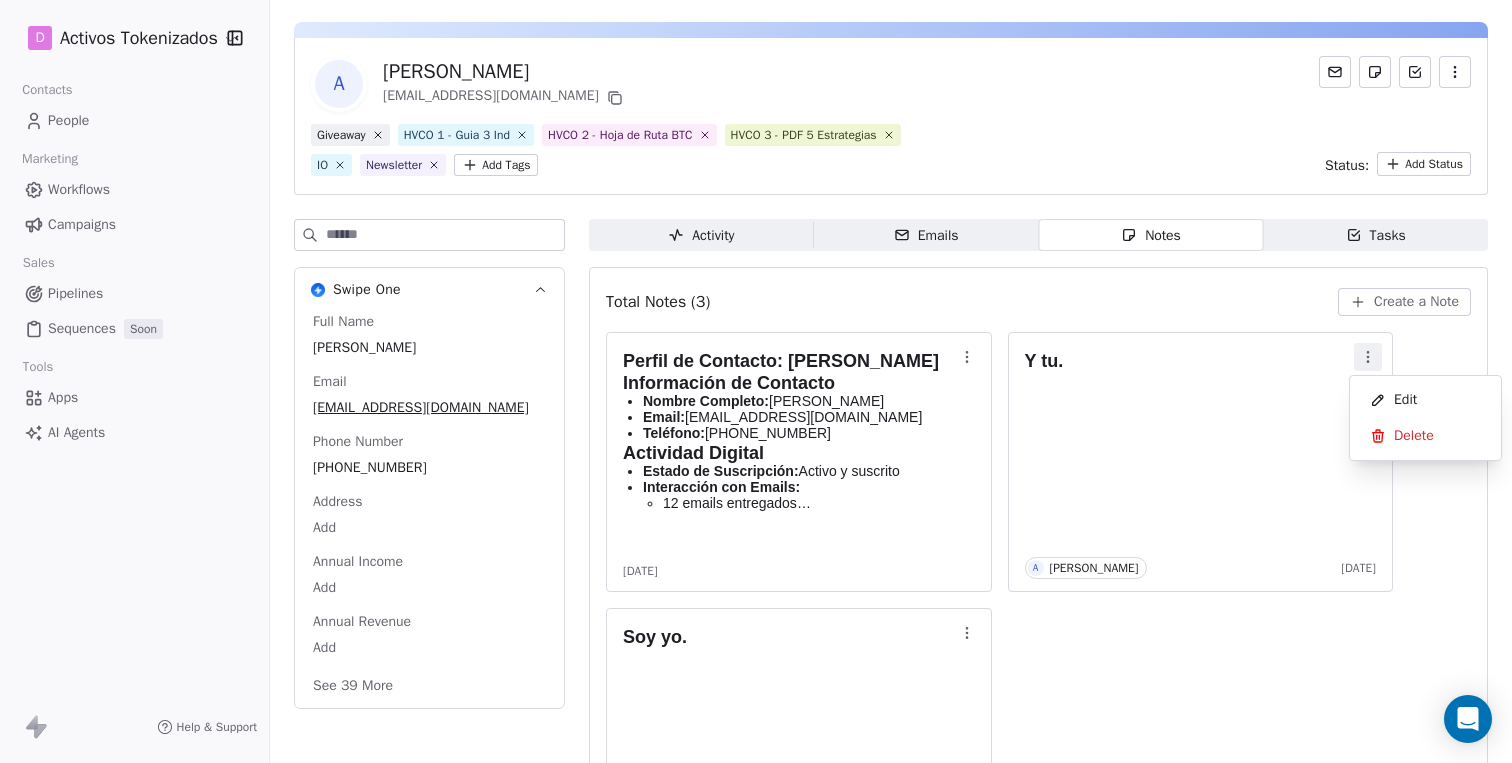 click on "Delete" at bounding box center [1425, 436] 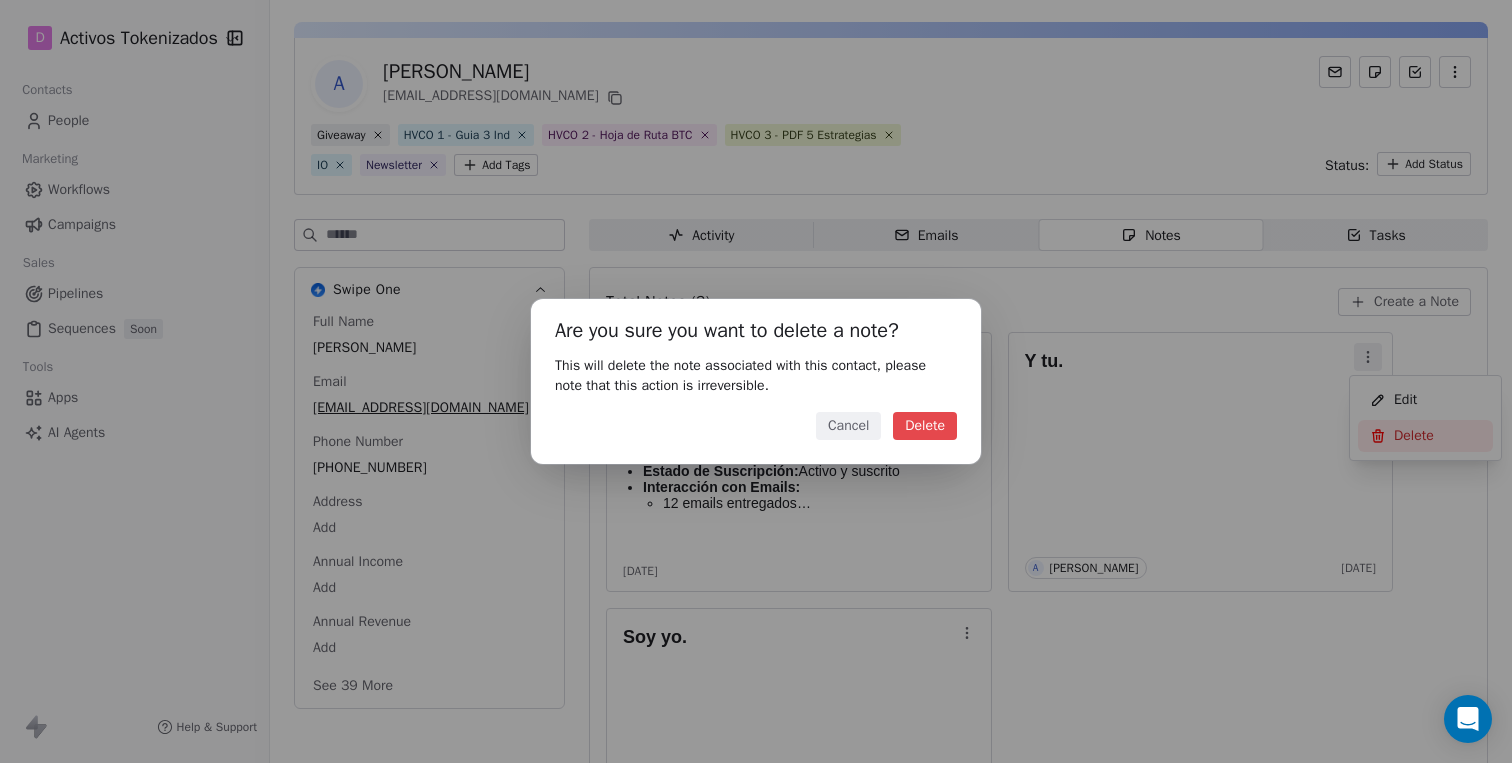 click on "Delete" at bounding box center (925, 426) 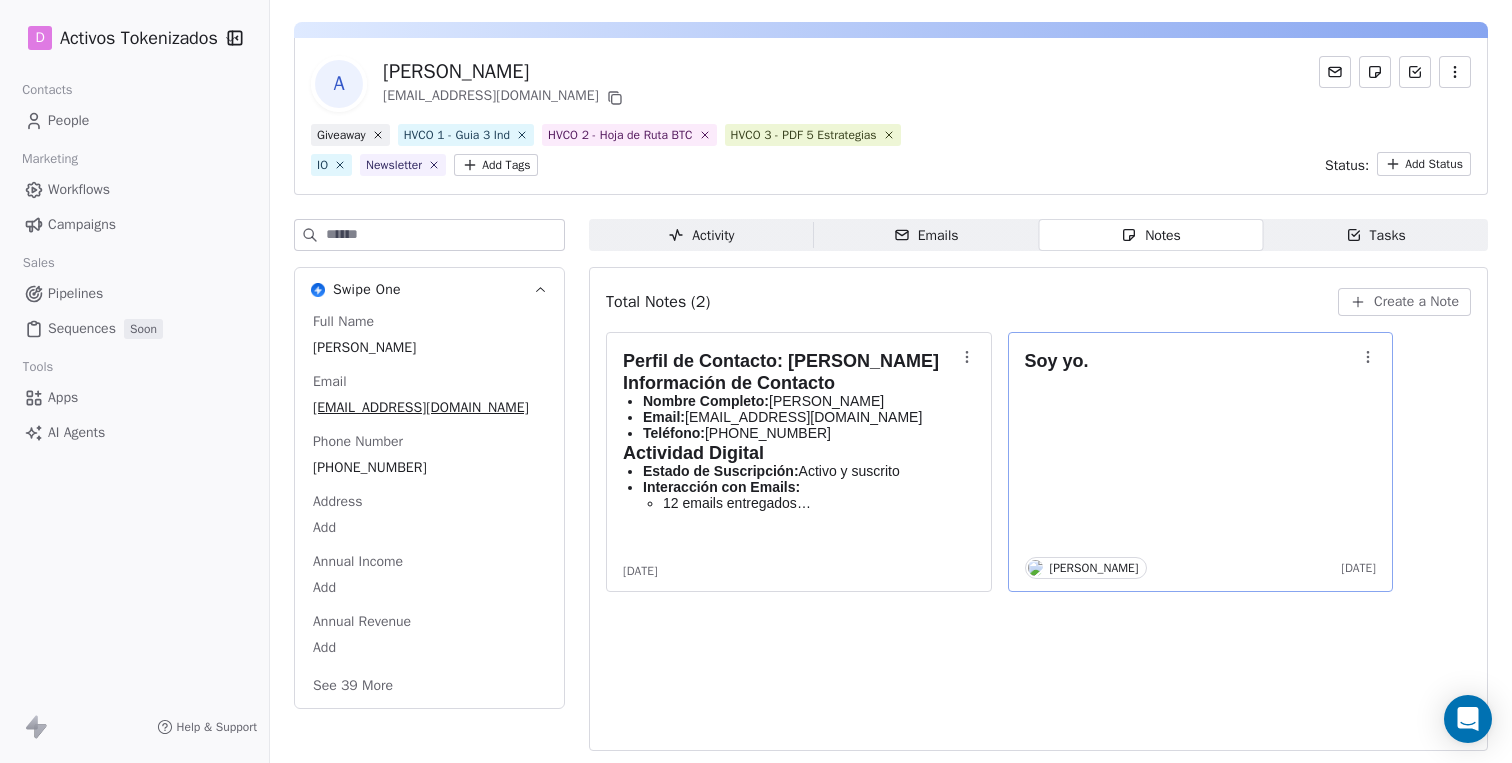 click 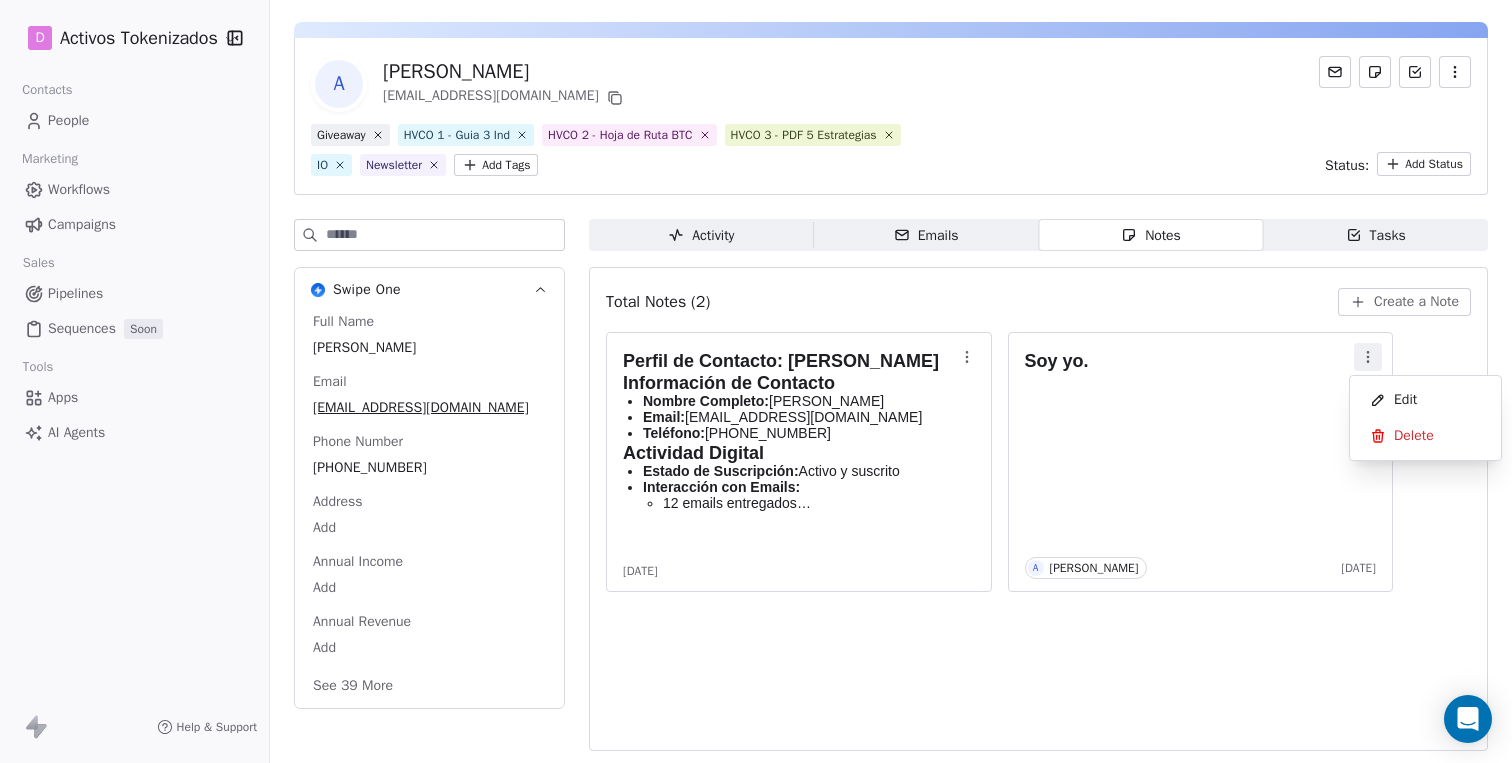 click 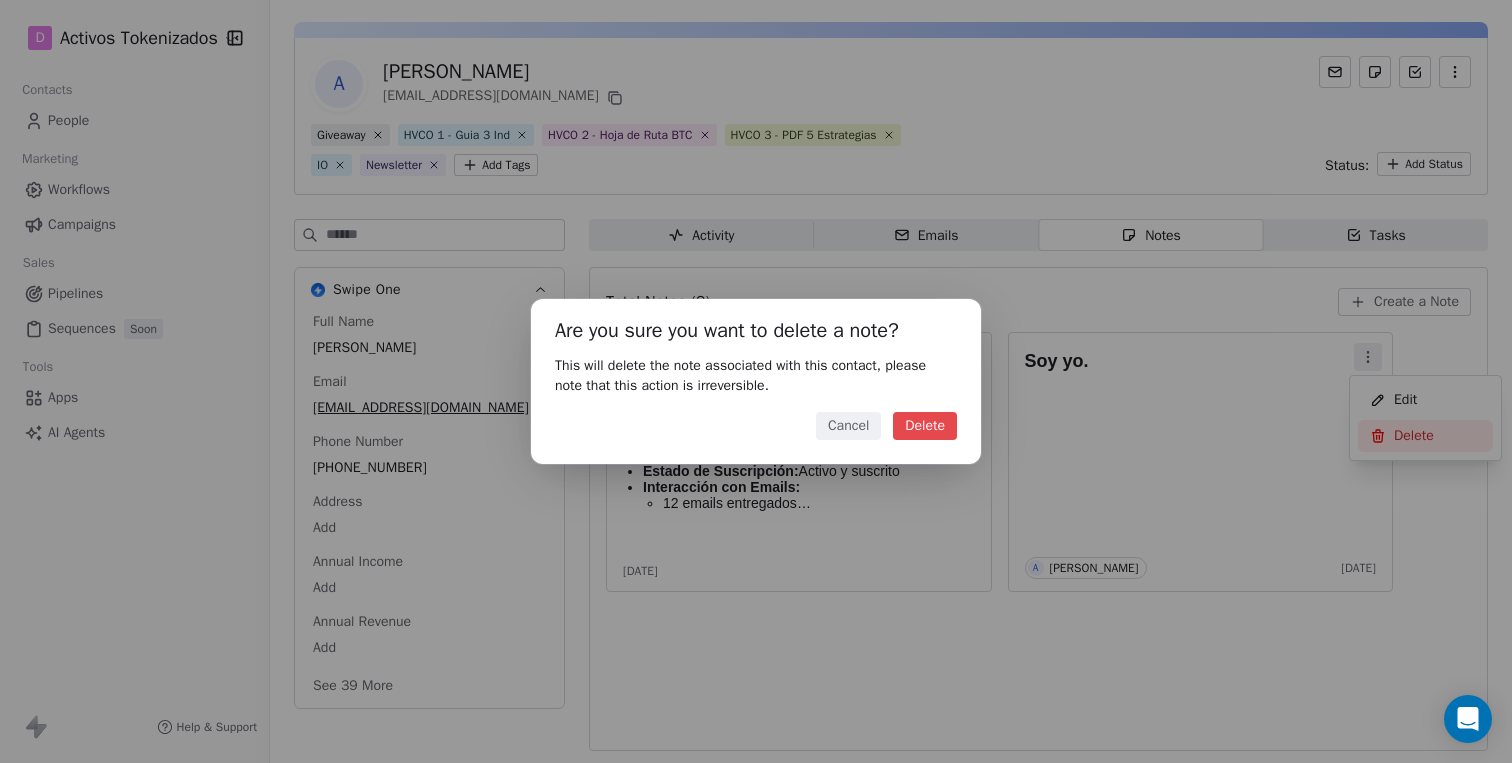 click on "Delete" at bounding box center (925, 426) 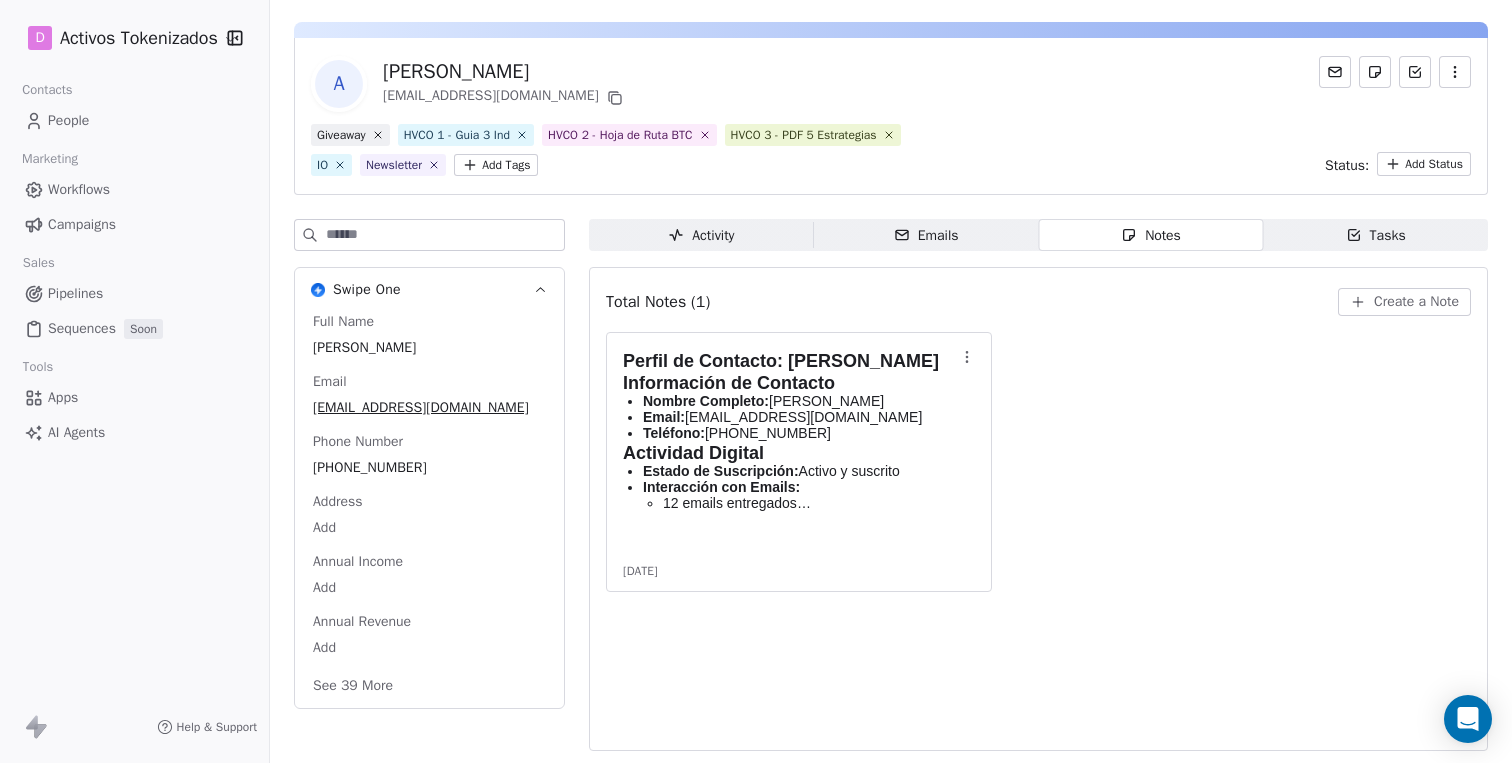 click on "Activity" at bounding box center [701, 235] 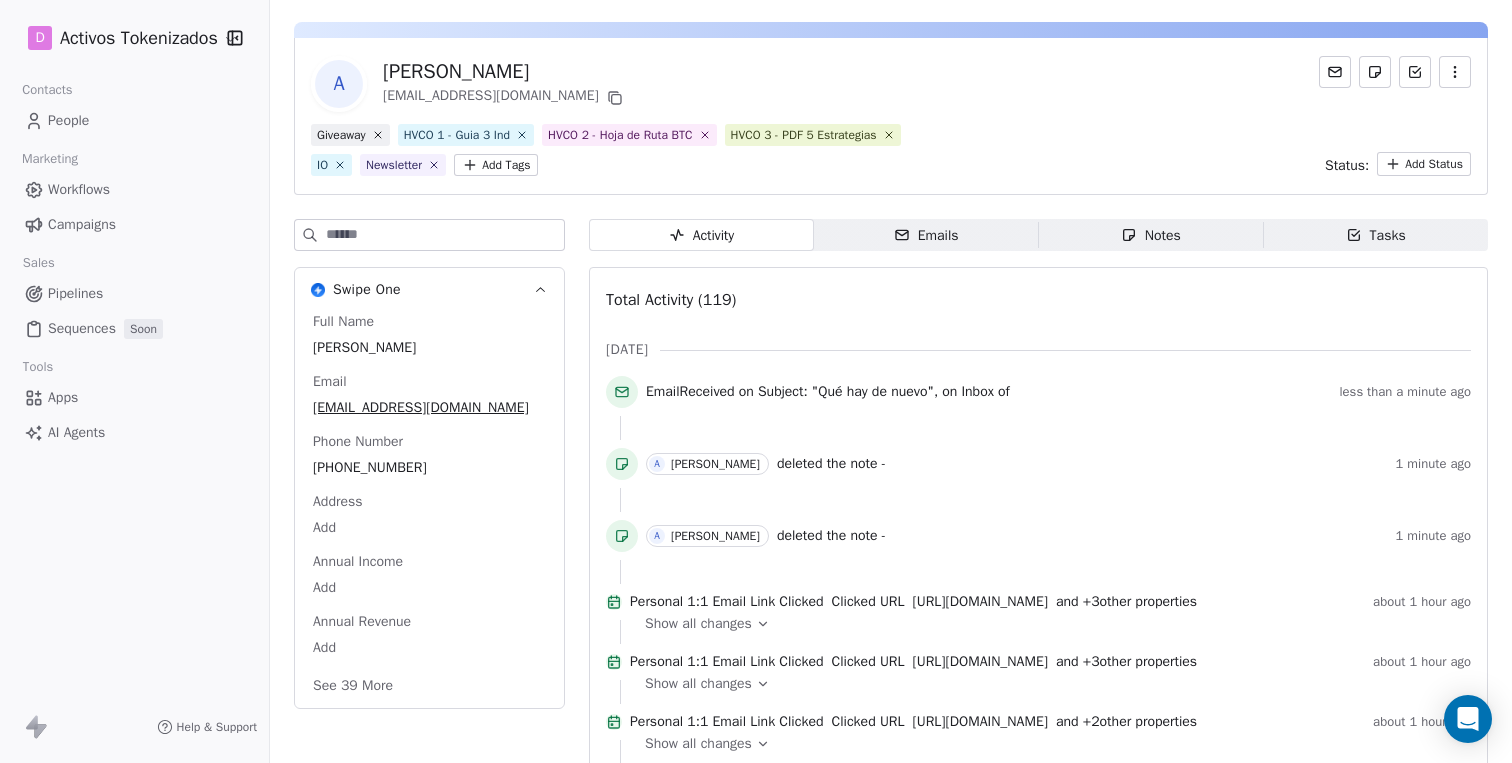 click on "on Subject:" at bounding box center (773, 392) 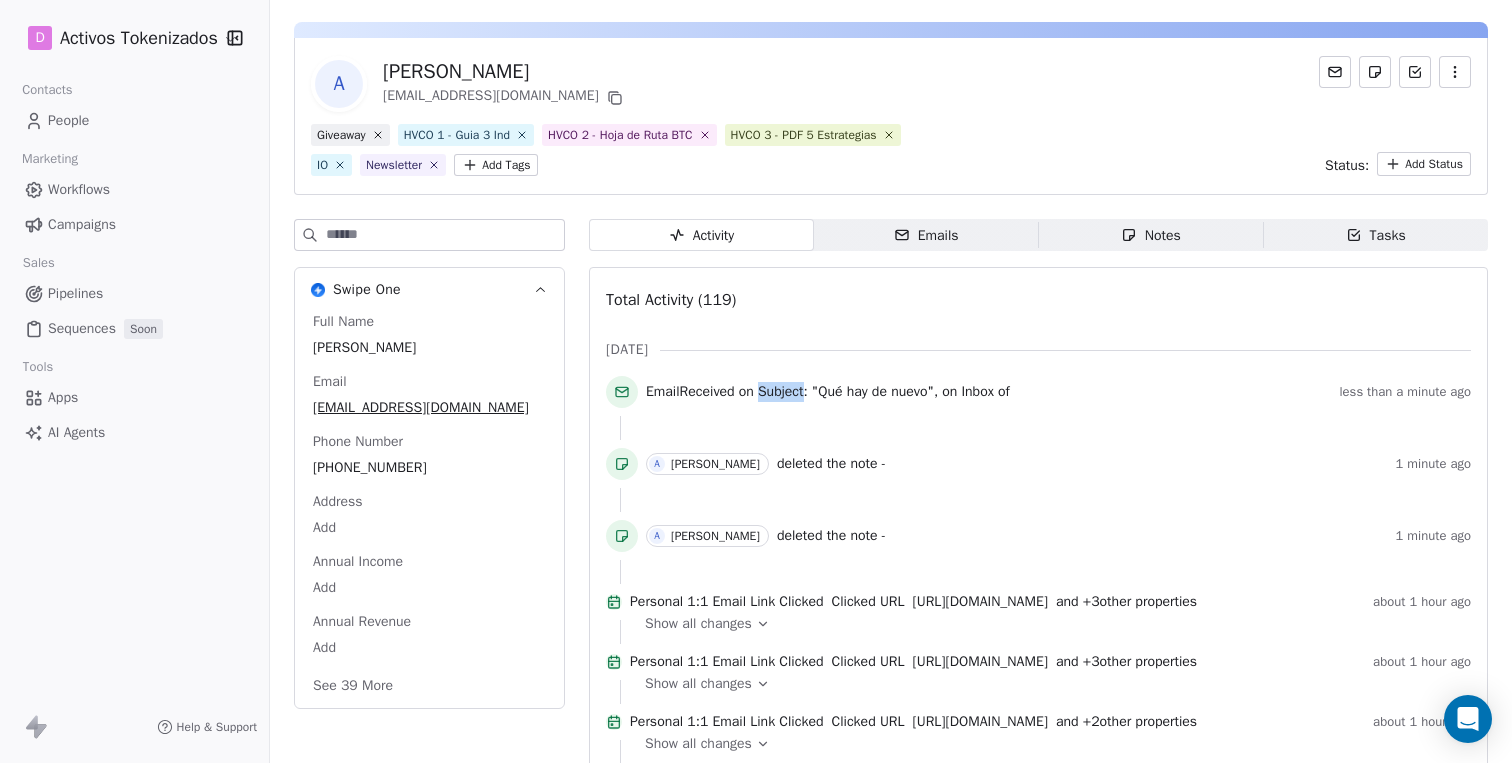 click on "on Subject:" at bounding box center (773, 392) 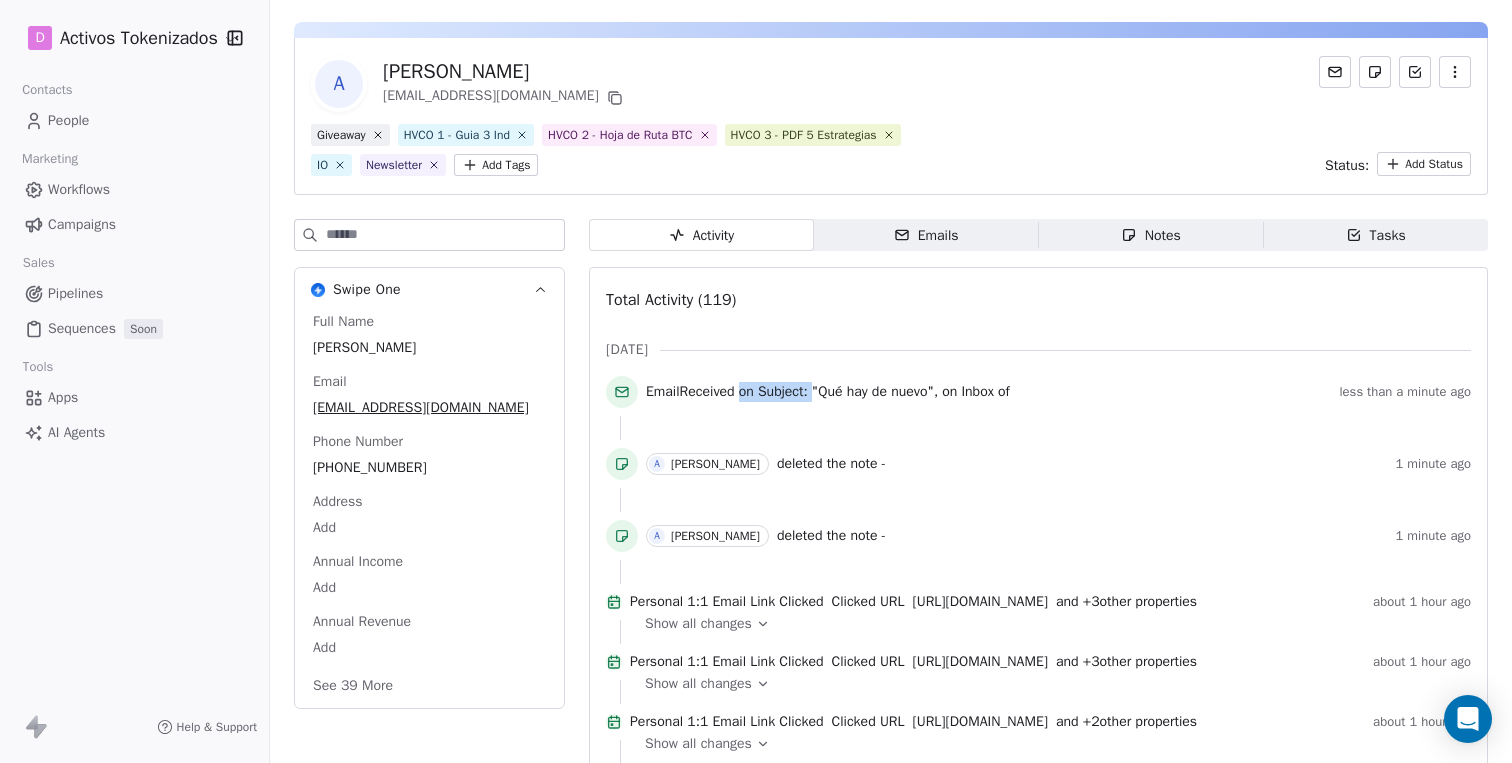 click on "on Subject:" at bounding box center (773, 392) 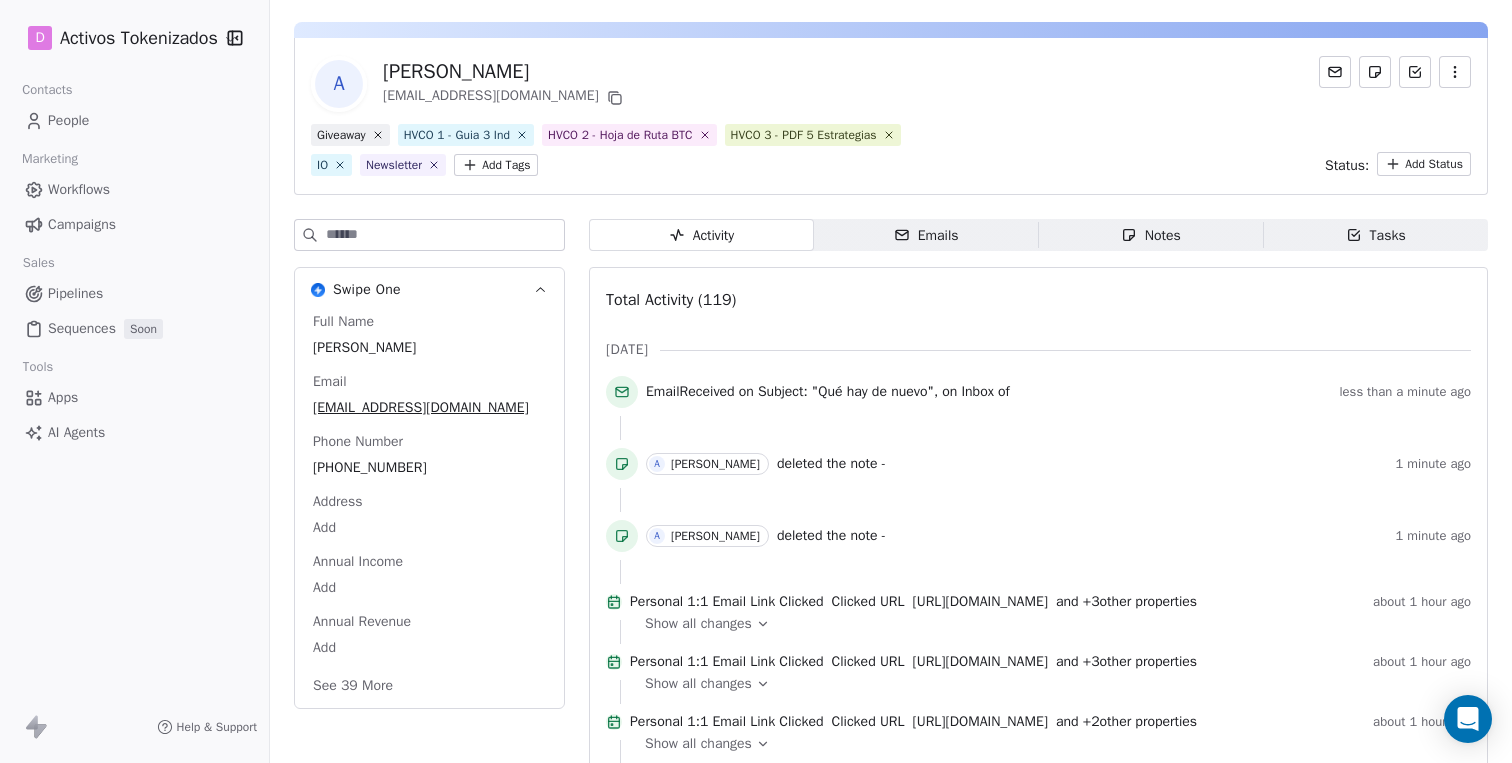 click on "on Subject:" at bounding box center [773, 392] 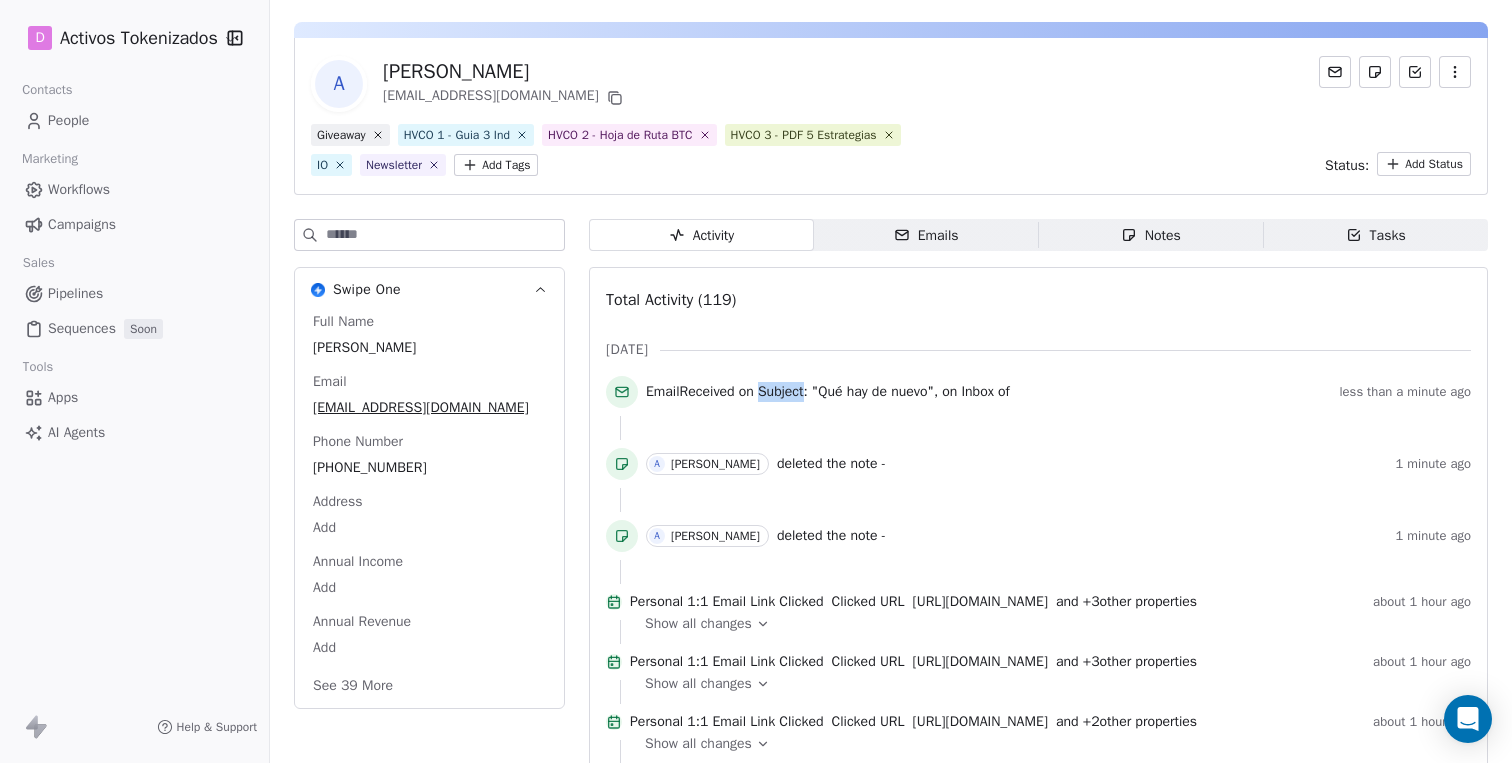 click on "on Subject:" at bounding box center [773, 392] 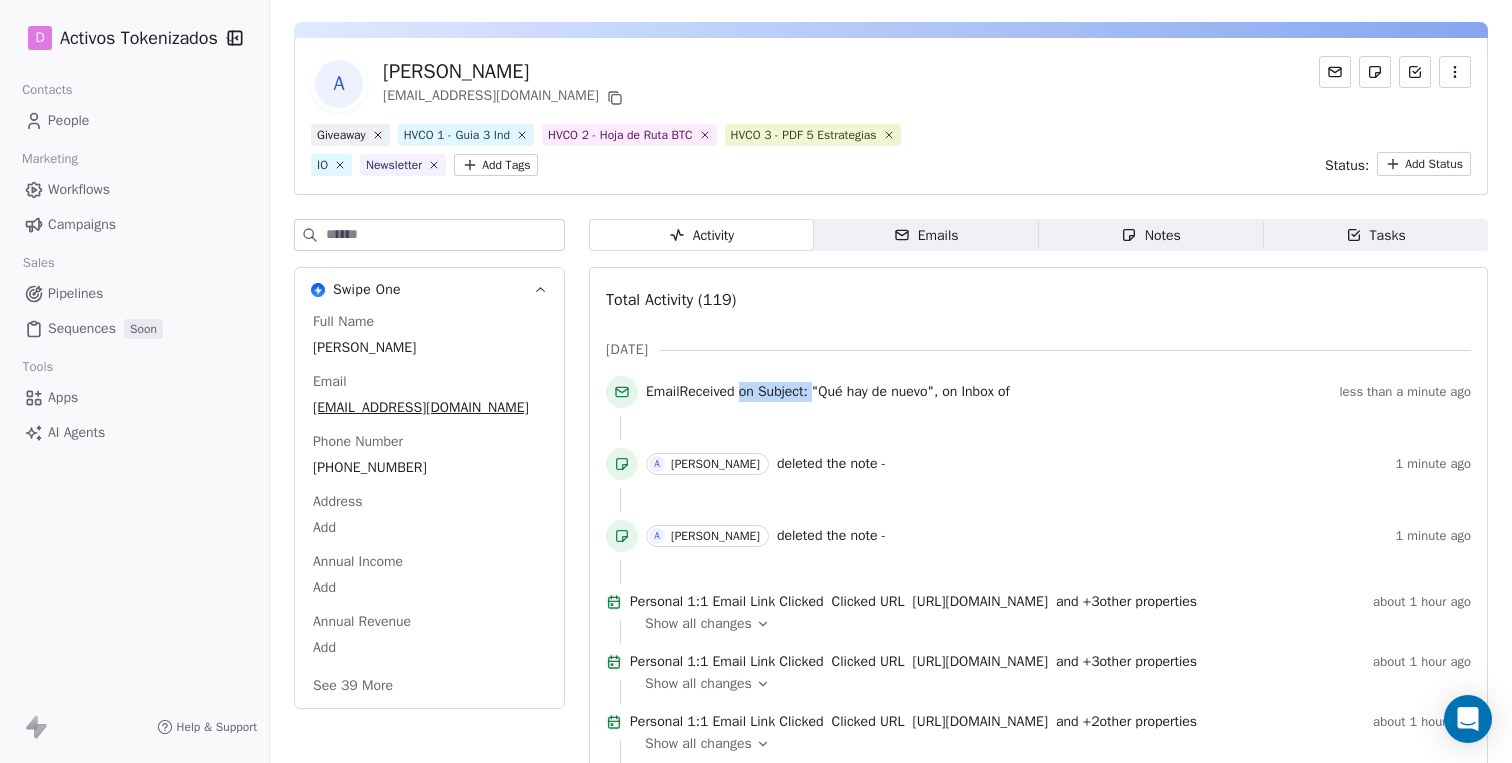 click on "on Subject:" at bounding box center (773, 392) 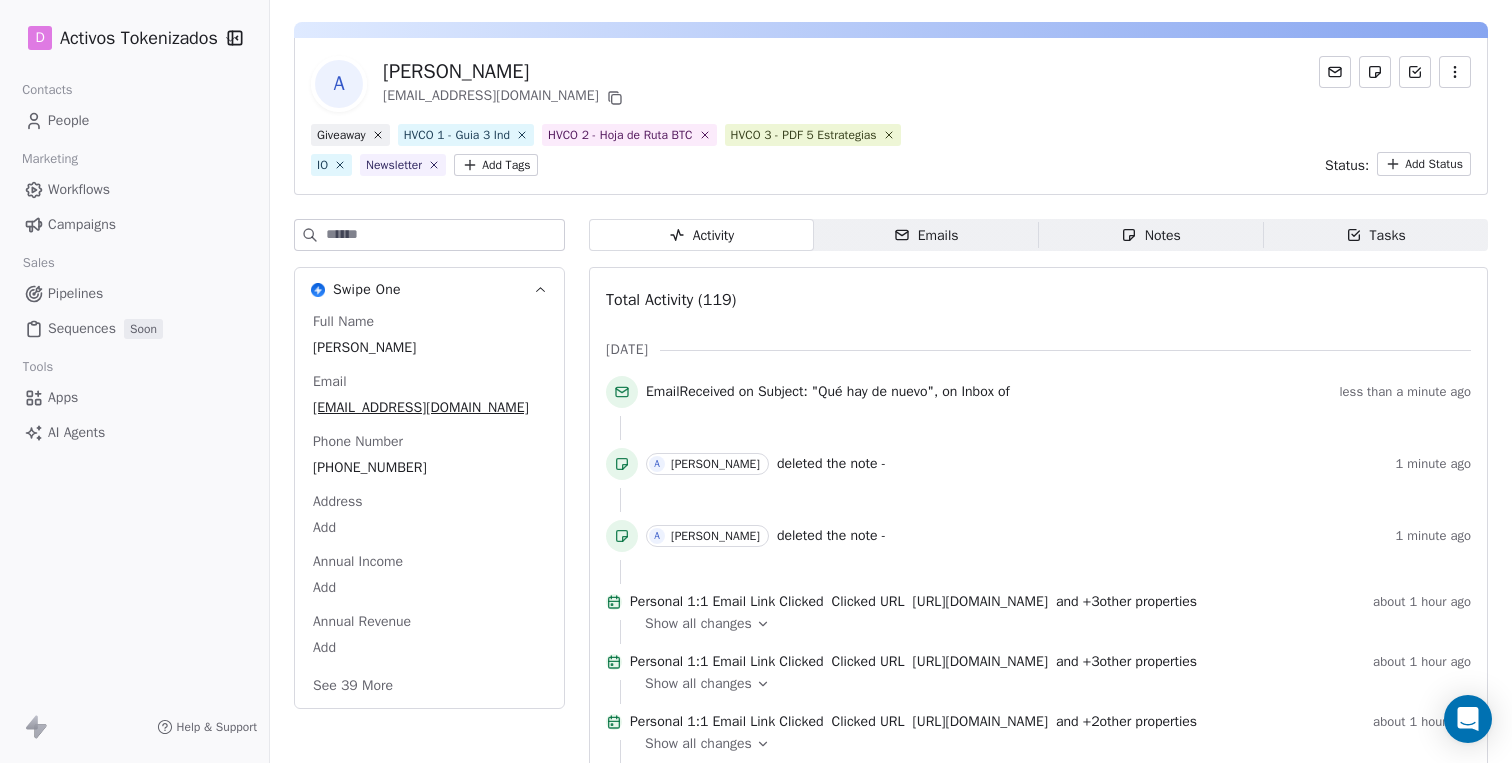 click on "" Qué hay de nuevo "," at bounding box center (875, 392) 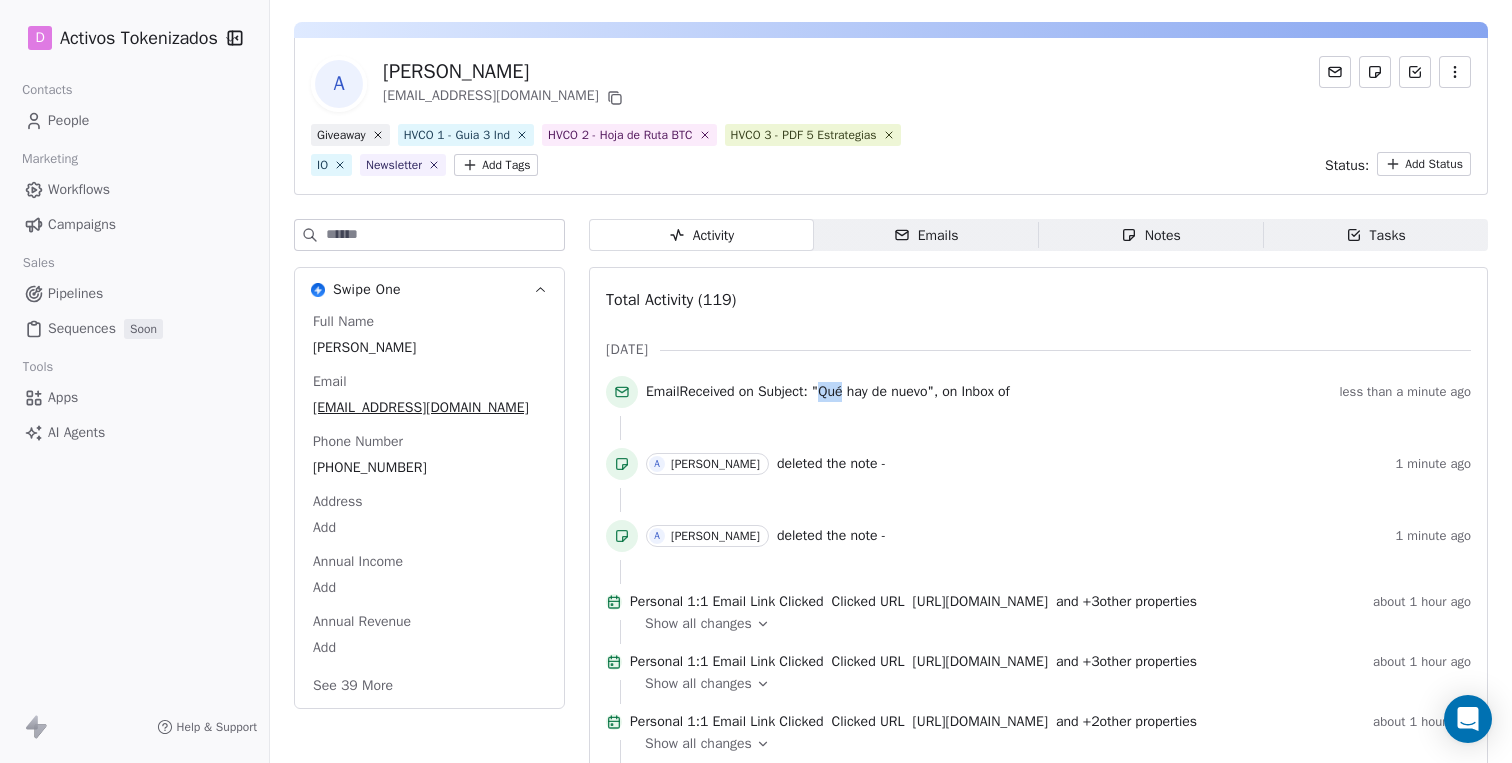 click on "" Qué hay de nuevo "," at bounding box center (875, 392) 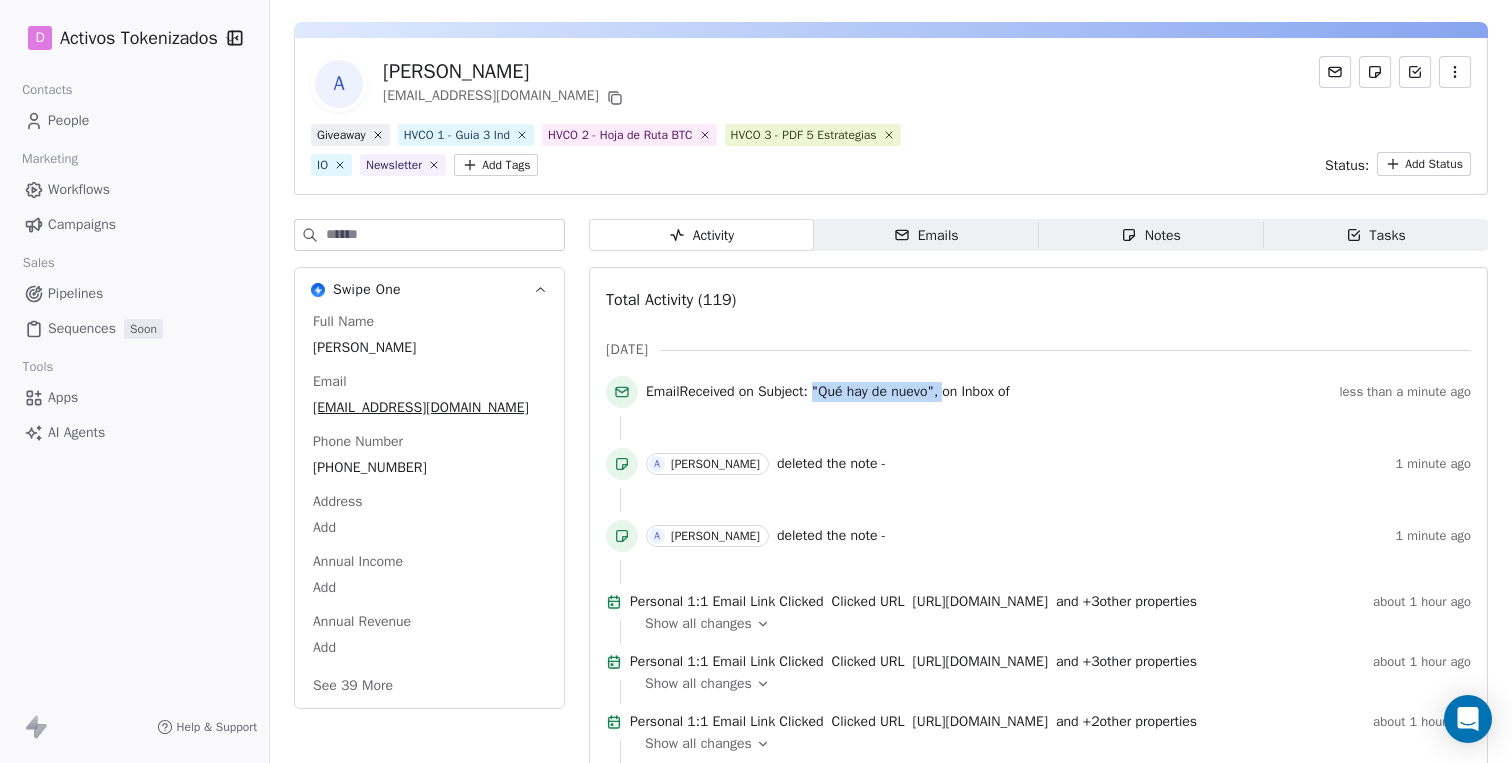 click on "" Qué hay de nuevo "," at bounding box center [875, 392] 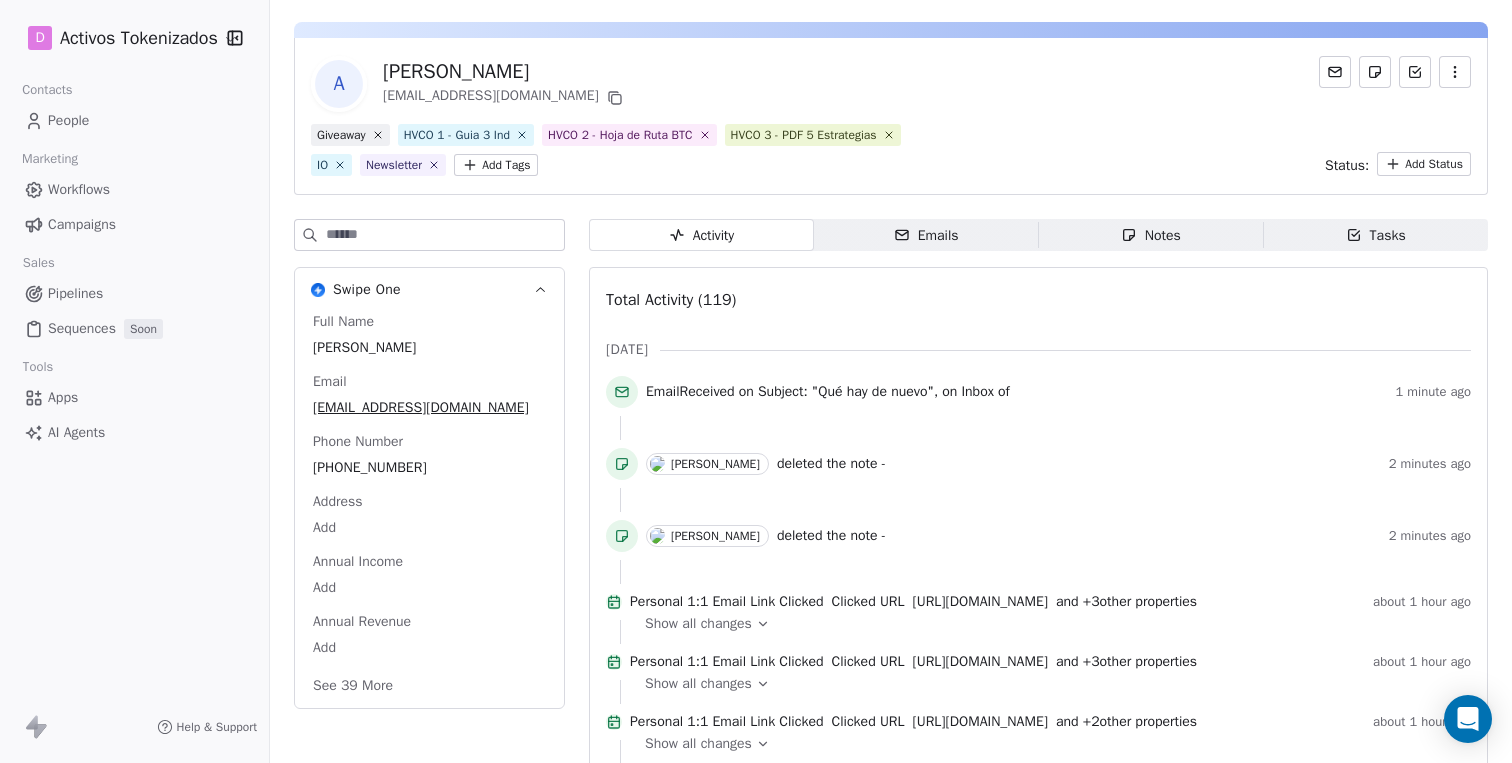 click on "on Subject:" at bounding box center [773, 392] 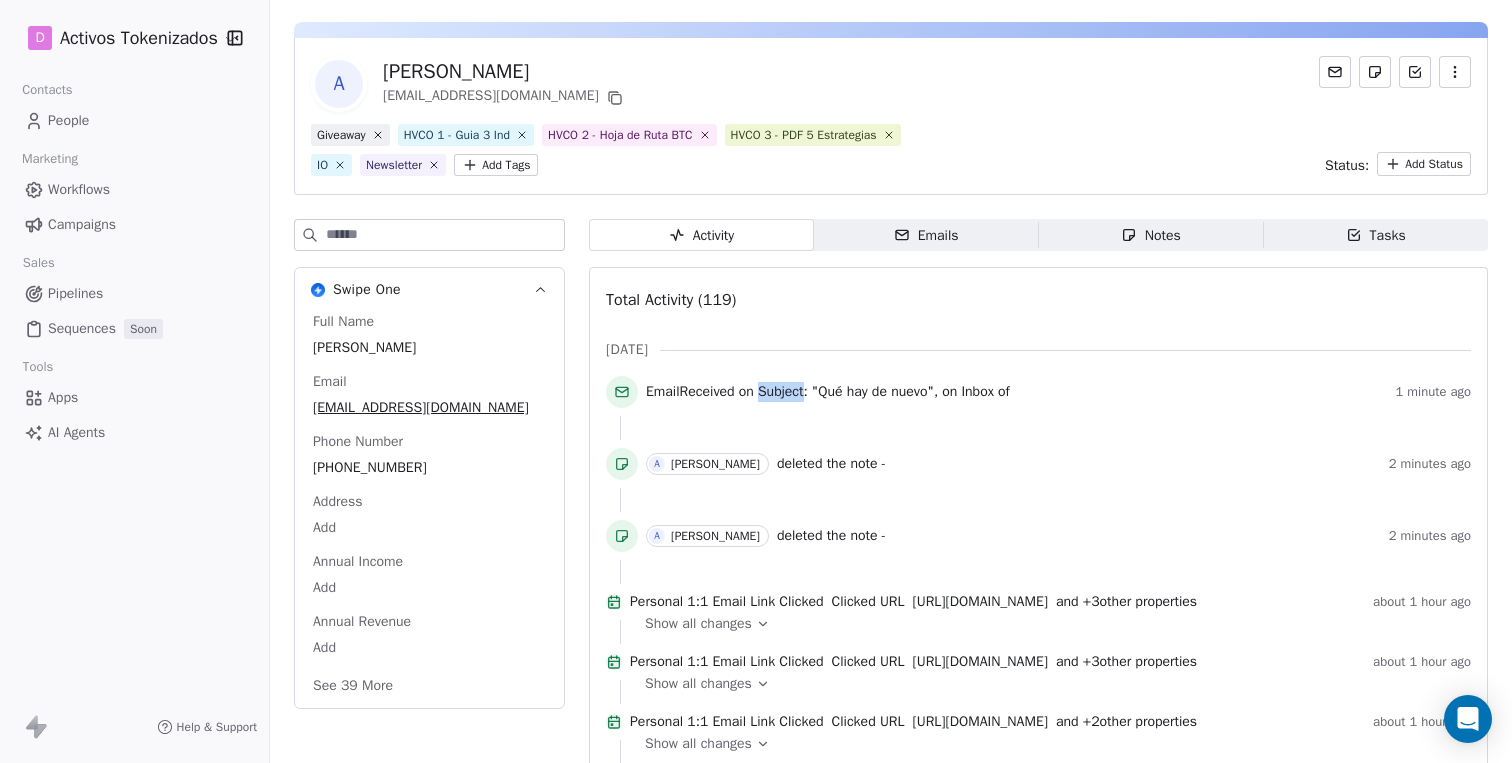 click on "on Subject:" at bounding box center (773, 392) 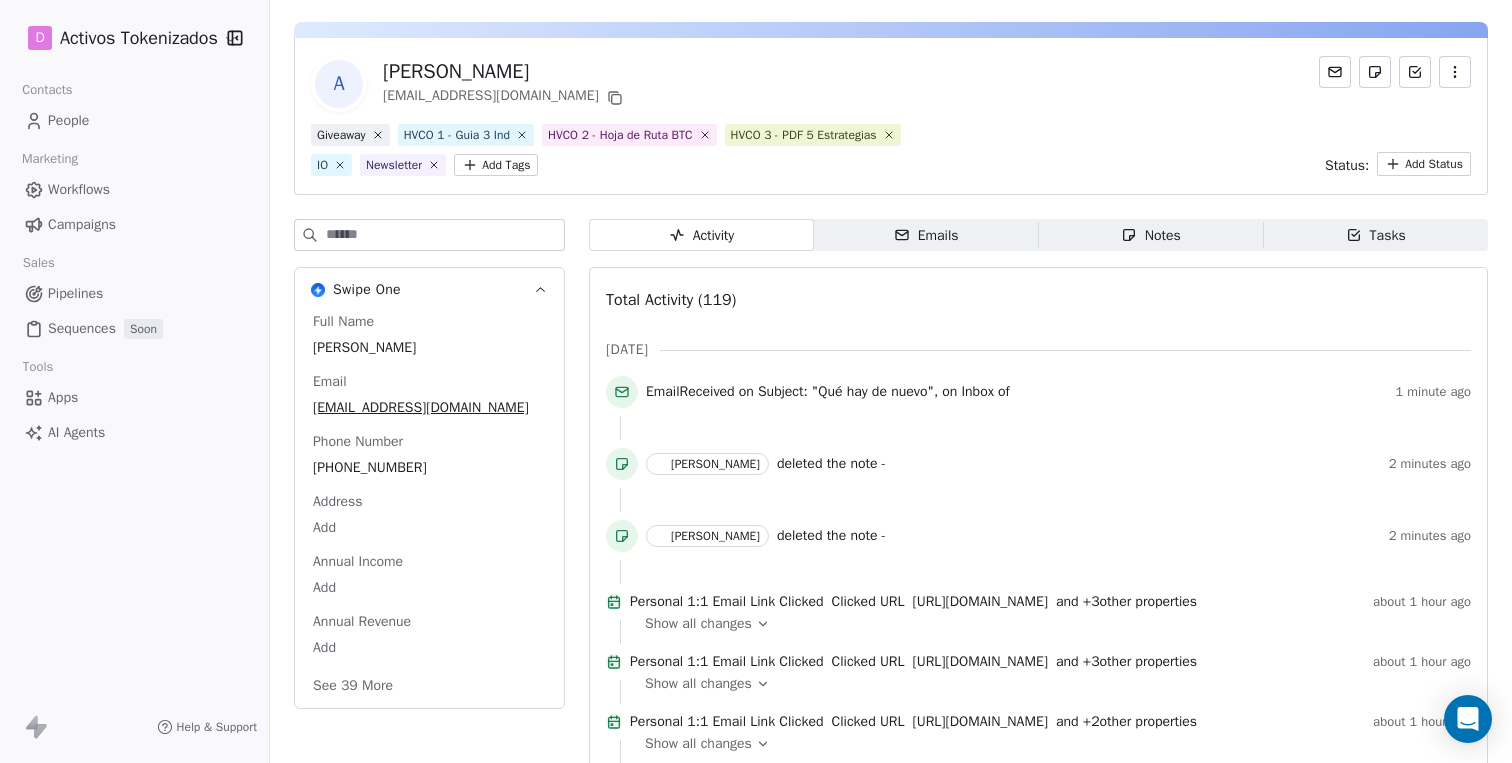 click on "on Subject:" at bounding box center [773, 392] 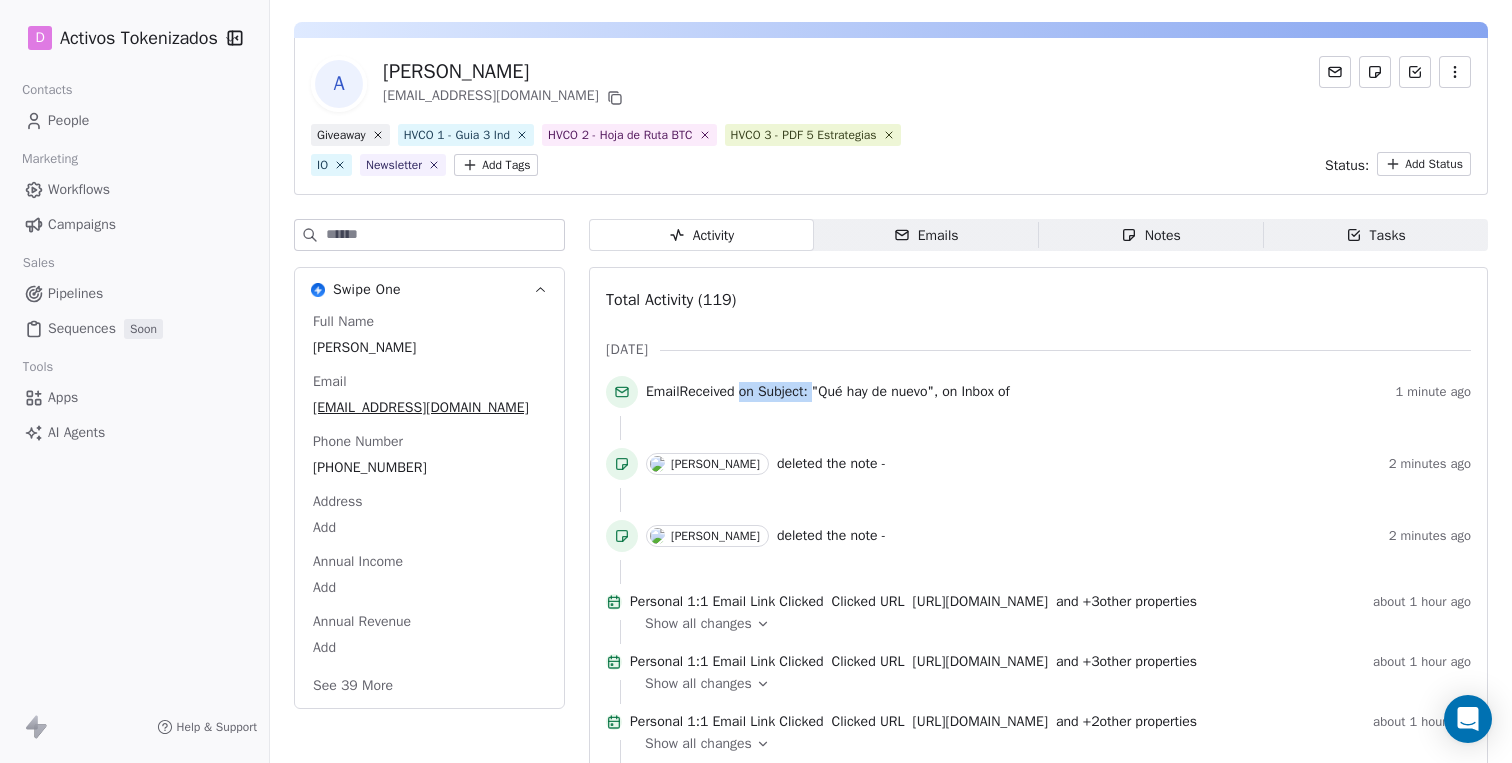 click on "on Subject:" at bounding box center [773, 392] 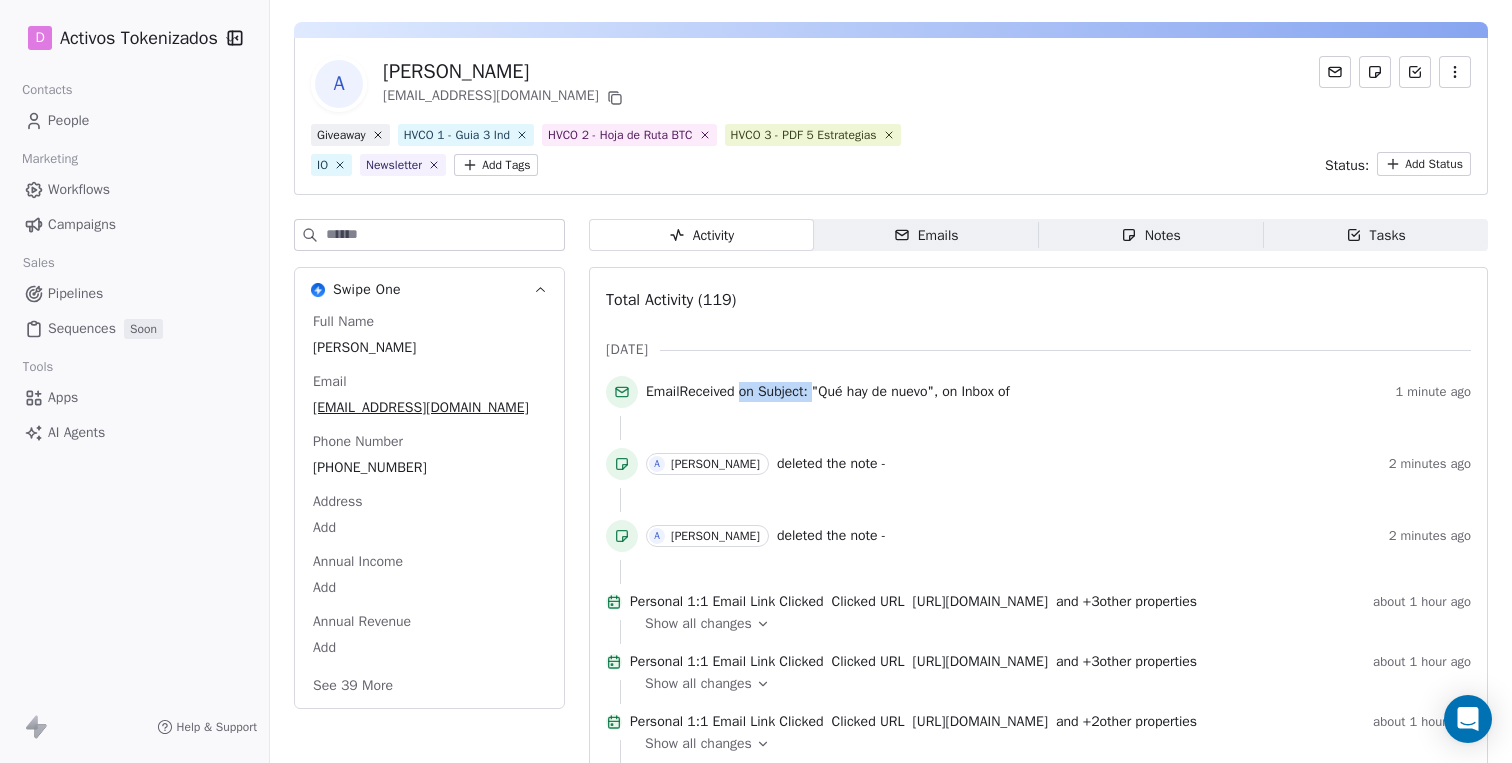 click on "Emails" at bounding box center (926, 235) 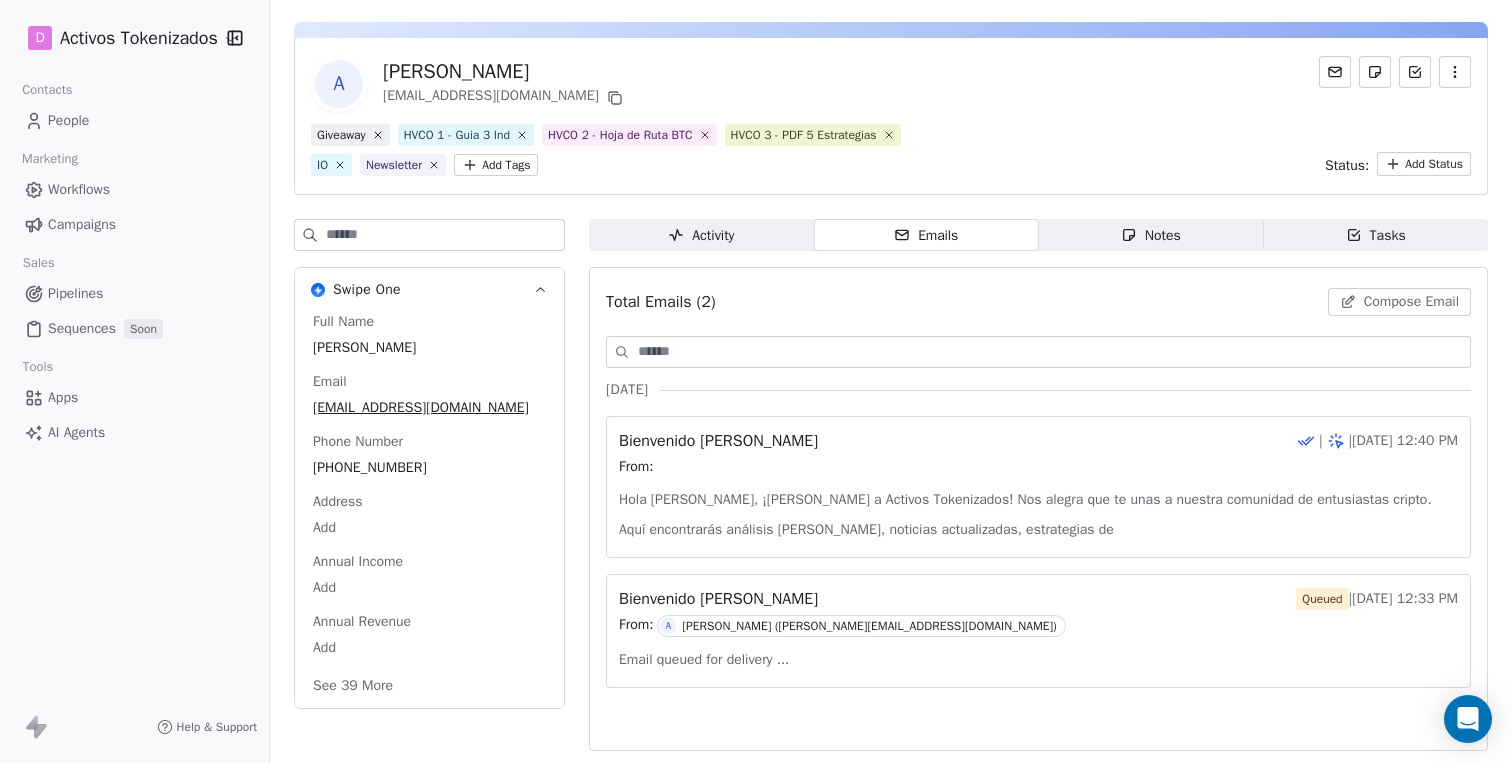 click on "Activity Activity" at bounding box center (701, 235) 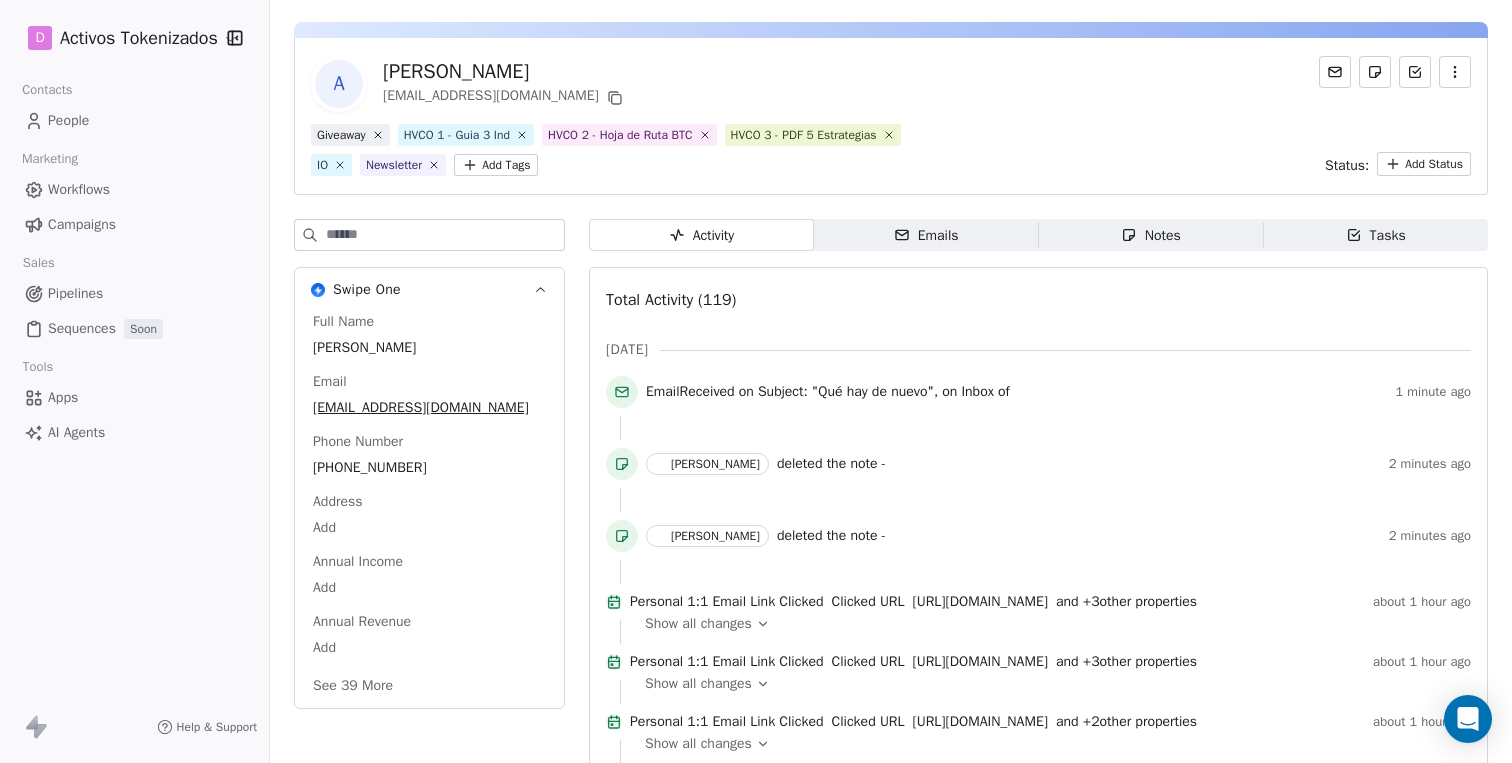 click on "Email  Received" at bounding box center (690, 392) 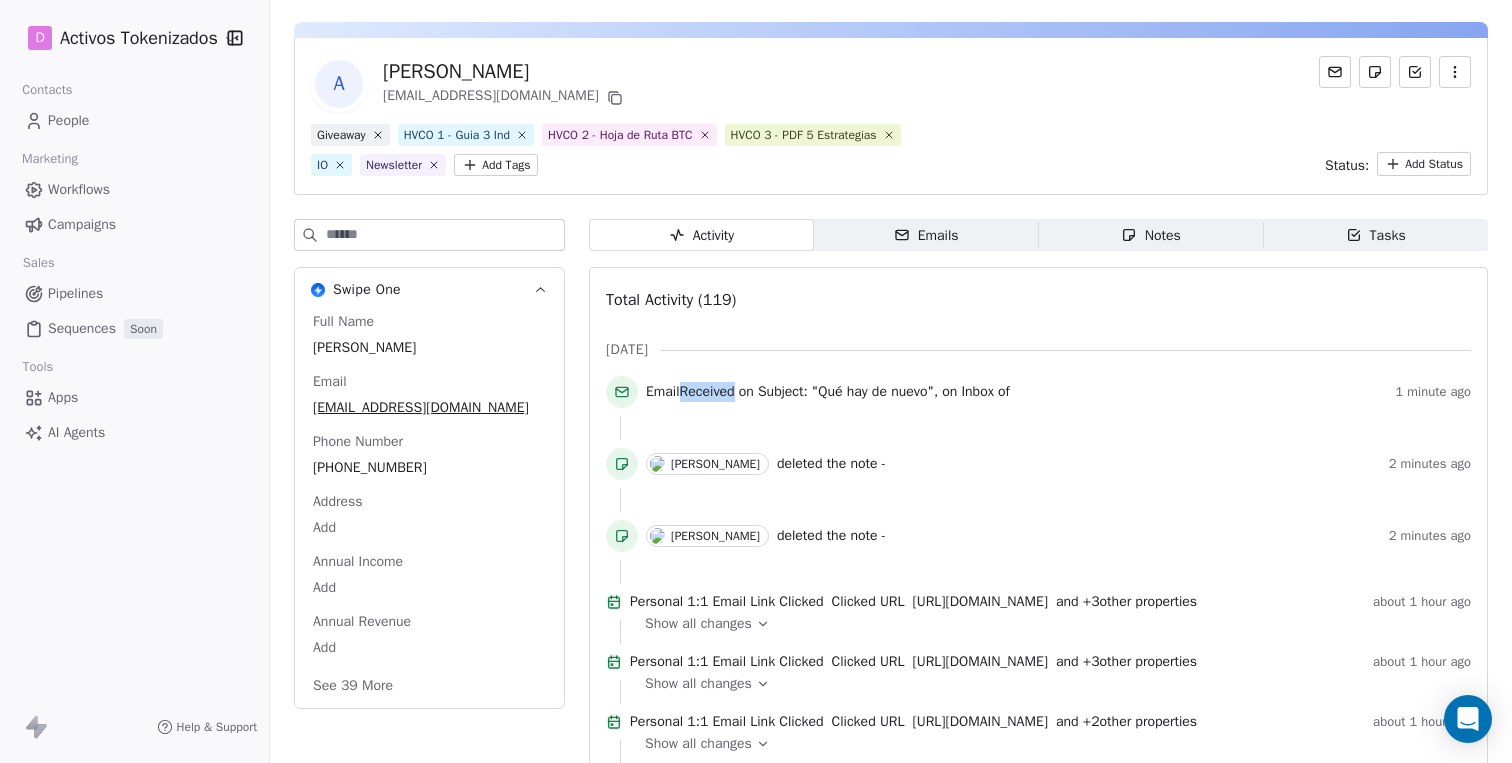 click on "Email  Received" at bounding box center [690, 392] 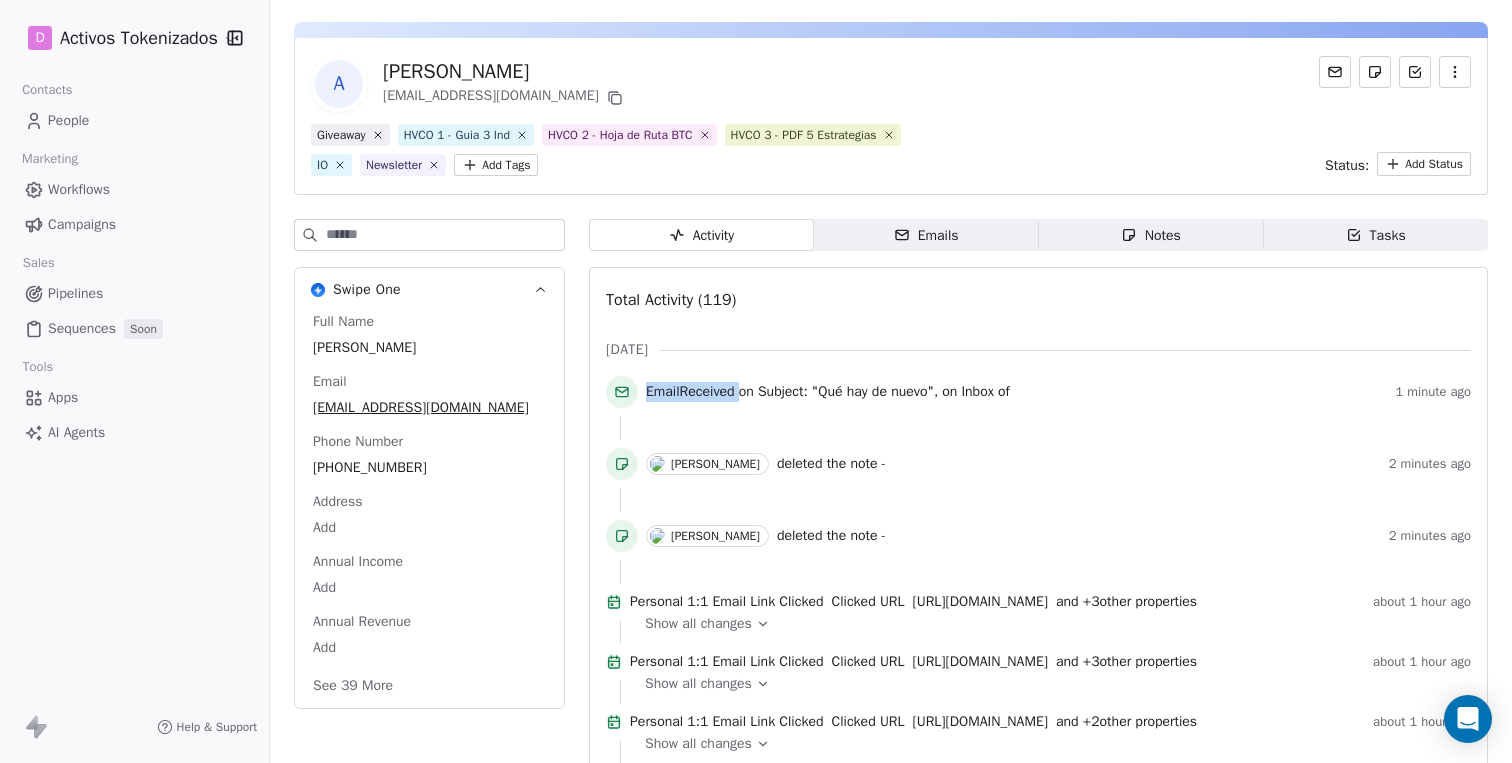 click on "Email  Received" at bounding box center (690, 392) 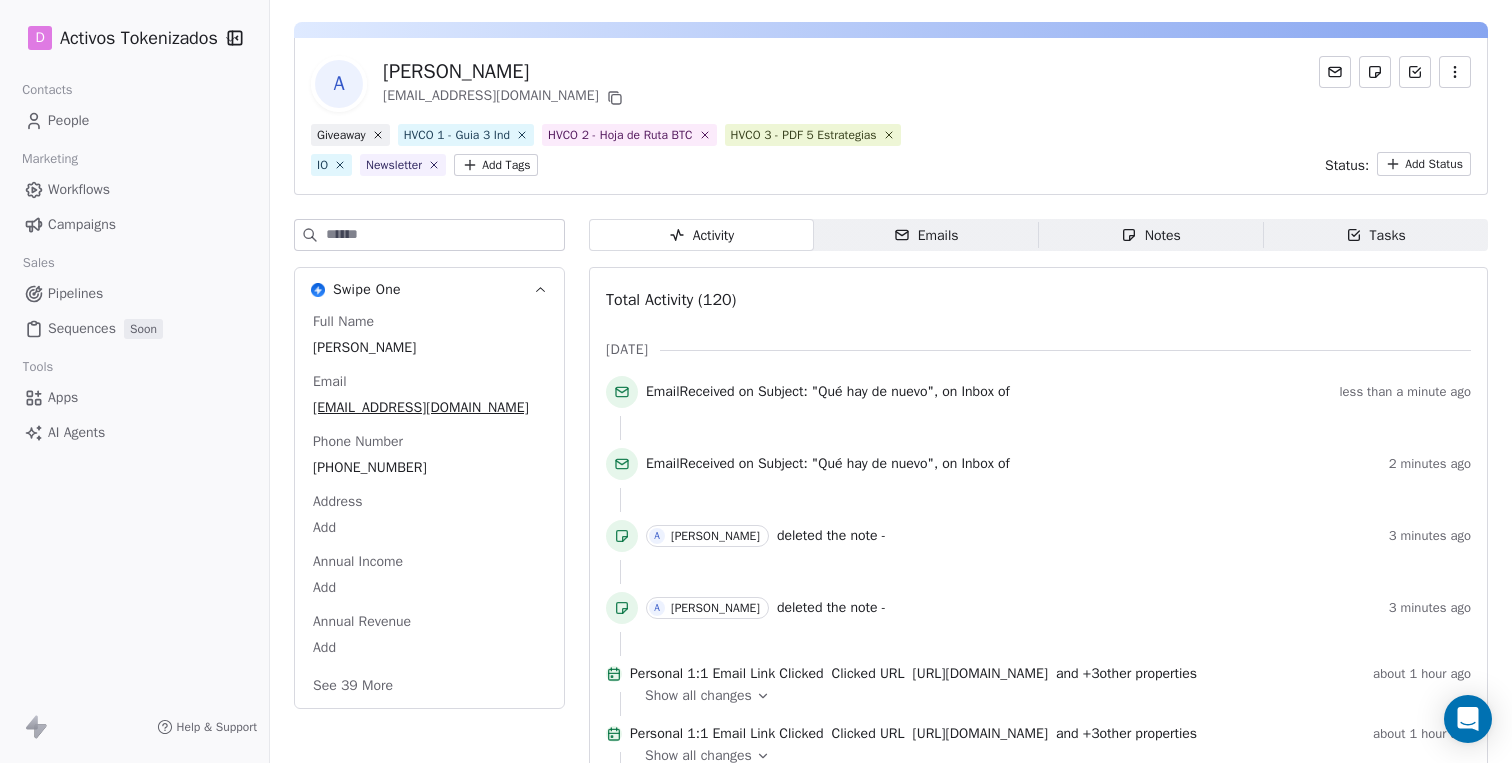 click on "Email  Received on Subject:  " Qué hay de nuevo ", on Inbox of    less than a minute ago" at bounding box center [1038, 396] 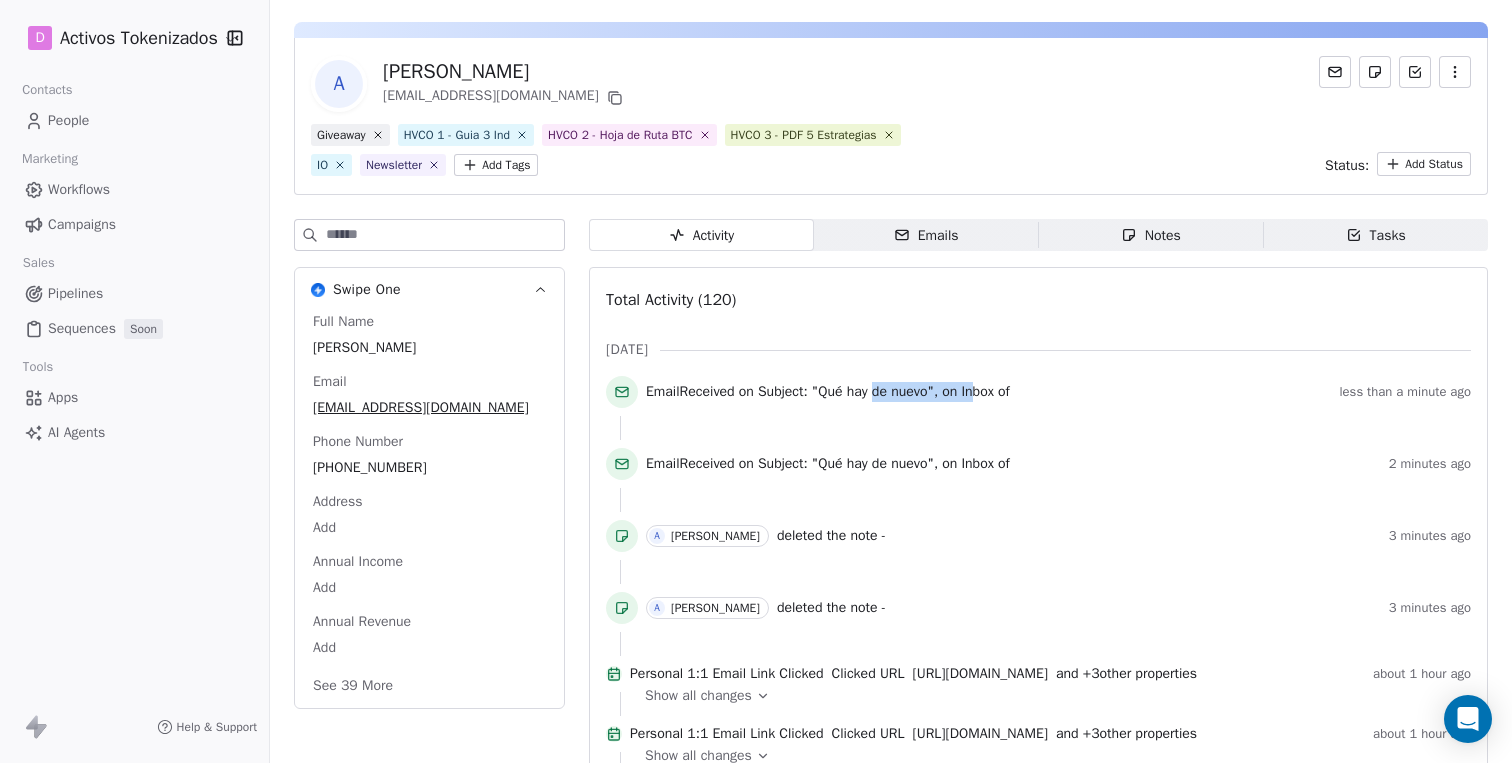 drag, startPoint x: 995, startPoint y: 392, endPoint x: 895, endPoint y: 398, distance: 100.17984 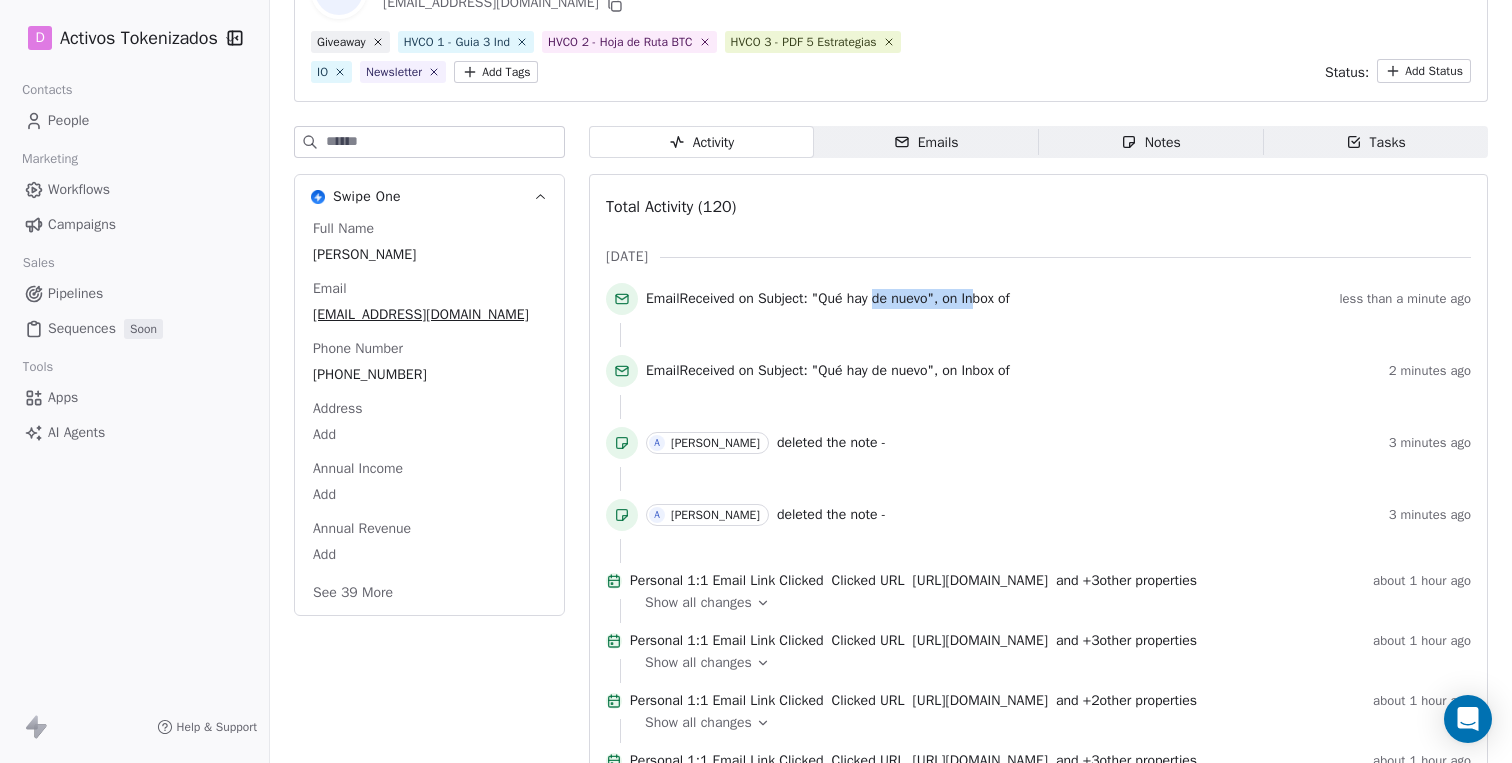scroll, scrollTop: 139, scrollLeft: 0, axis: vertical 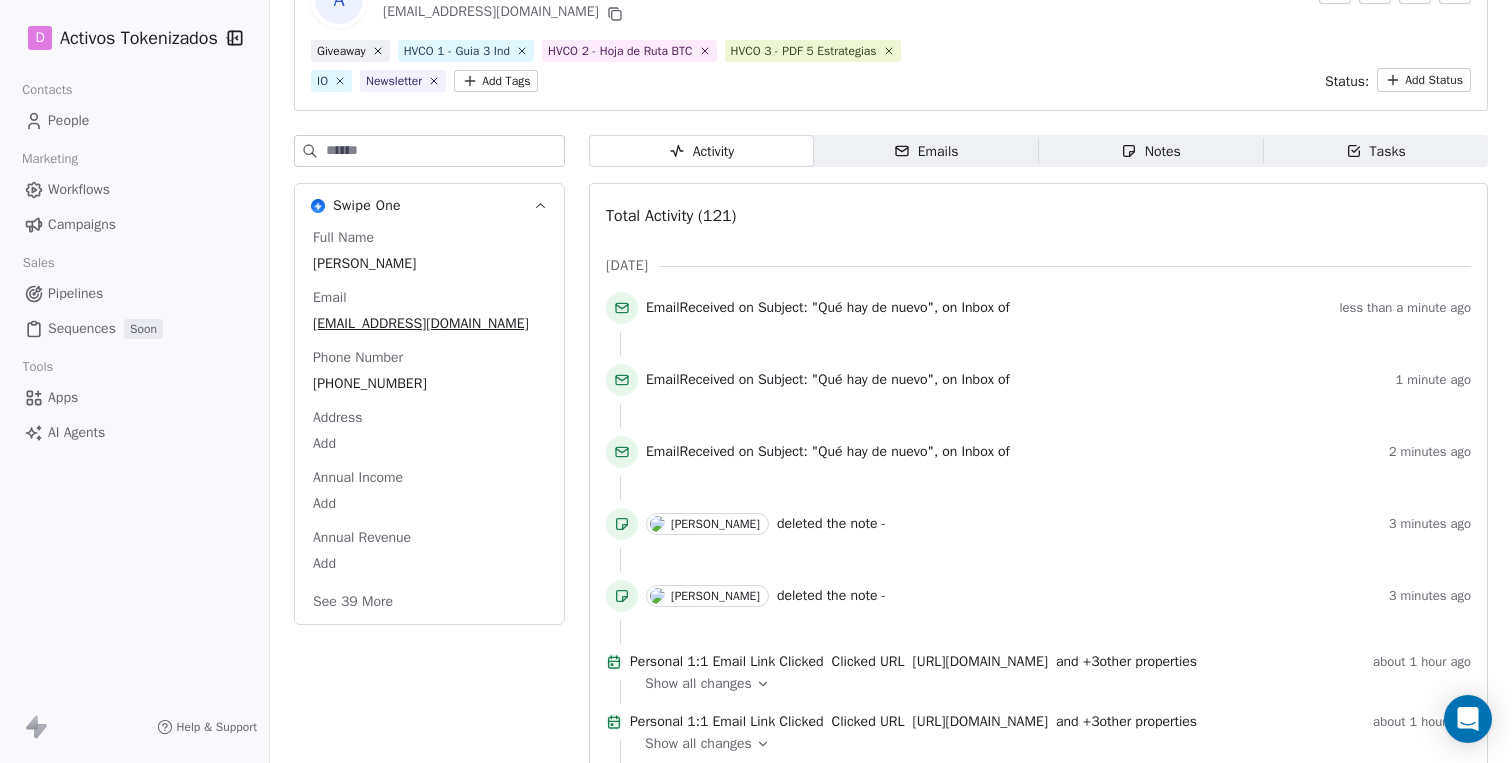 click on "Emails Emails" at bounding box center (926, 151) 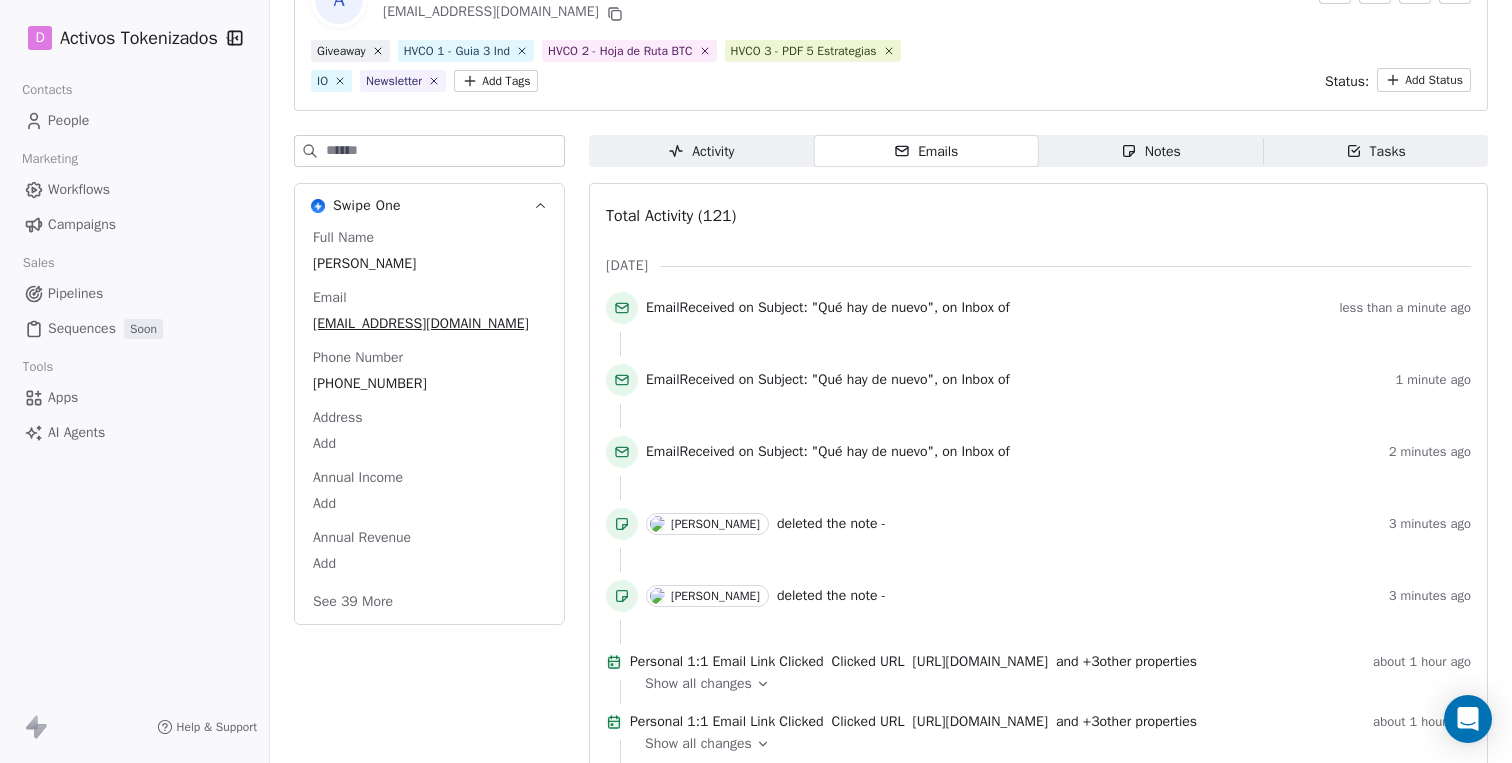 scroll, scrollTop: 55, scrollLeft: 0, axis: vertical 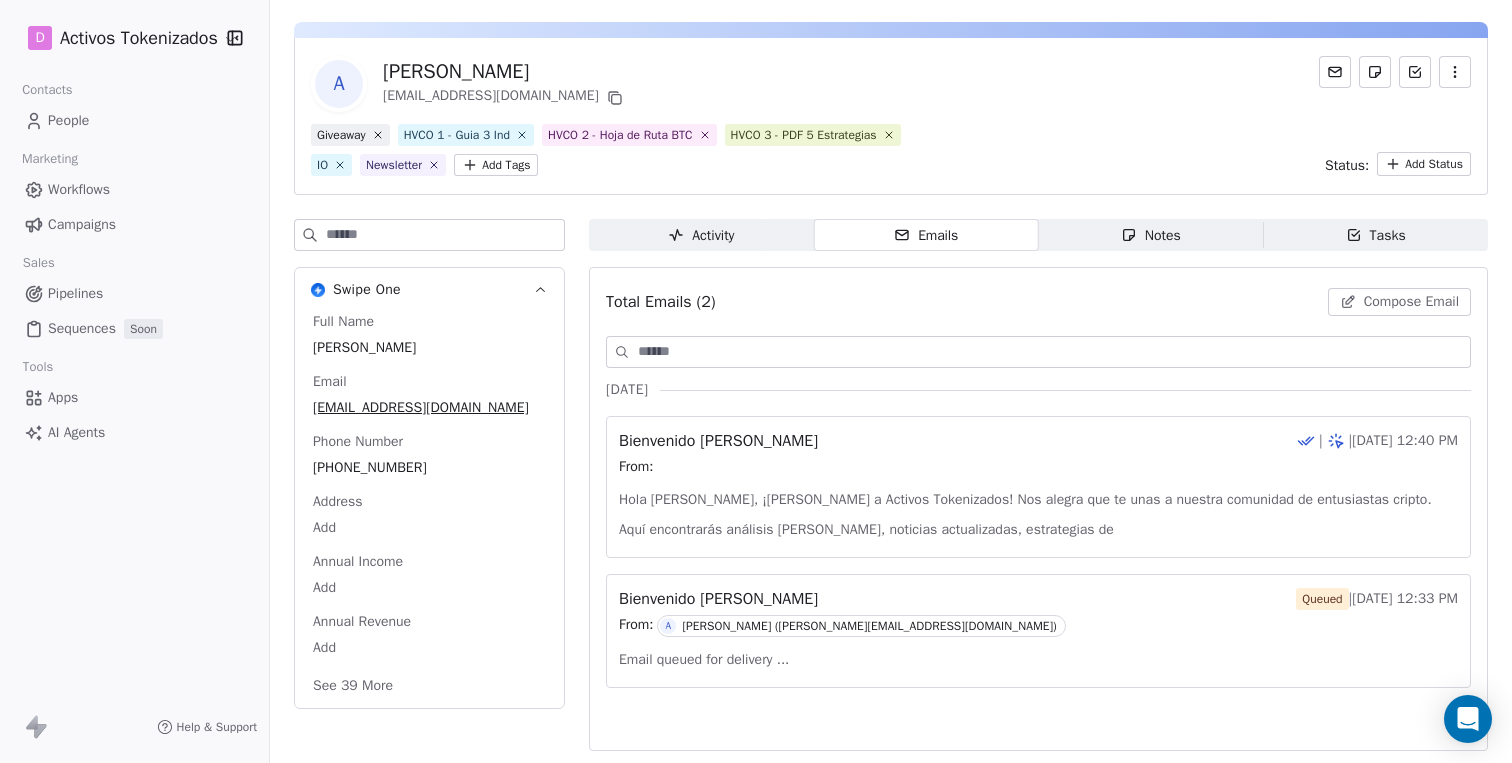 click on "Activity Activity" at bounding box center (701, 235) 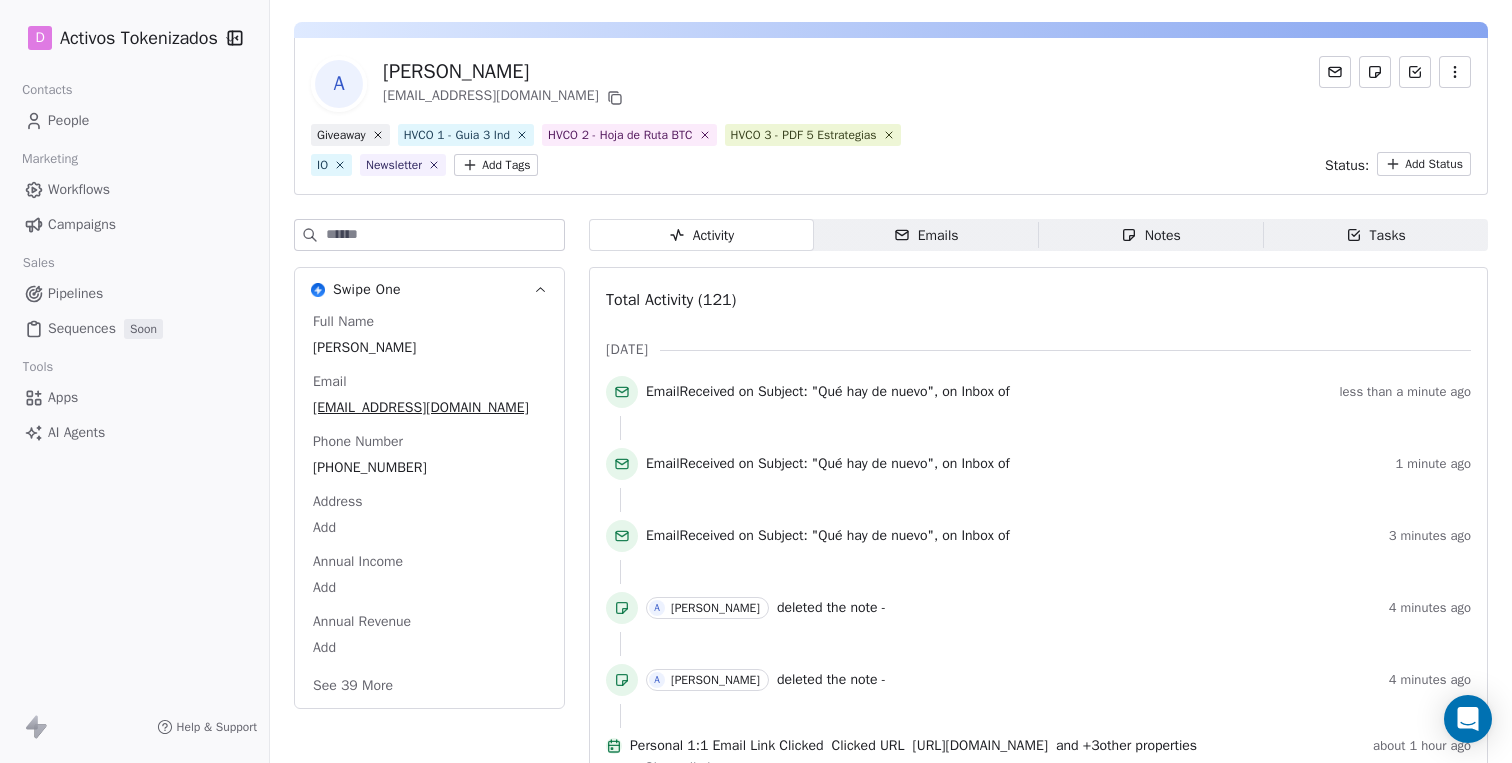click on "Email  Received on Subject:  " Qué hay de nuevo ", on Inbox of    less than a minute ago" at bounding box center (1038, 396) 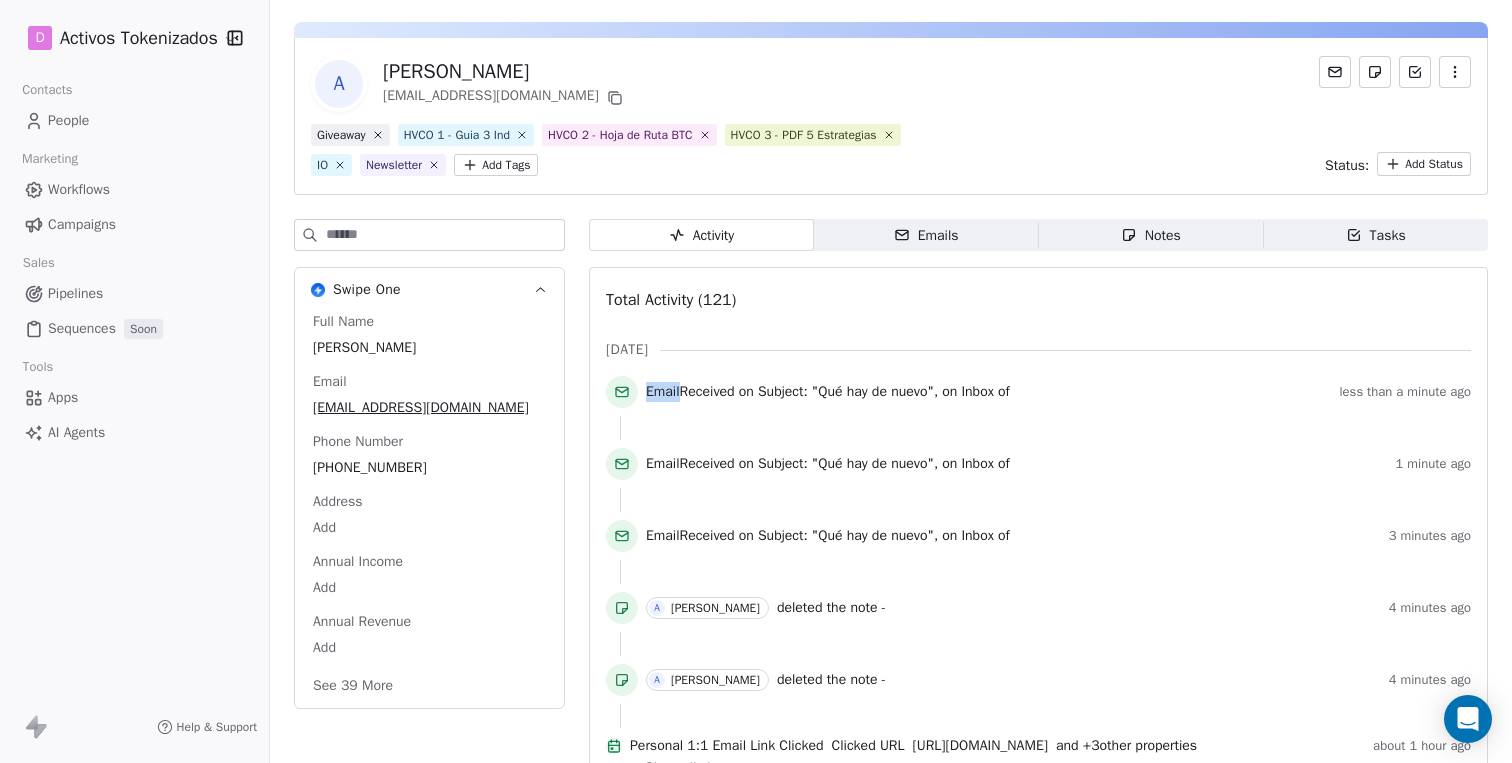 click on "Email  Received on Subject:  " Qué hay de nuevo ", on Inbox of    less than a minute ago" at bounding box center [1038, 396] 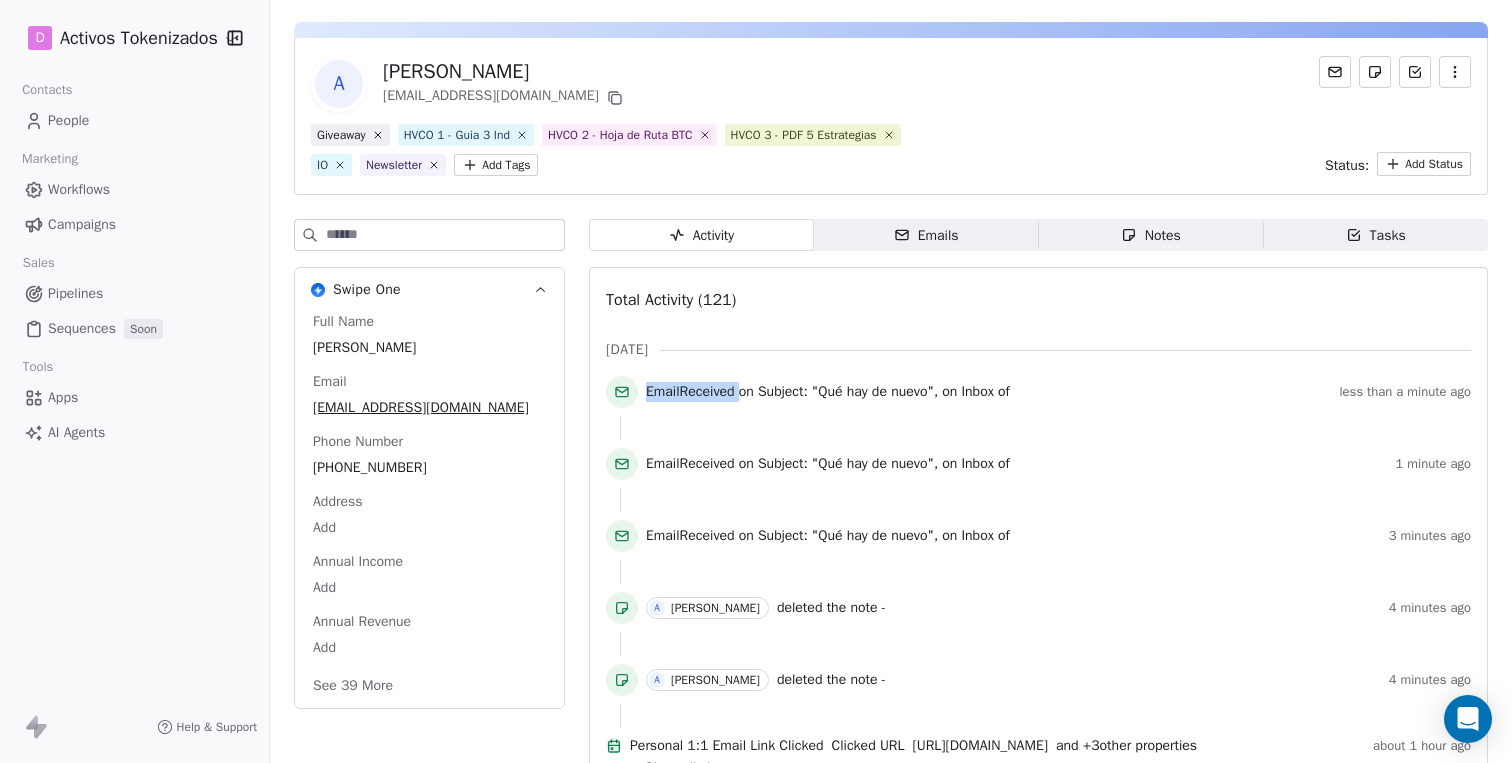 click on "Email  Received on Subject:  " Qué hay de nuevo ", on Inbox of    less than a minute ago" at bounding box center (1038, 396) 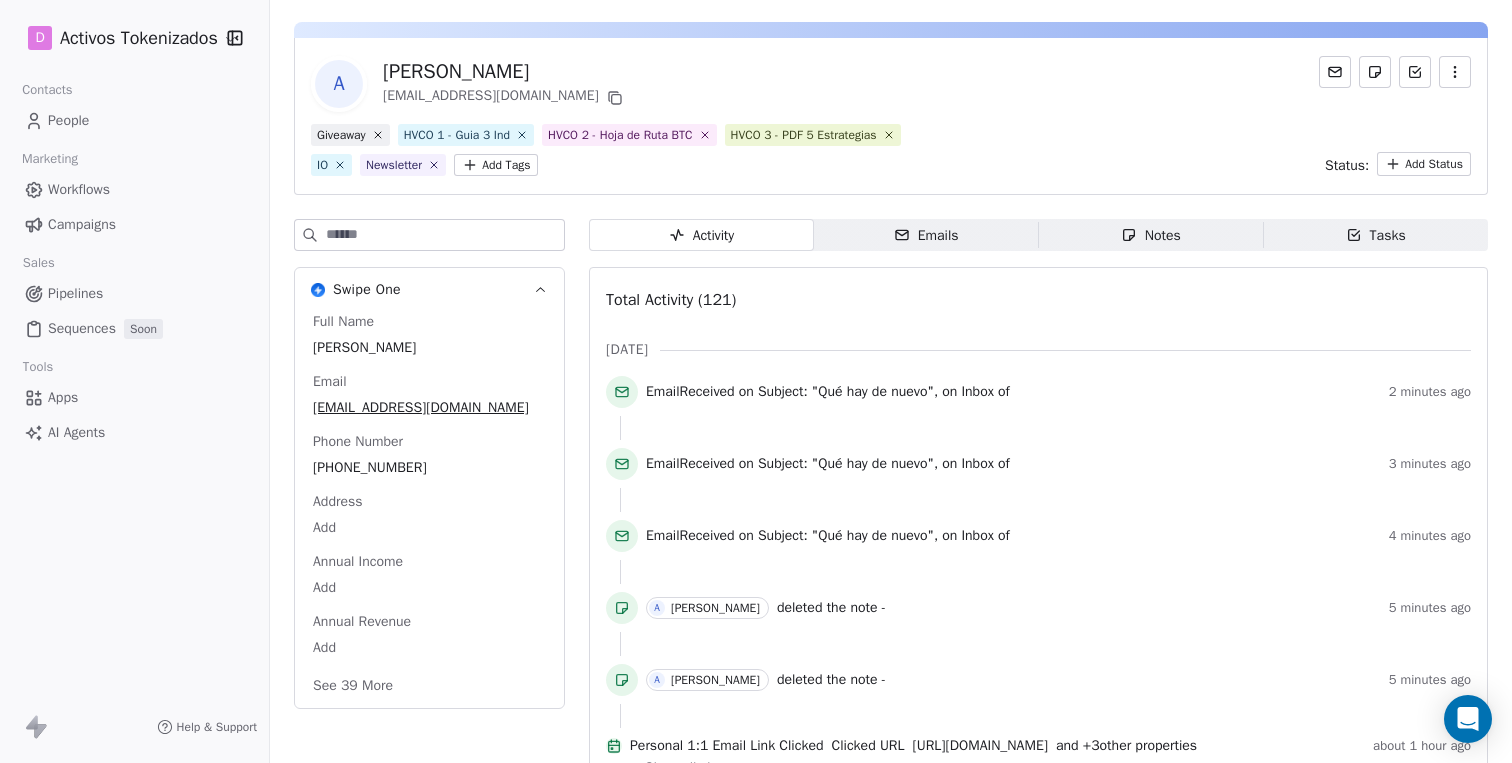 click 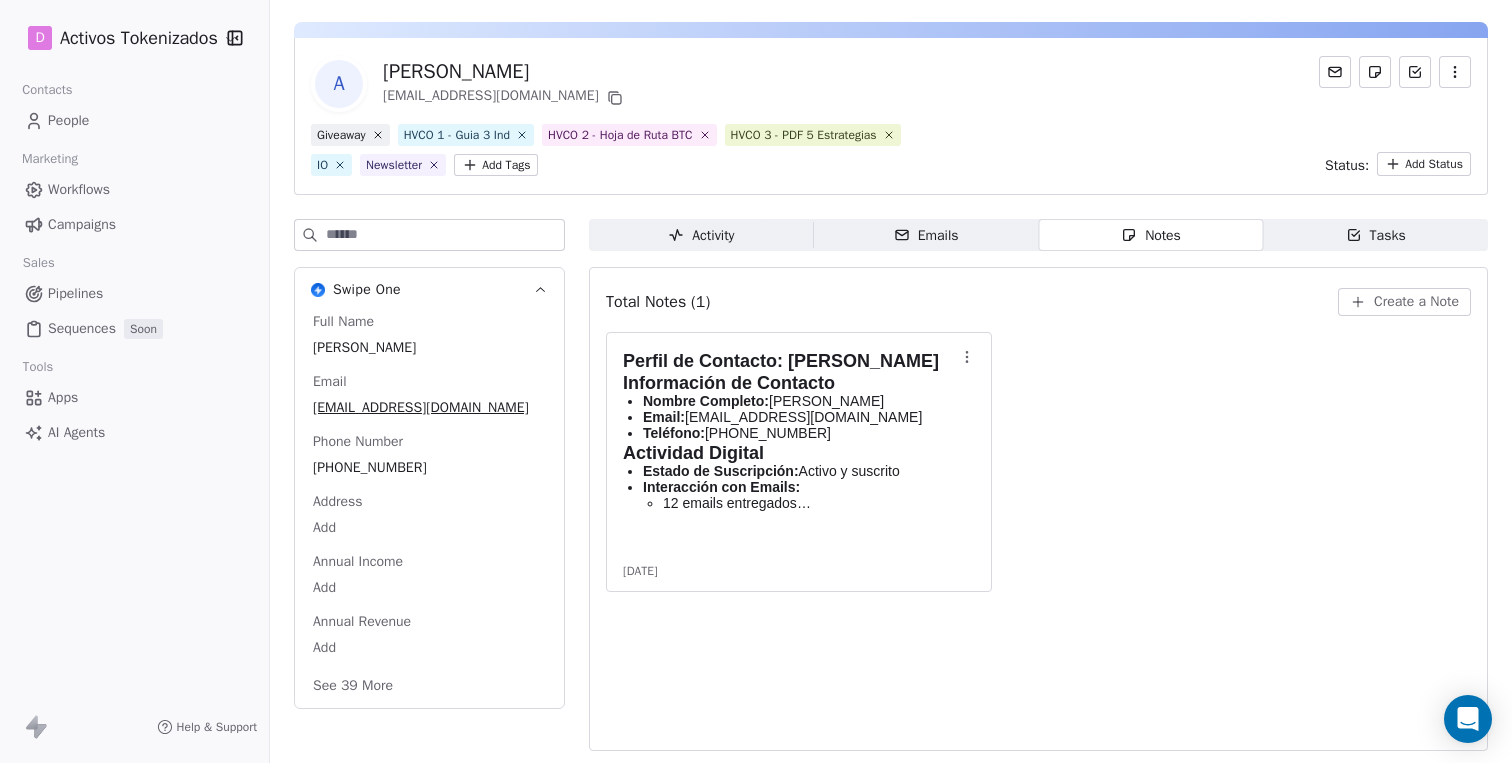 type 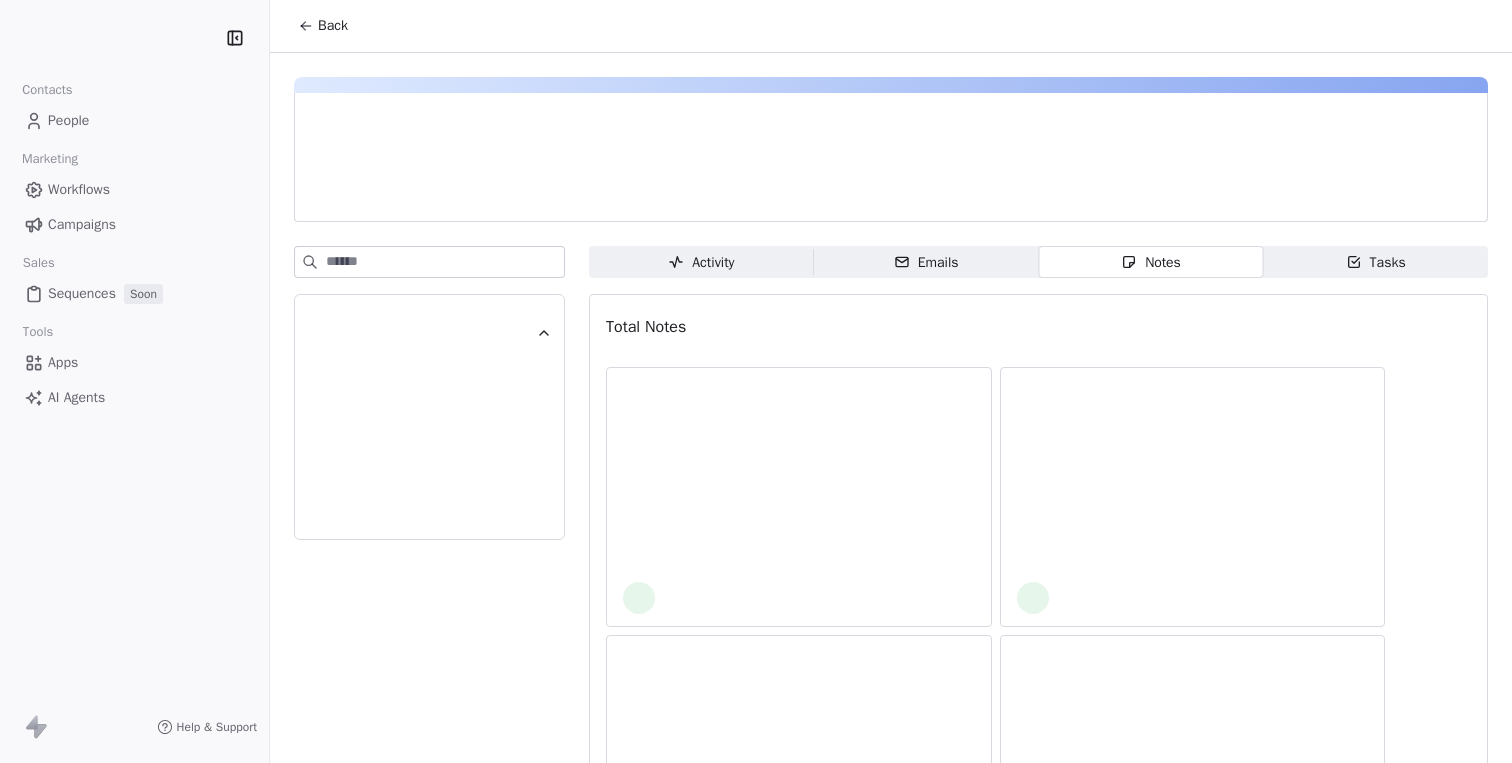 scroll, scrollTop: 0, scrollLeft: 0, axis: both 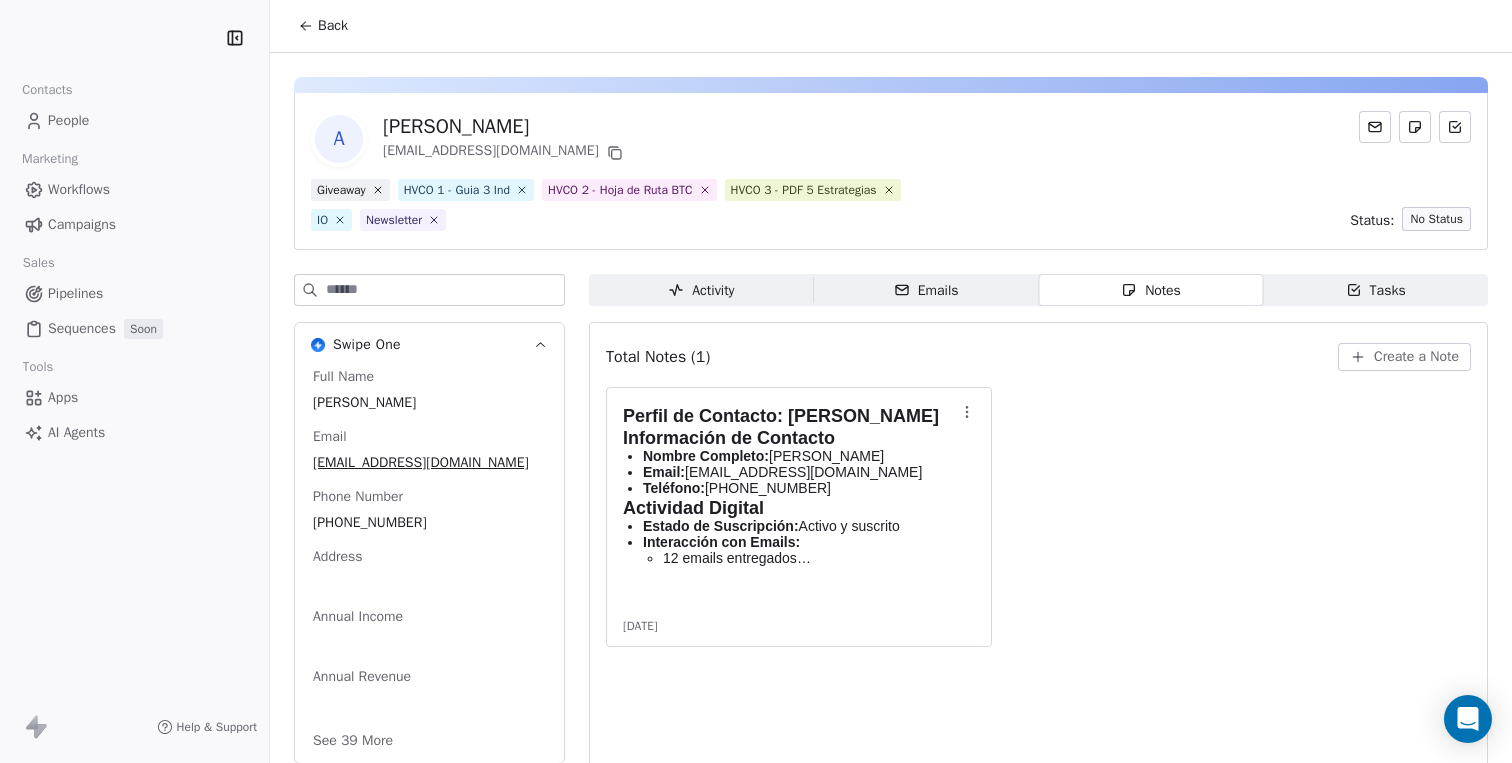 click on "Activity Activity" at bounding box center (701, 290) 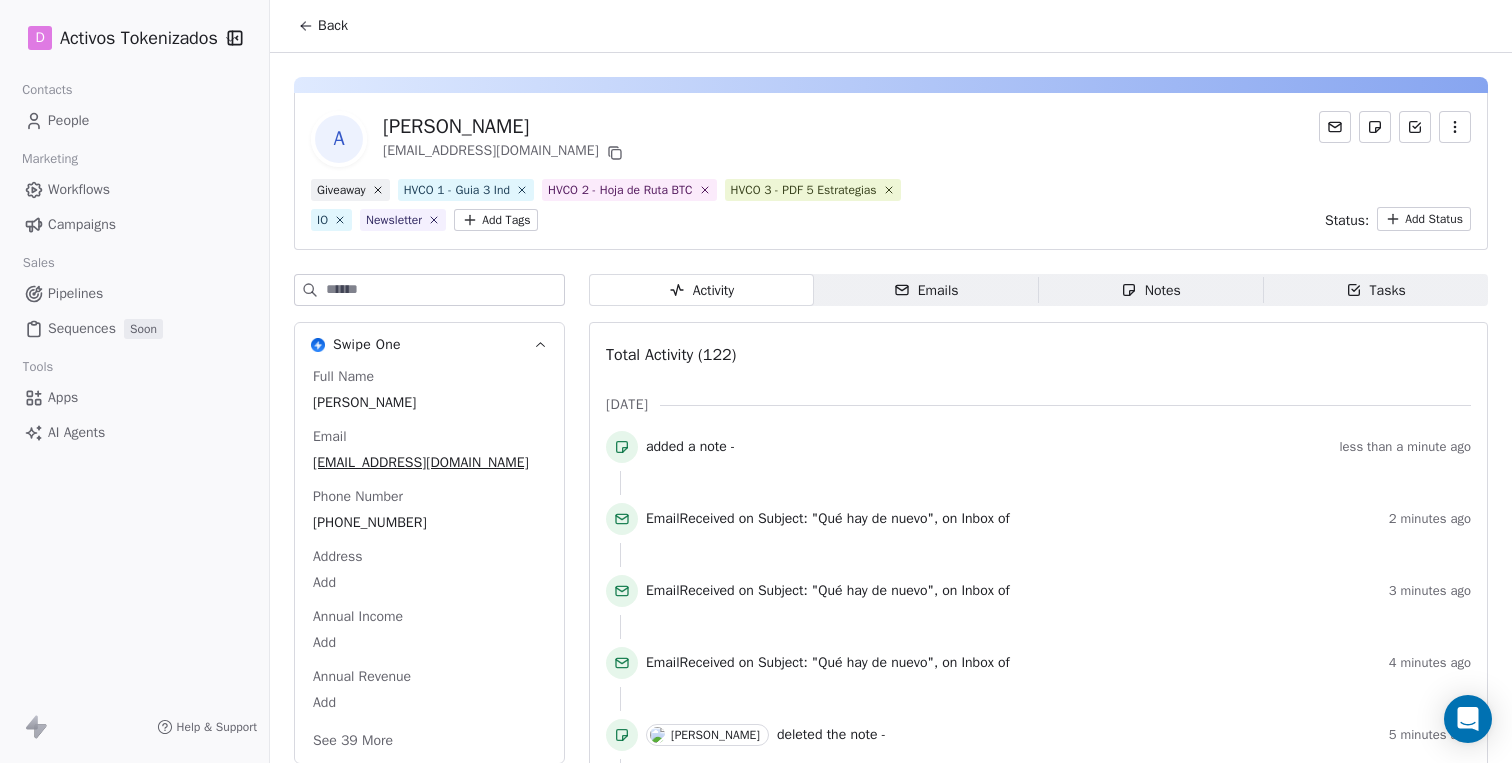 click on "added a note -" at bounding box center [690, 447] 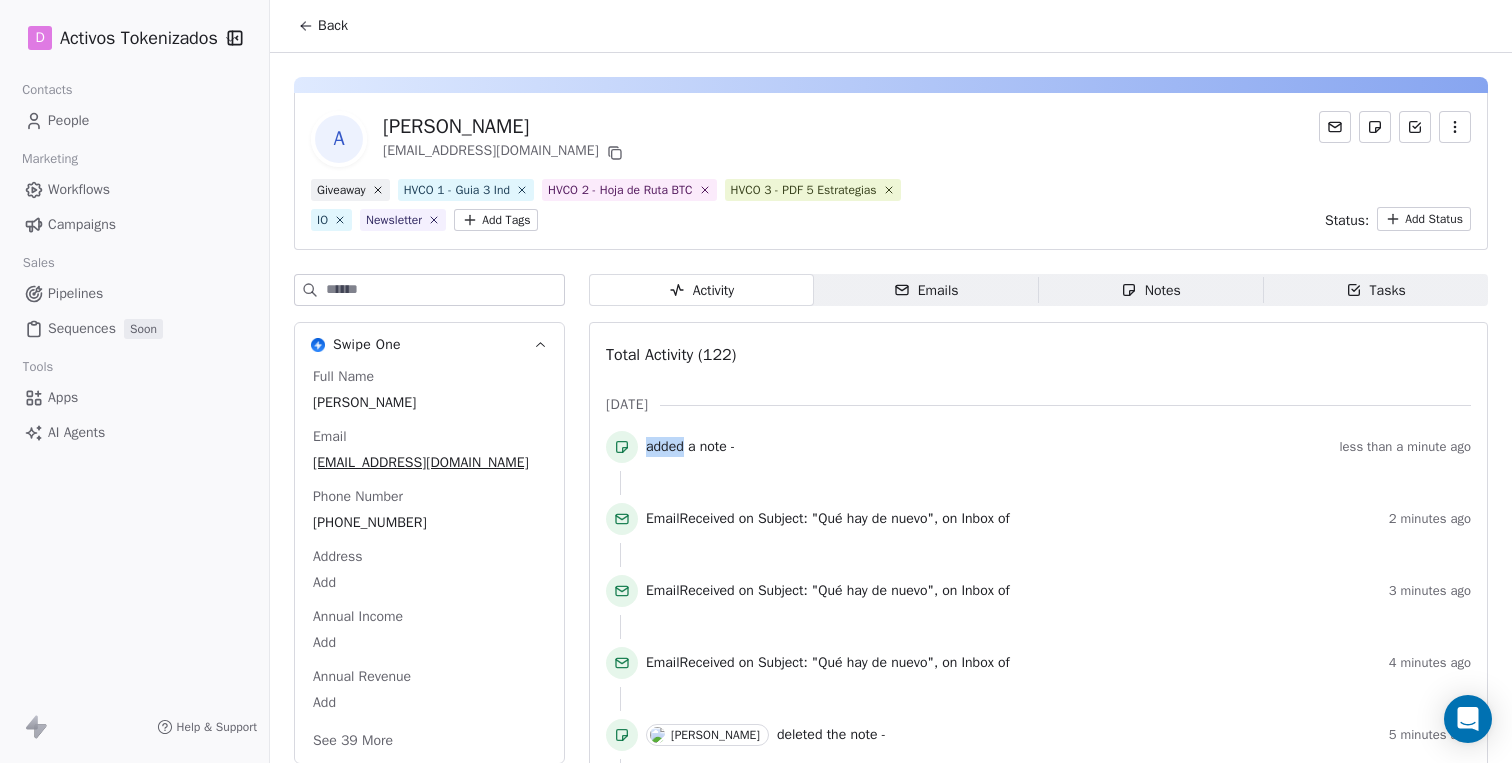 click on "added a note -" at bounding box center [690, 447] 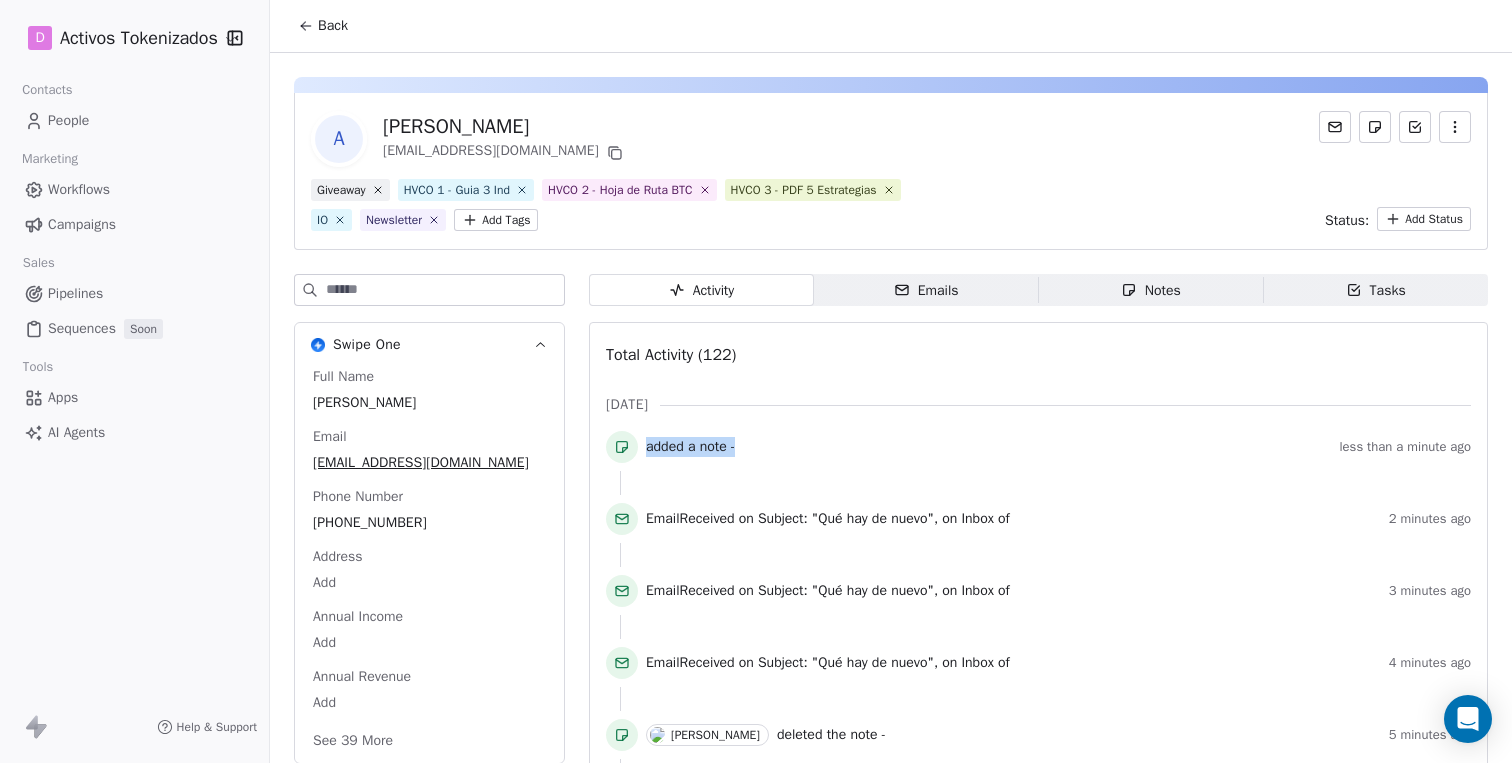click on "added a note -" at bounding box center [690, 447] 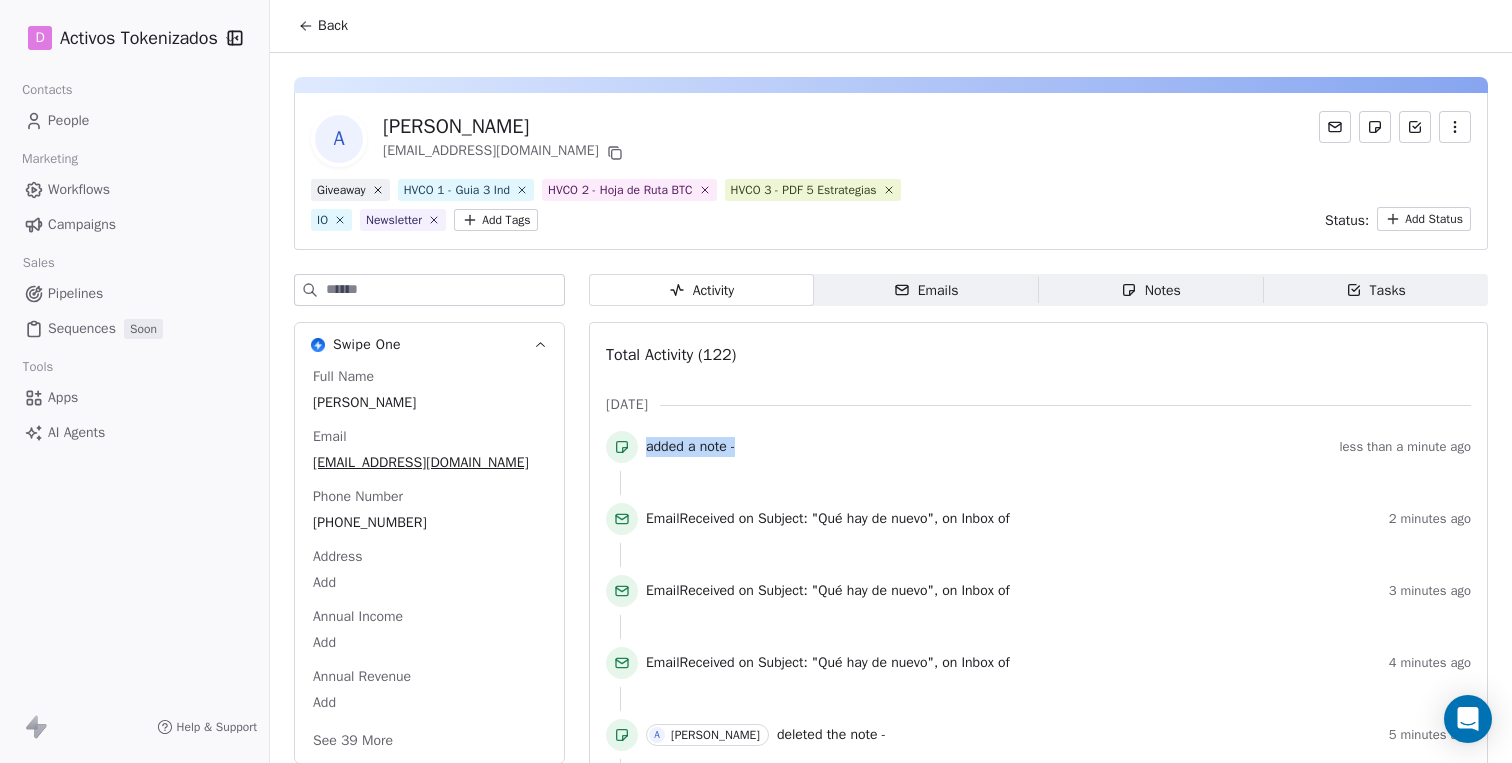click on "added a note -" at bounding box center [690, 447] 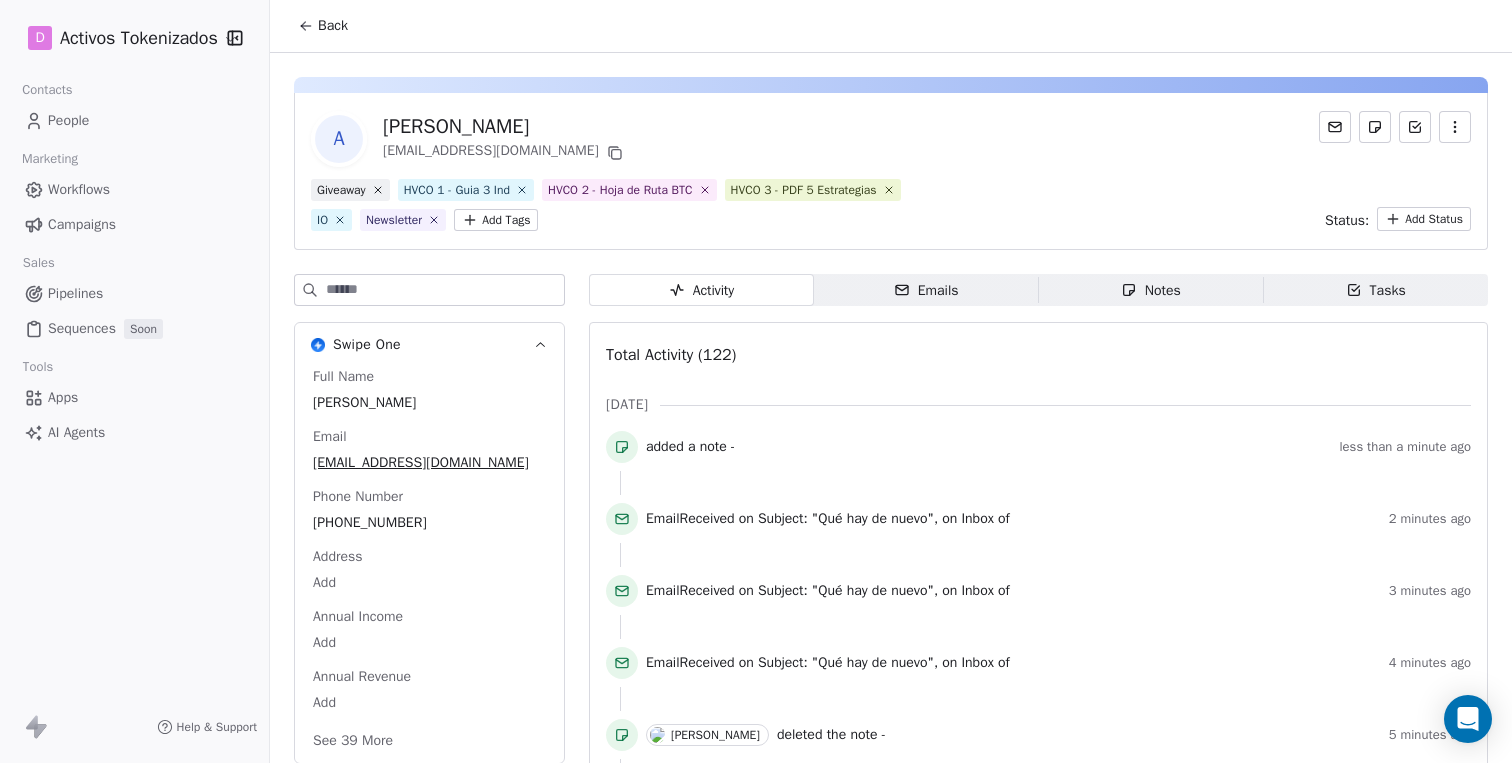 click at bounding box center [622, 447] 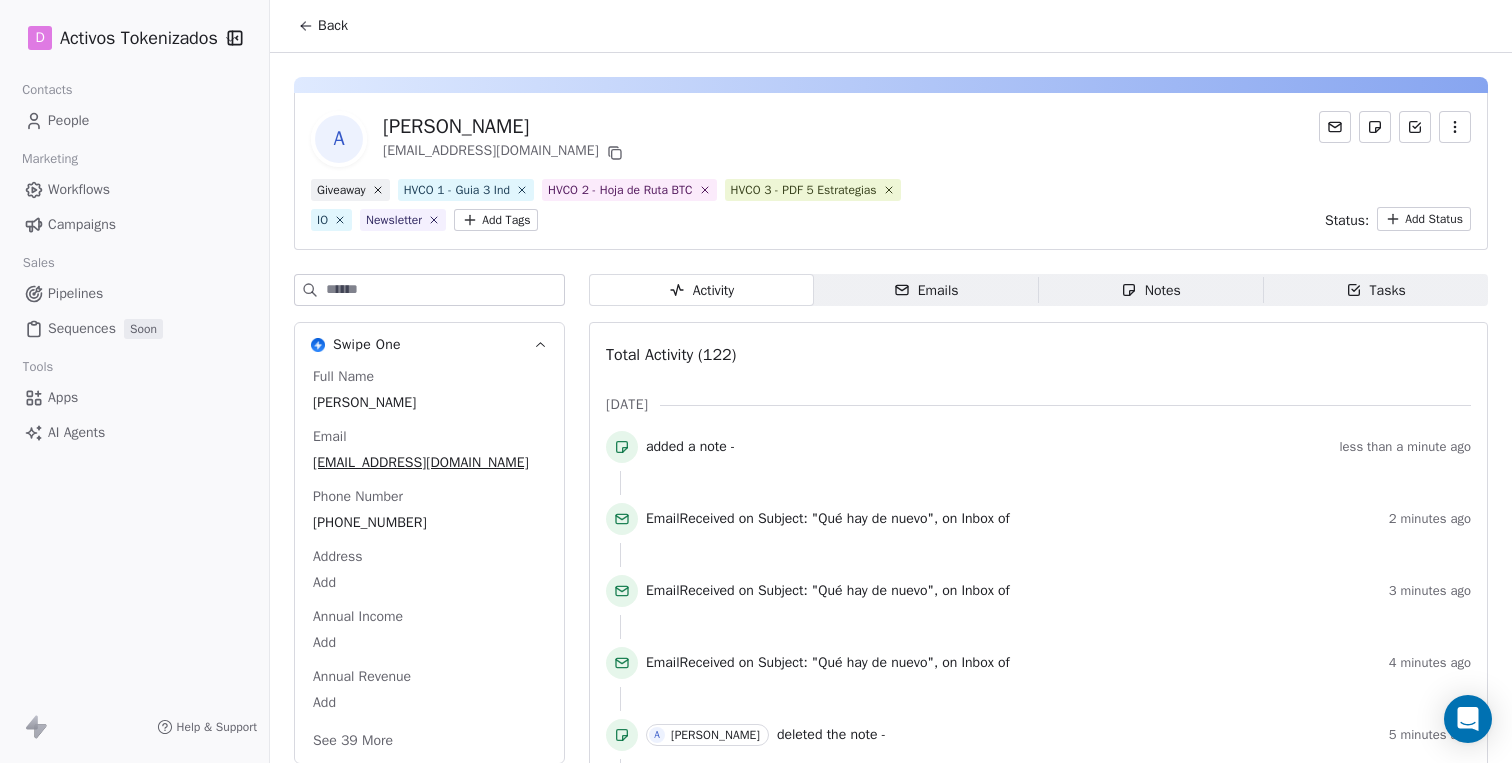 click 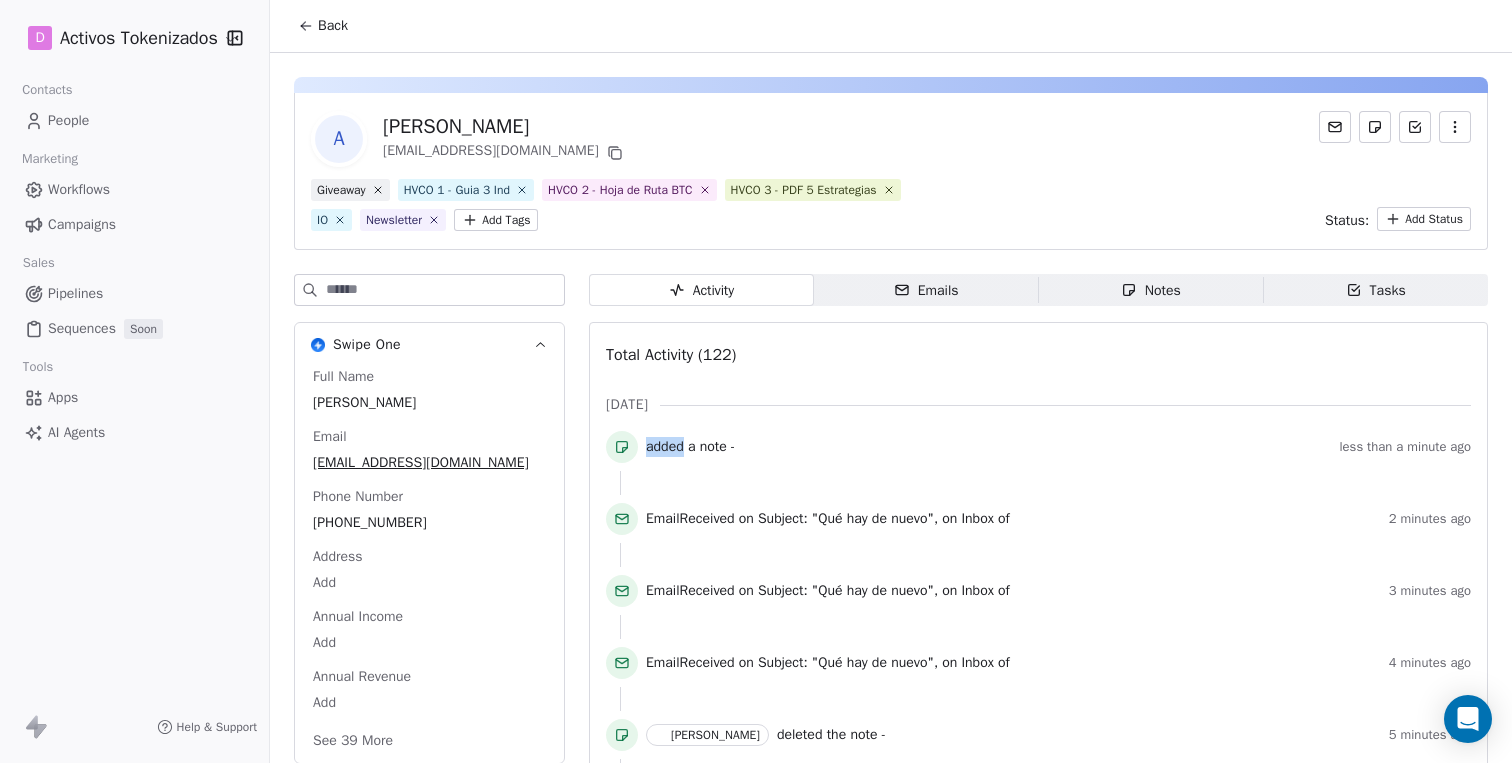 click 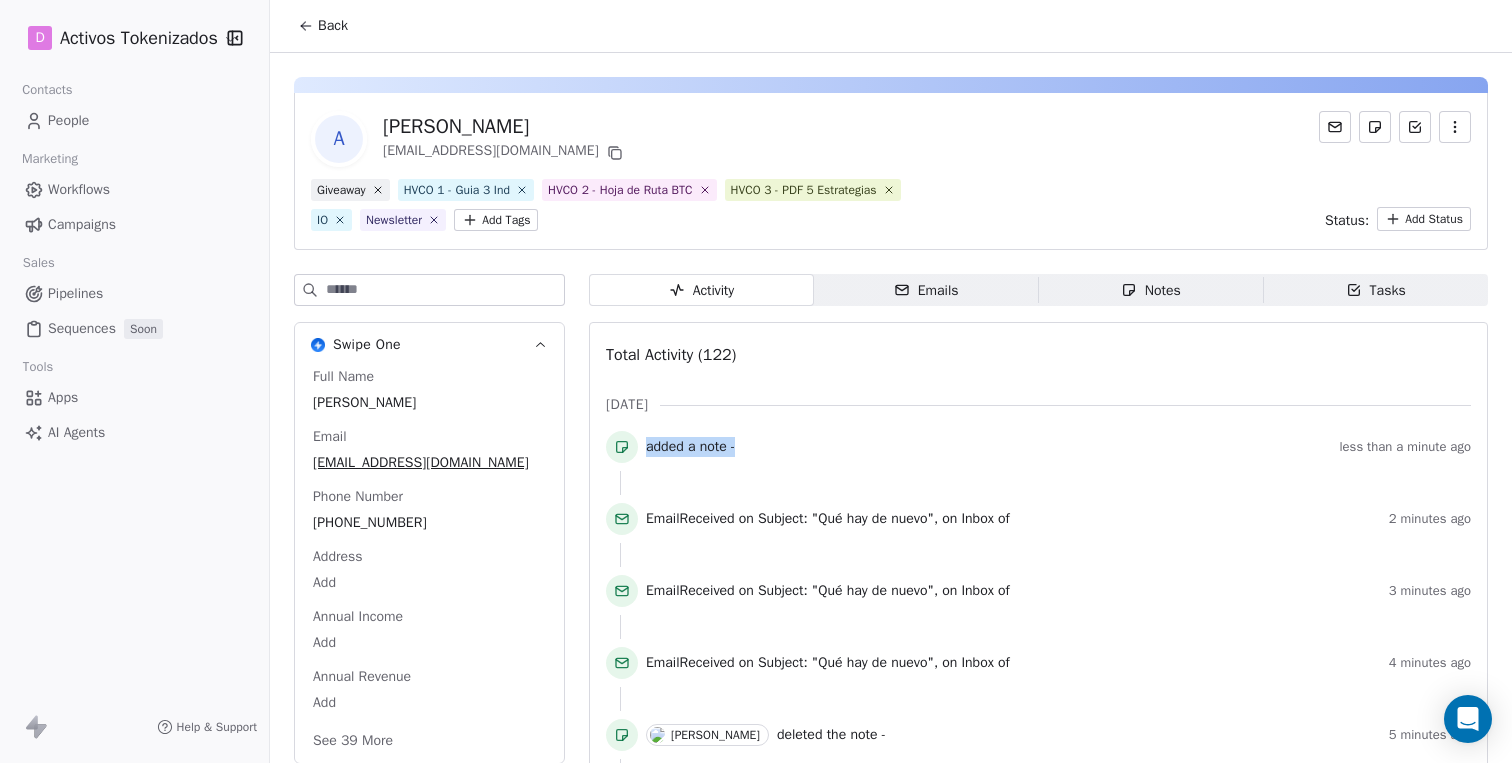 click 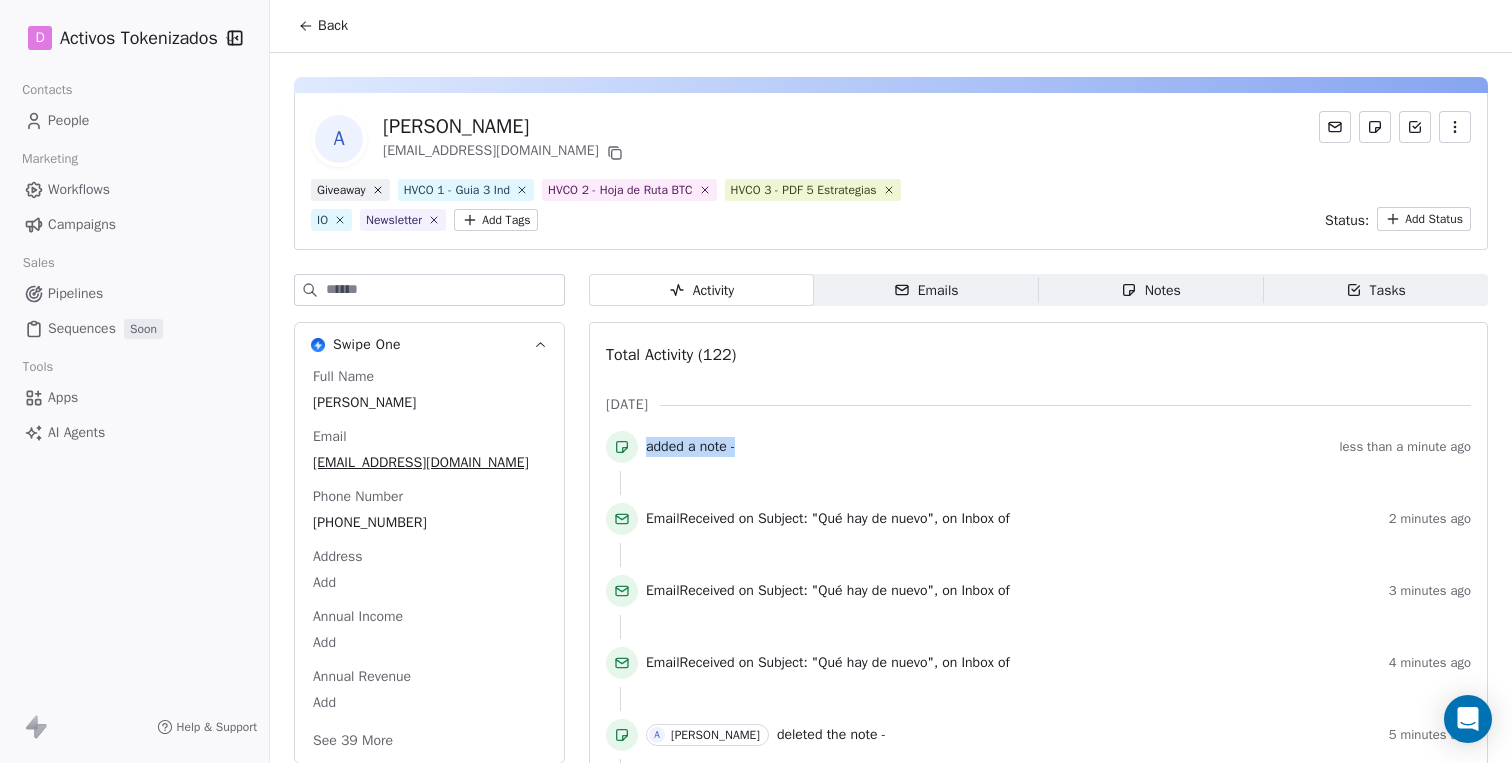 click on "added a note -" at bounding box center (988, 447) 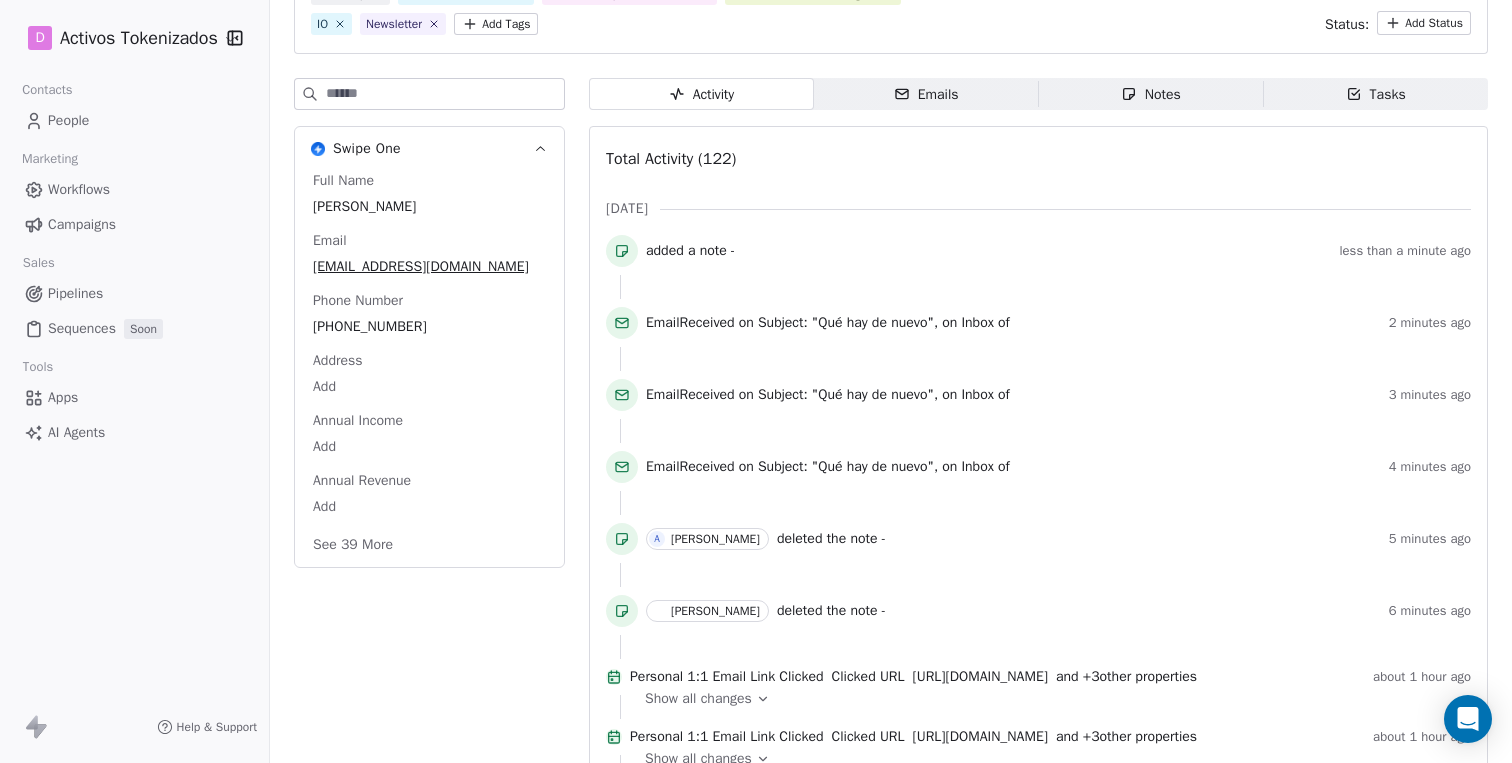 scroll, scrollTop: 218, scrollLeft: 0, axis: vertical 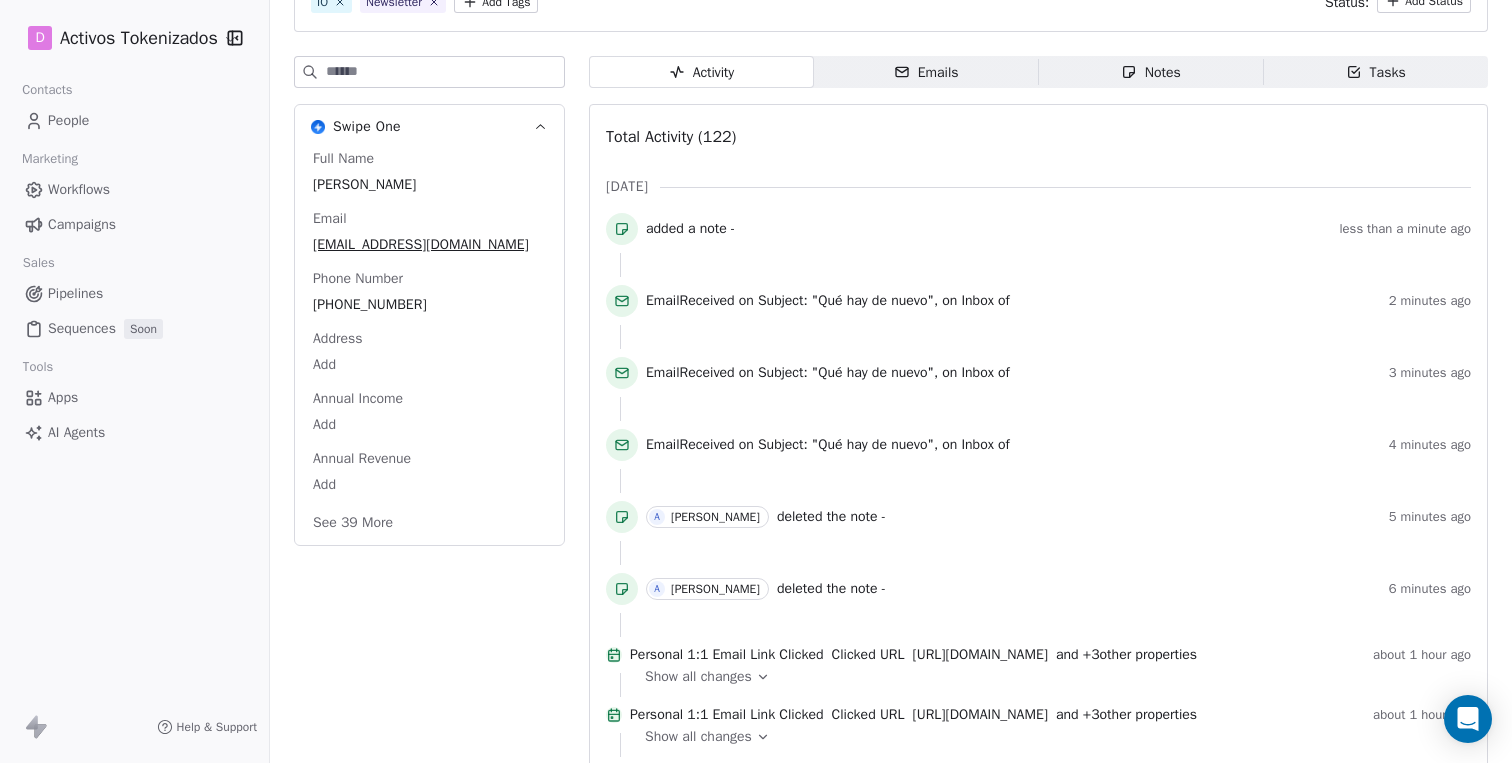 click on "deleted the note -" at bounding box center (831, 517) 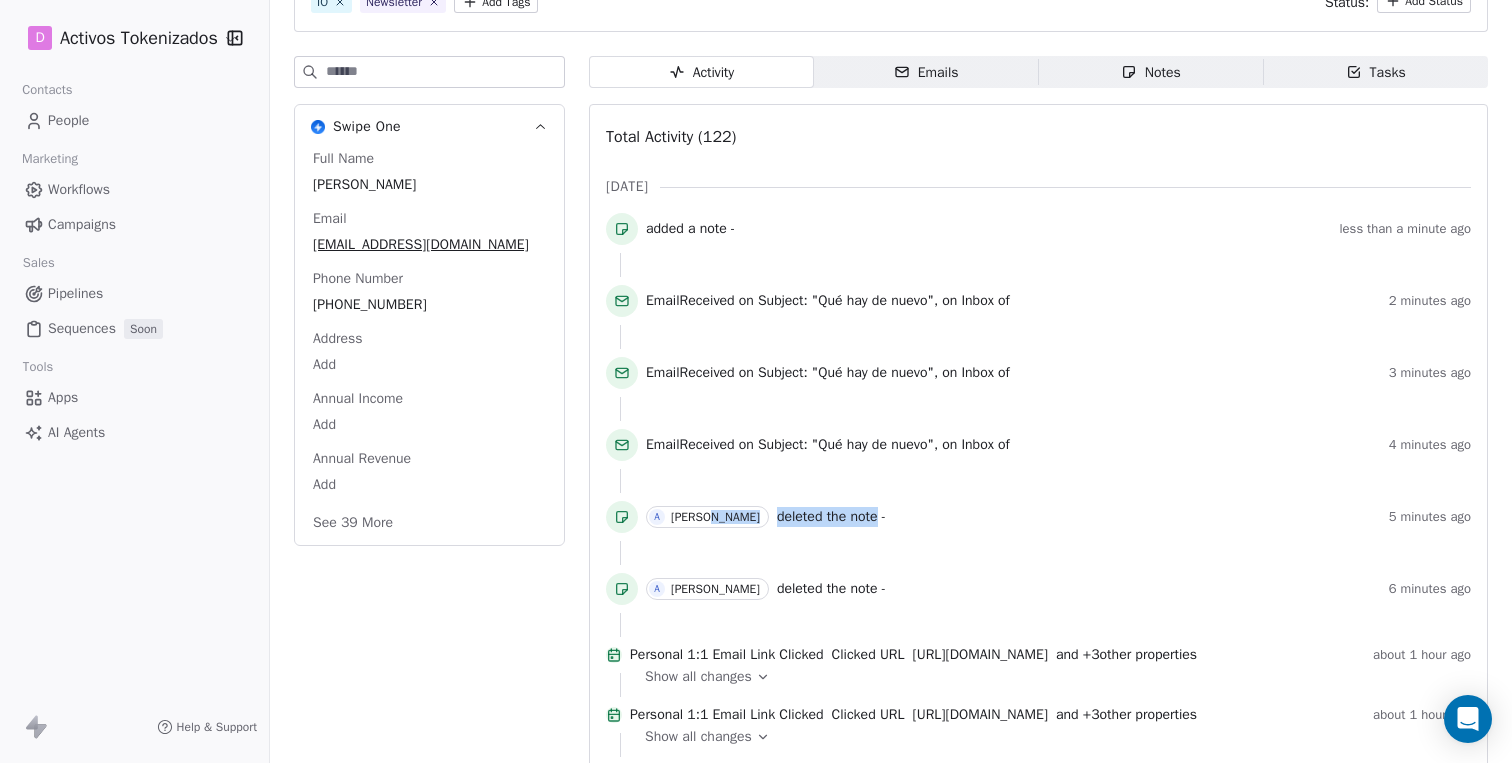 drag, startPoint x: 708, startPoint y: 511, endPoint x: 856, endPoint y: 514, distance: 148.0304 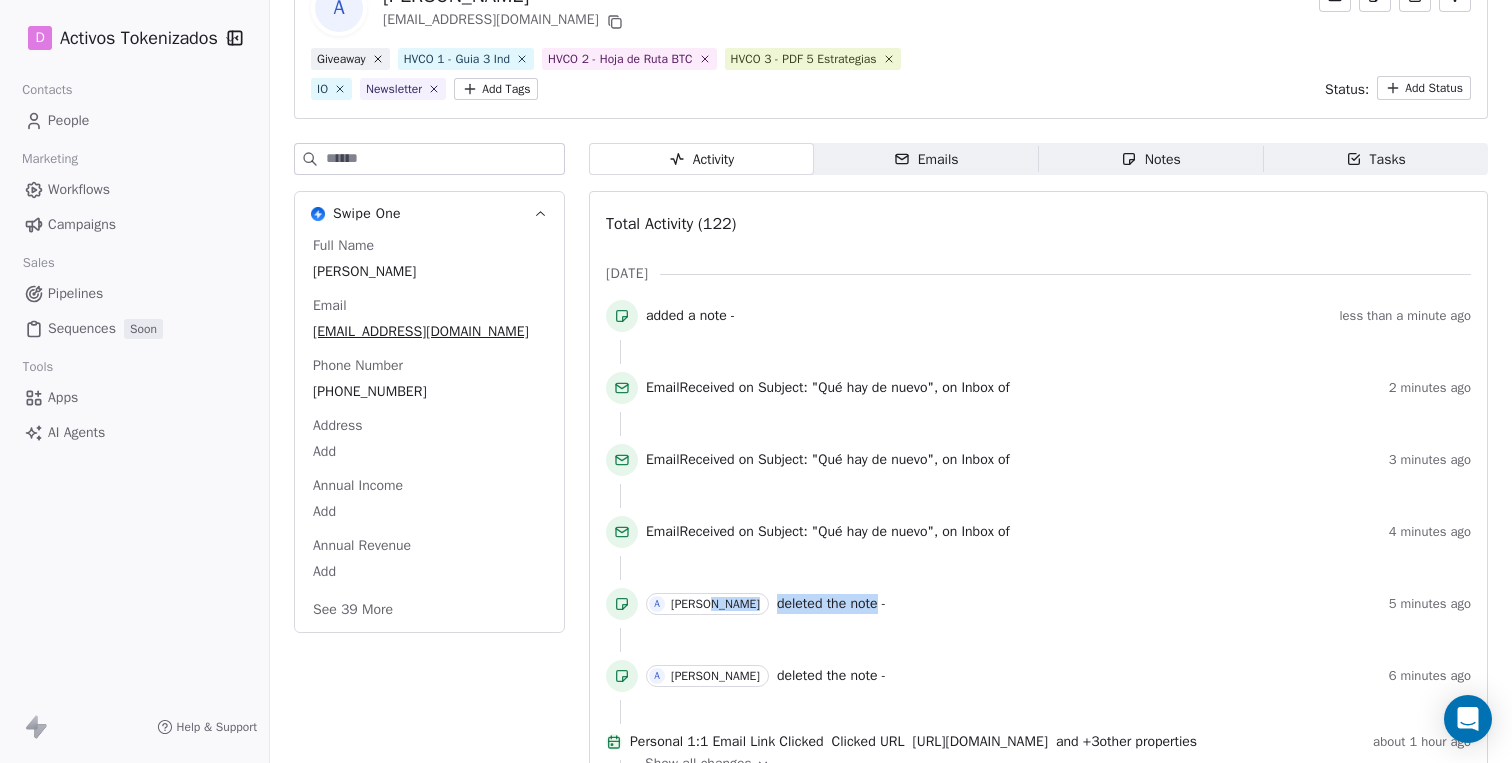 scroll, scrollTop: 129, scrollLeft: 0, axis: vertical 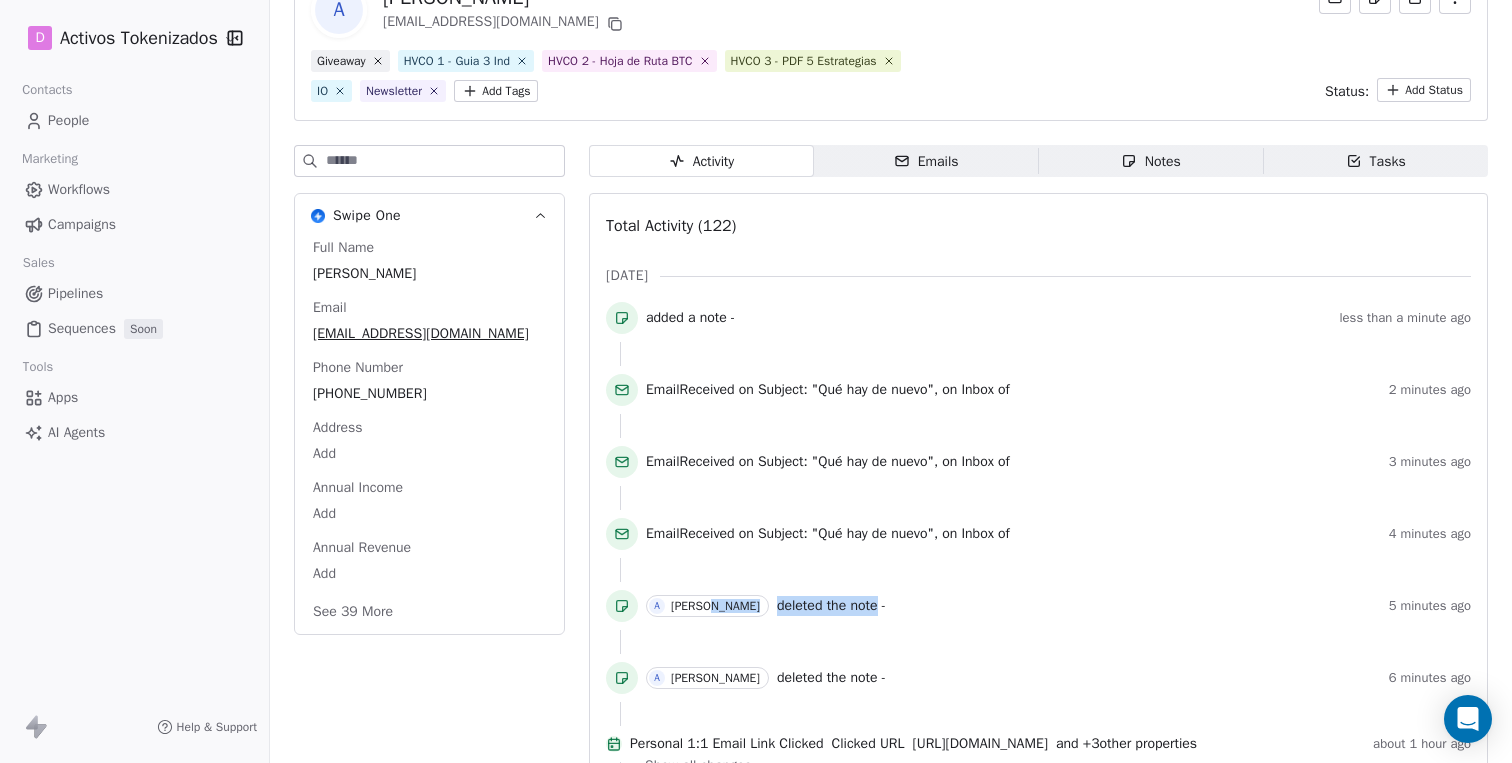 click on "Notes" at bounding box center [1151, 161] 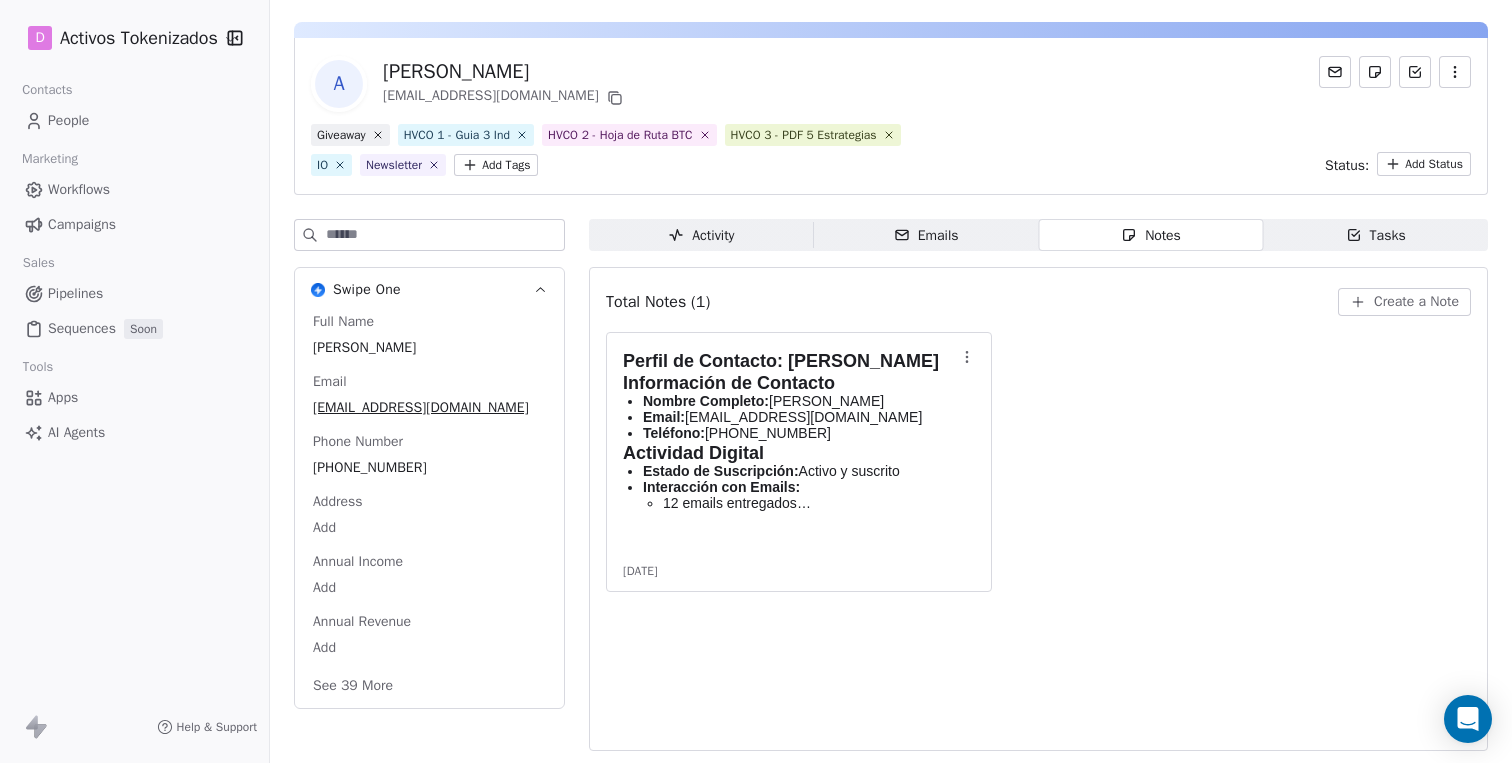 scroll, scrollTop: 55, scrollLeft: 0, axis: vertical 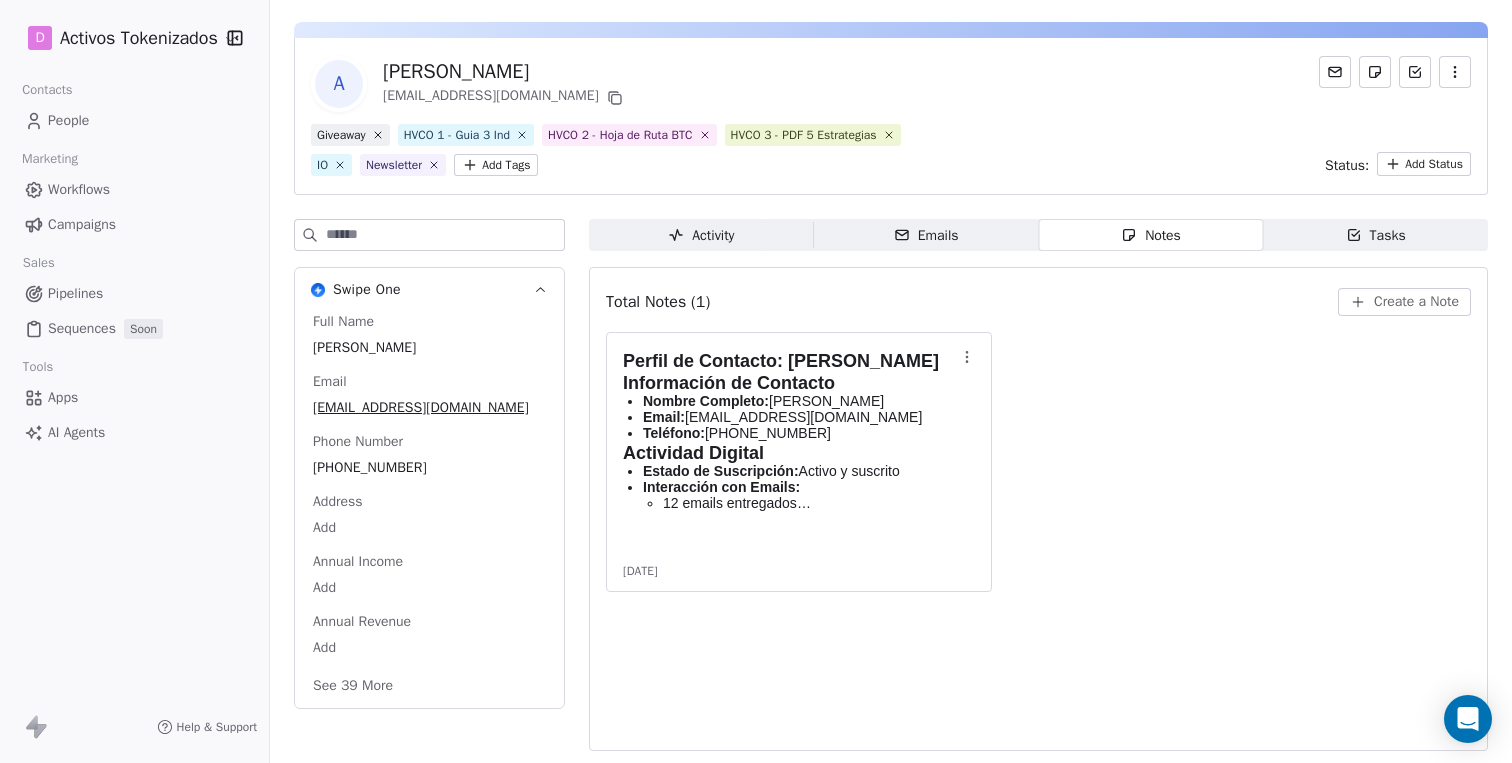 click on "Activity Activity" at bounding box center [701, 235] 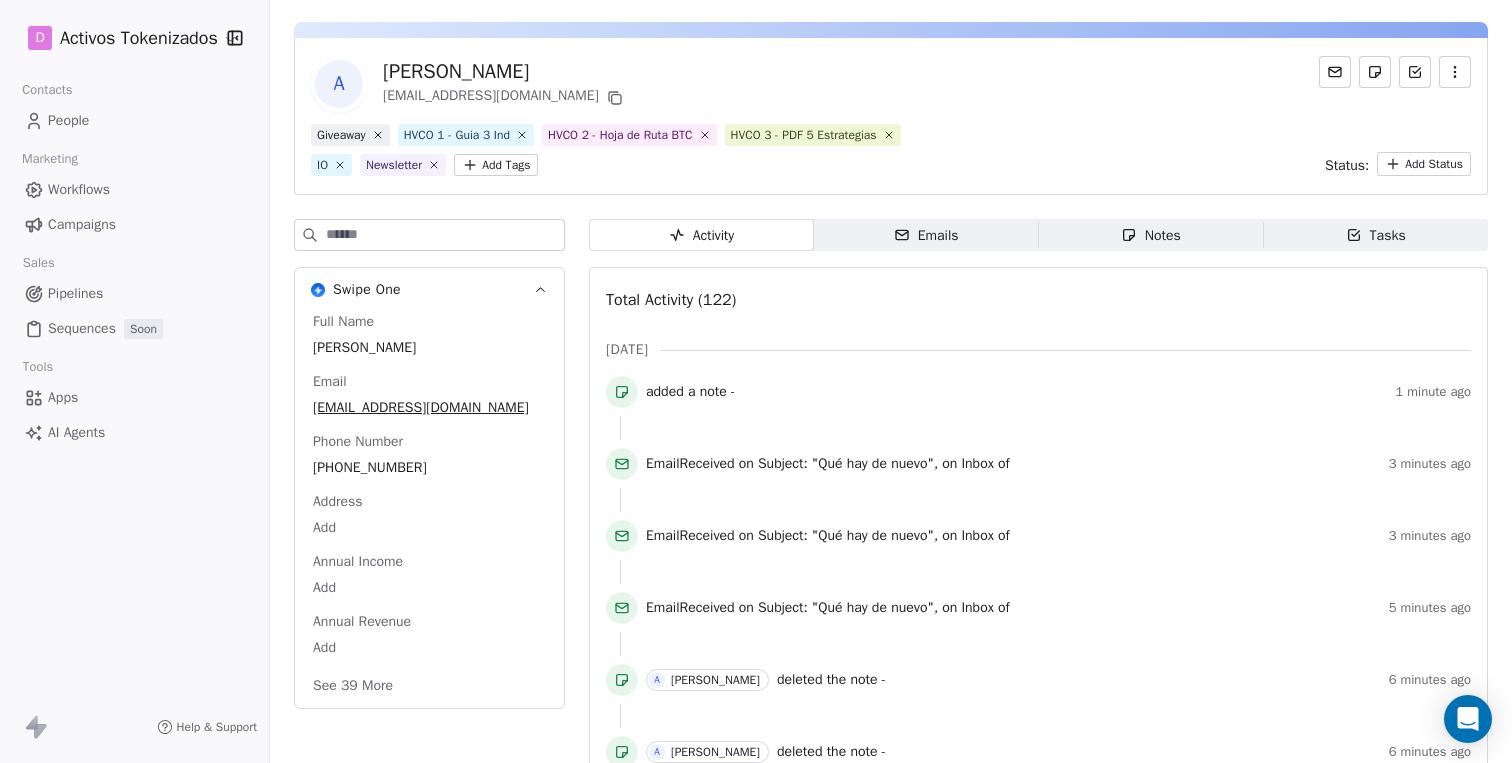 type 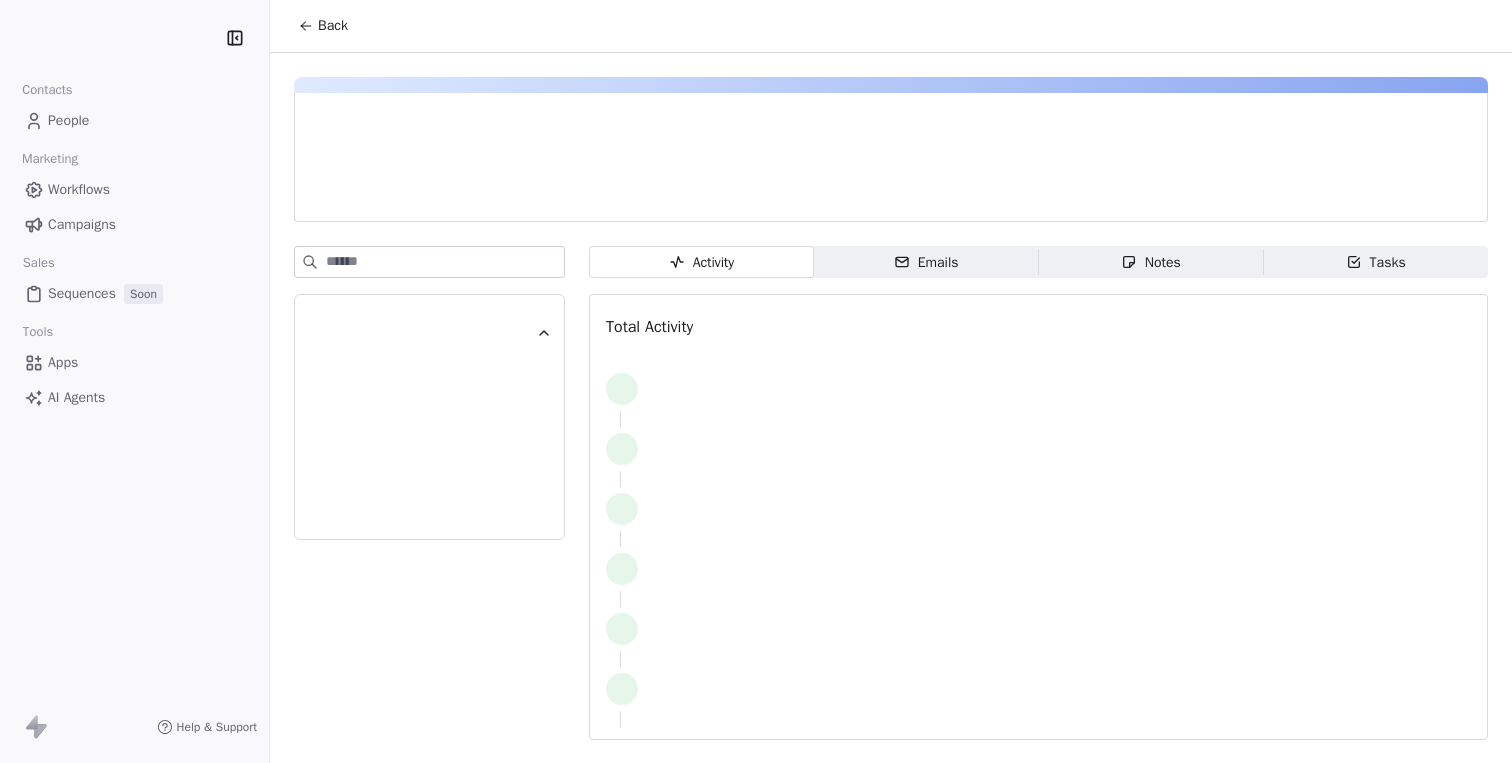 scroll, scrollTop: 0, scrollLeft: 0, axis: both 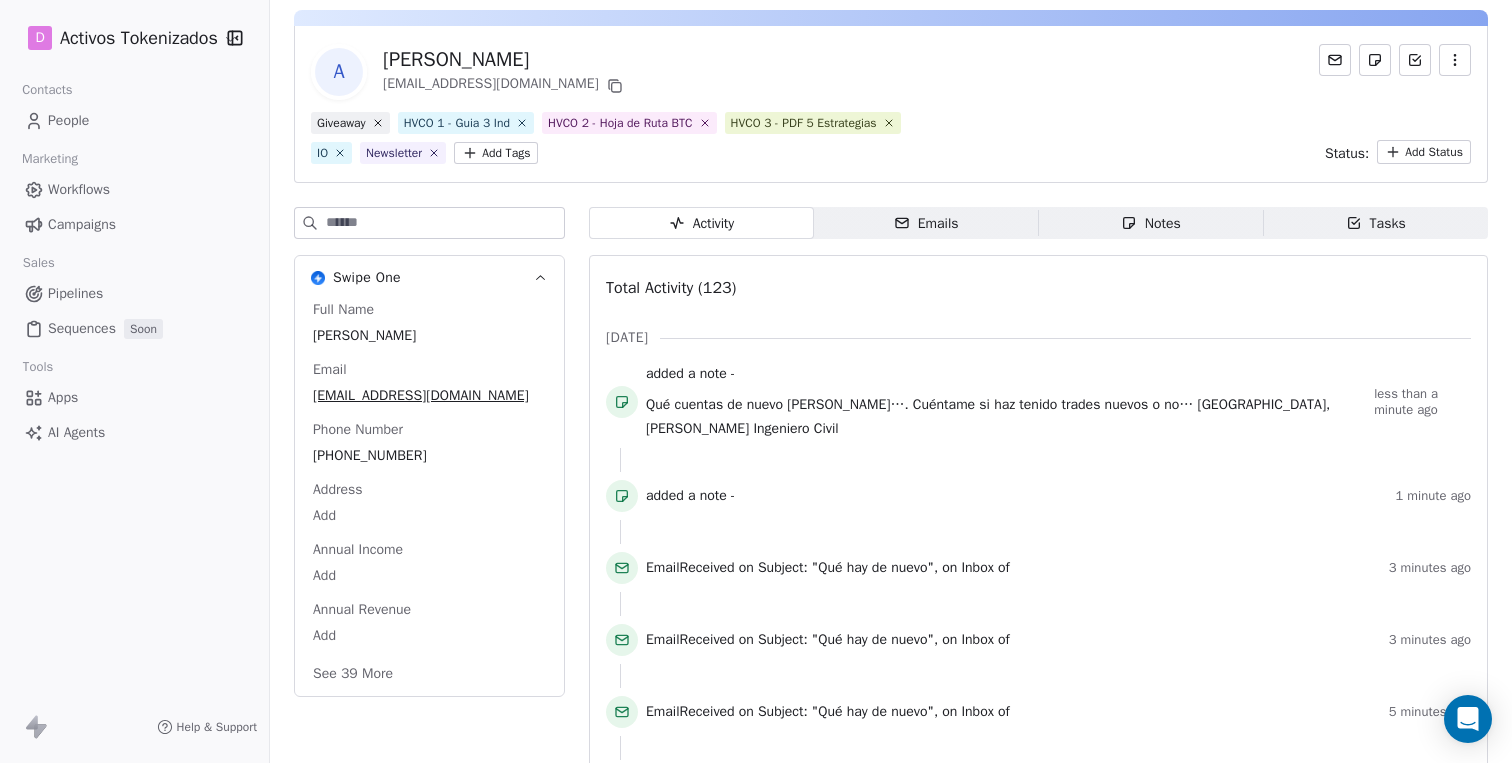 click on "Notes   Notes" at bounding box center (1151, 223) 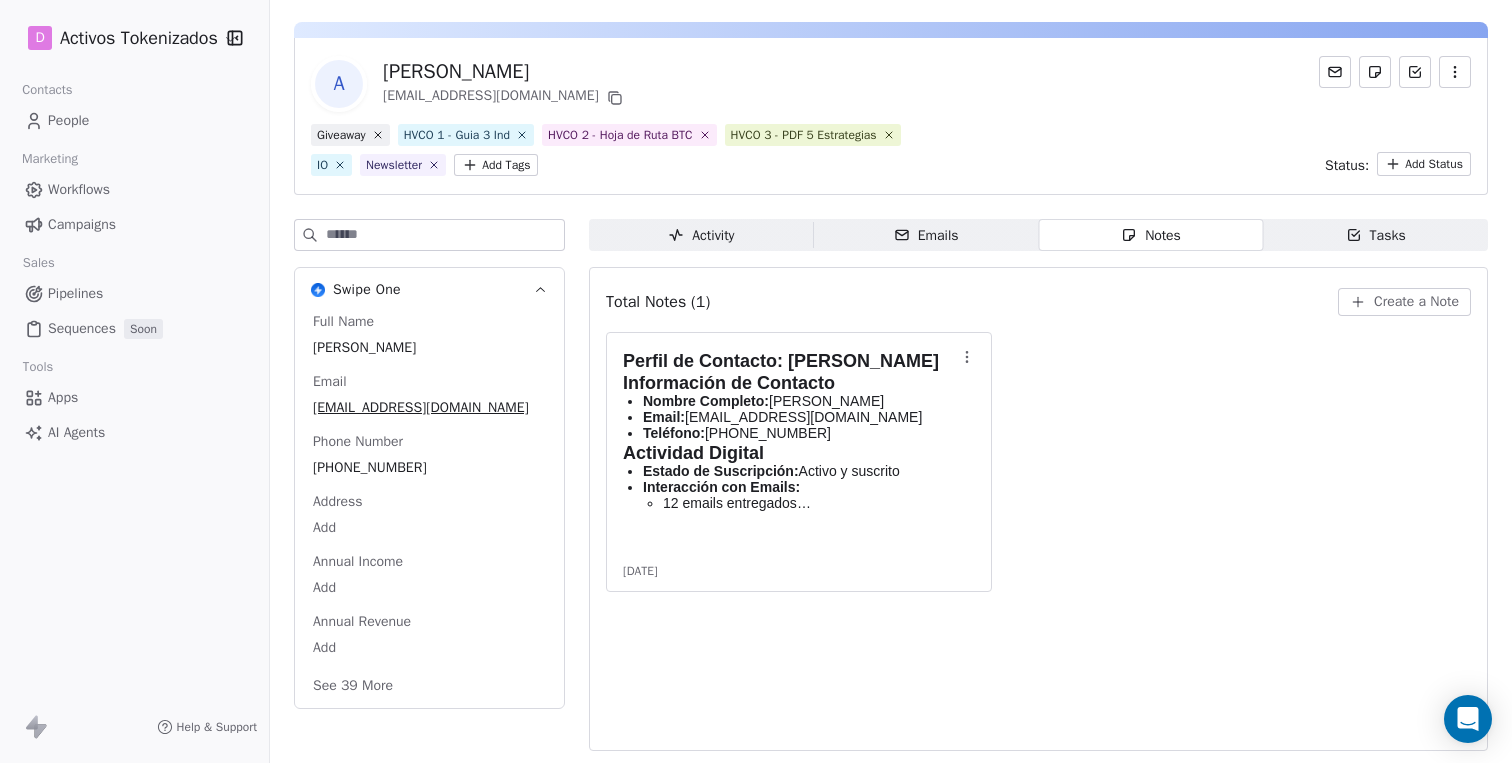 scroll, scrollTop: 55, scrollLeft: 0, axis: vertical 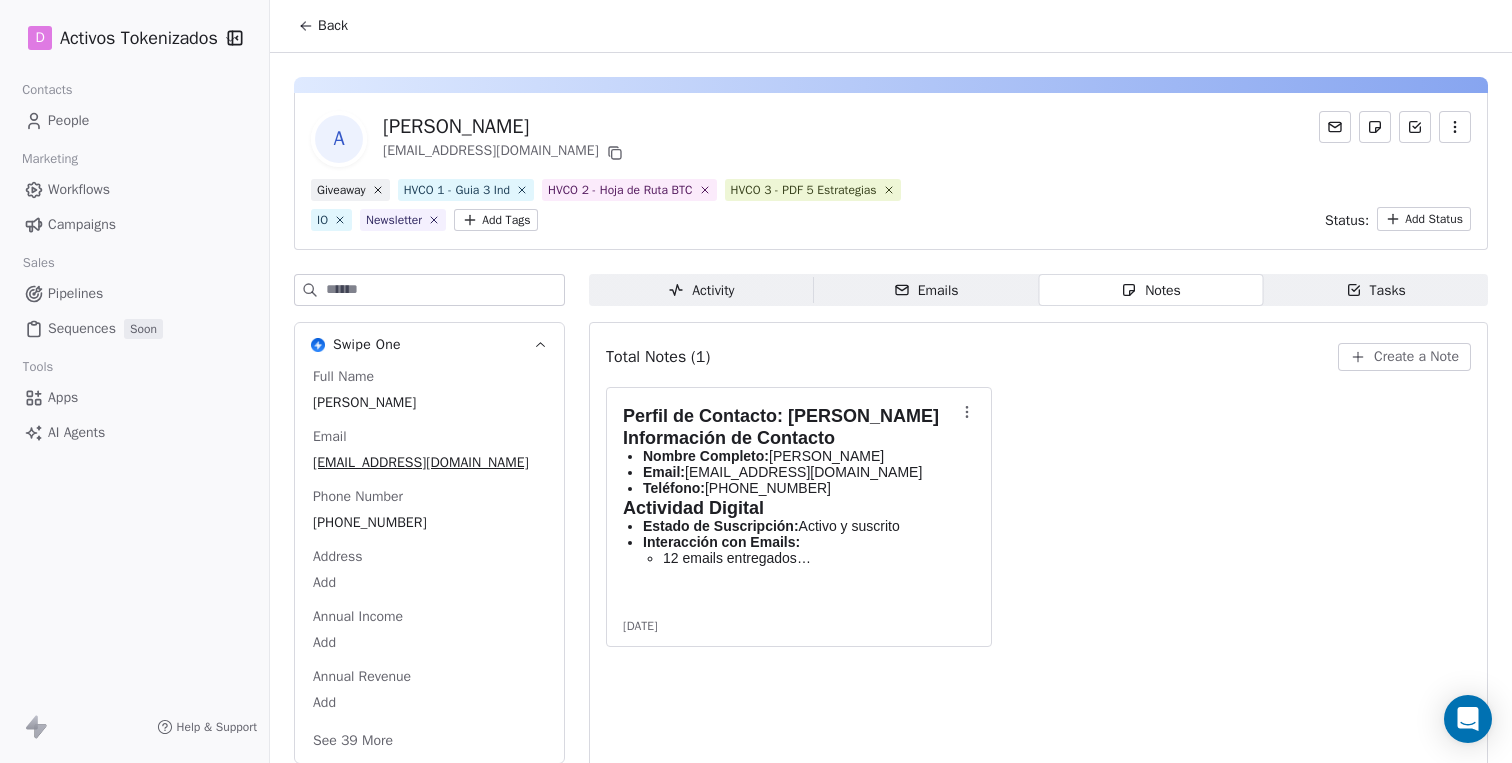 click on "Activity" at bounding box center (701, 290) 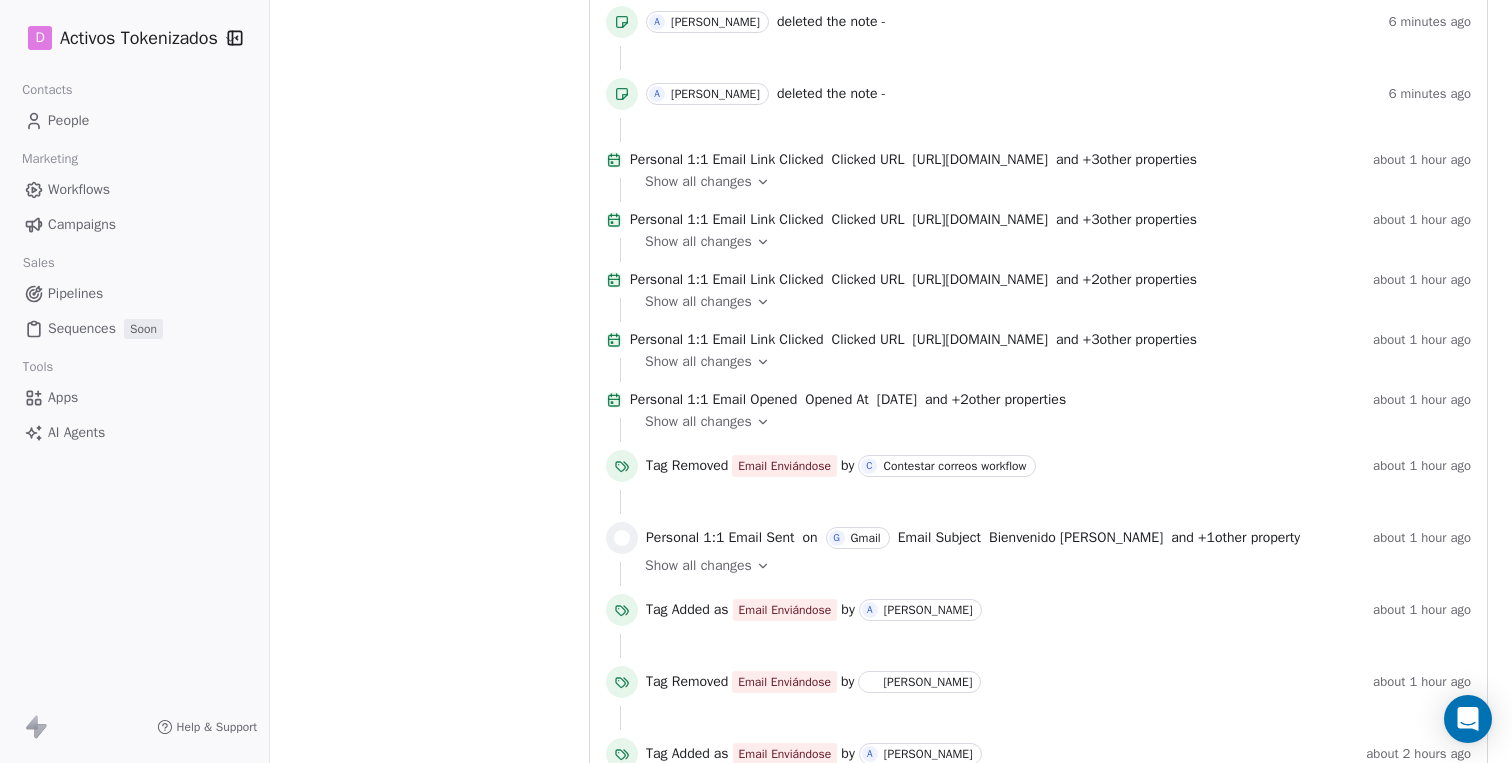 scroll, scrollTop: 855, scrollLeft: 0, axis: vertical 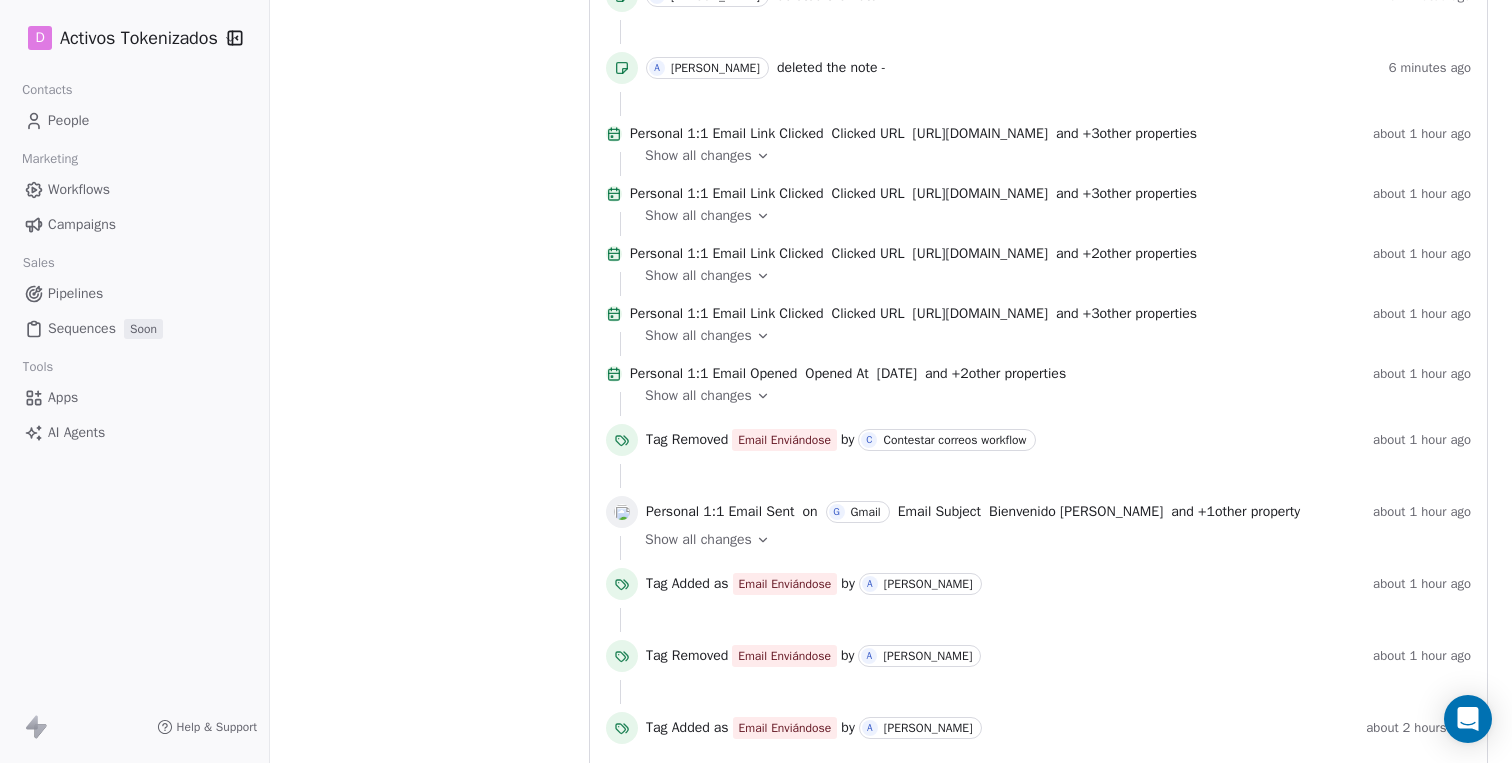 click on "Show all changes" at bounding box center (1051, 540) 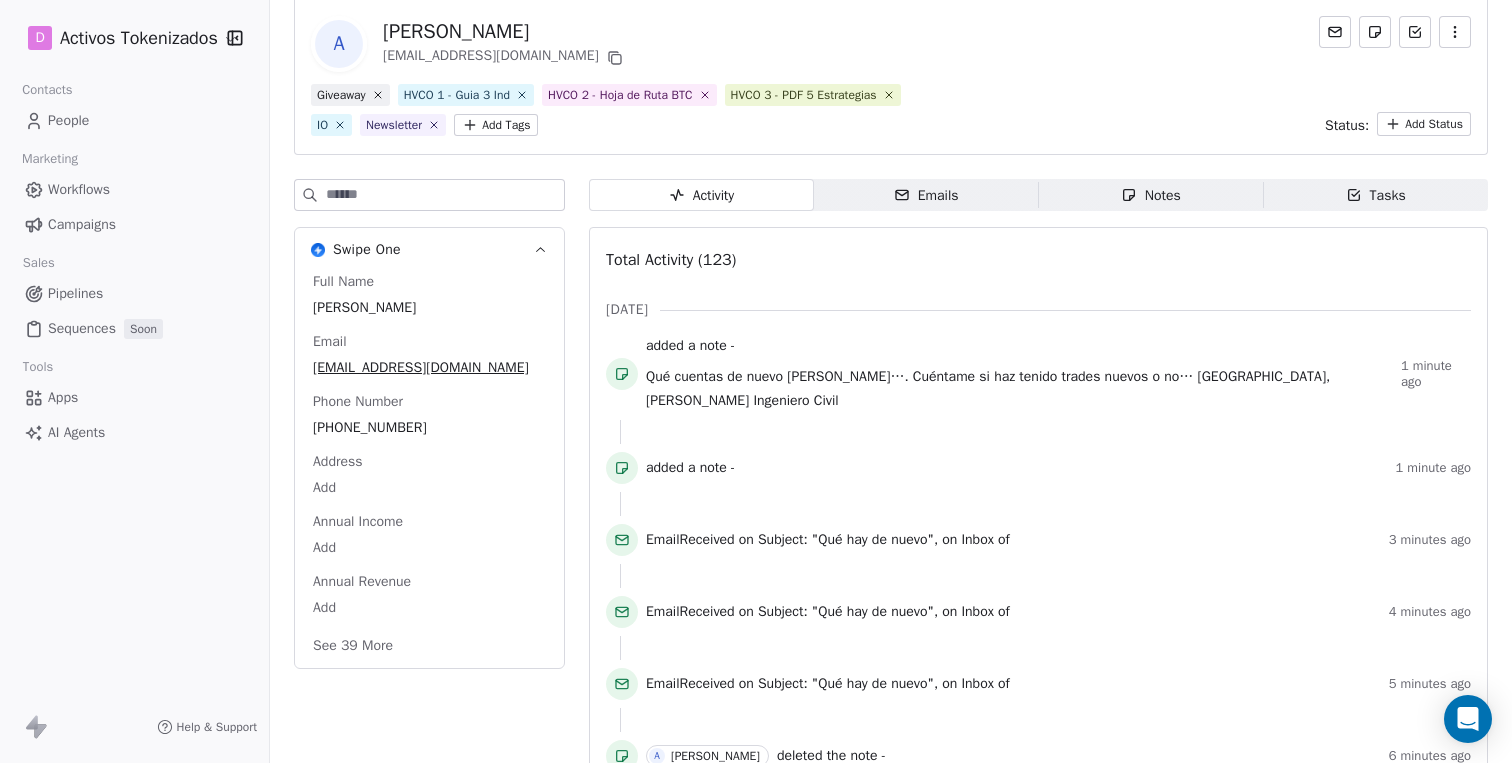 scroll, scrollTop: 92, scrollLeft: 0, axis: vertical 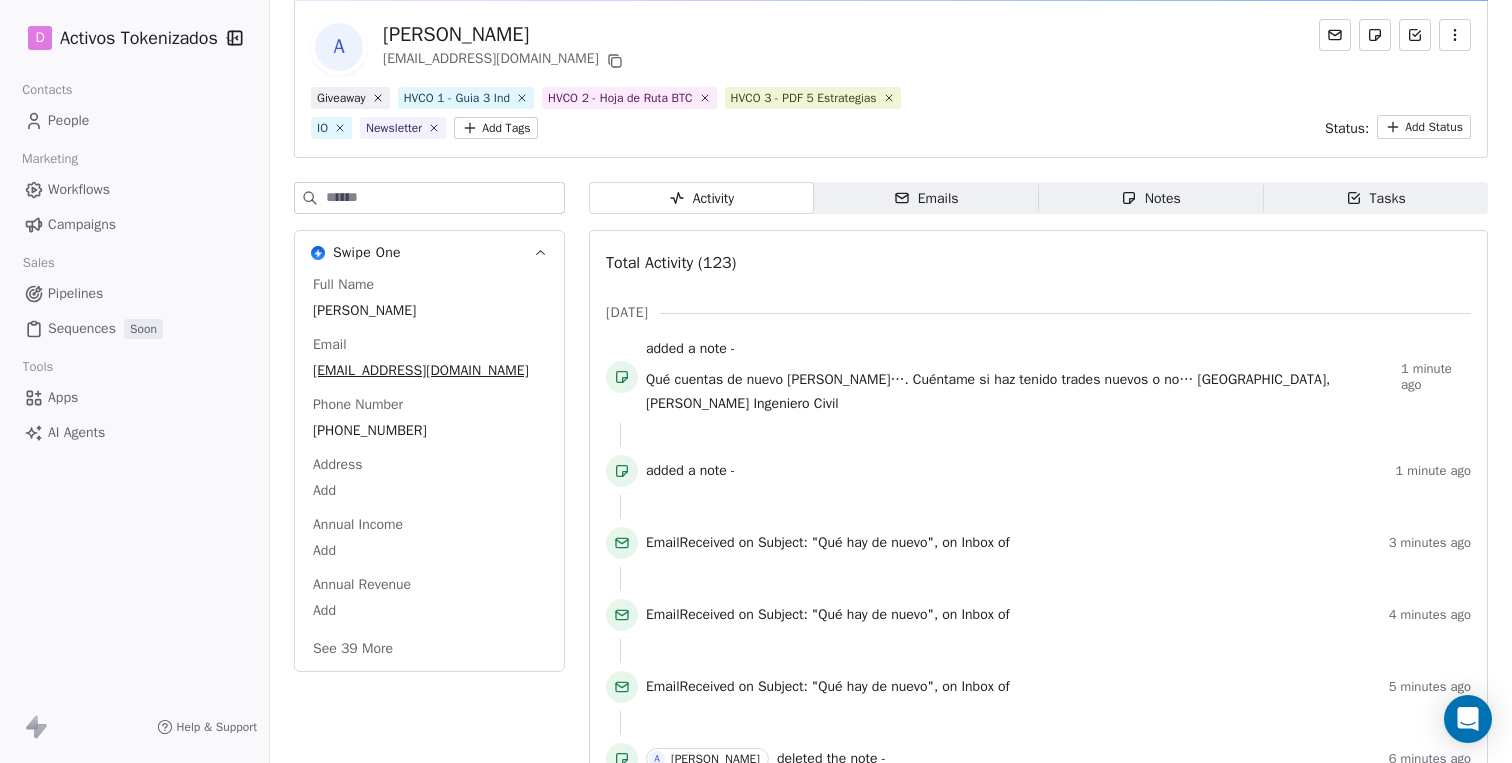 click on "Qué cuentas de nuevo [PERSON_NAME]….
Cuéntame si haz tenido trades nuevos o no…
[GEOGRAPHIC_DATA],
[PERSON_NAME]
Ingeniero Civil" at bounding box center (988, 391) 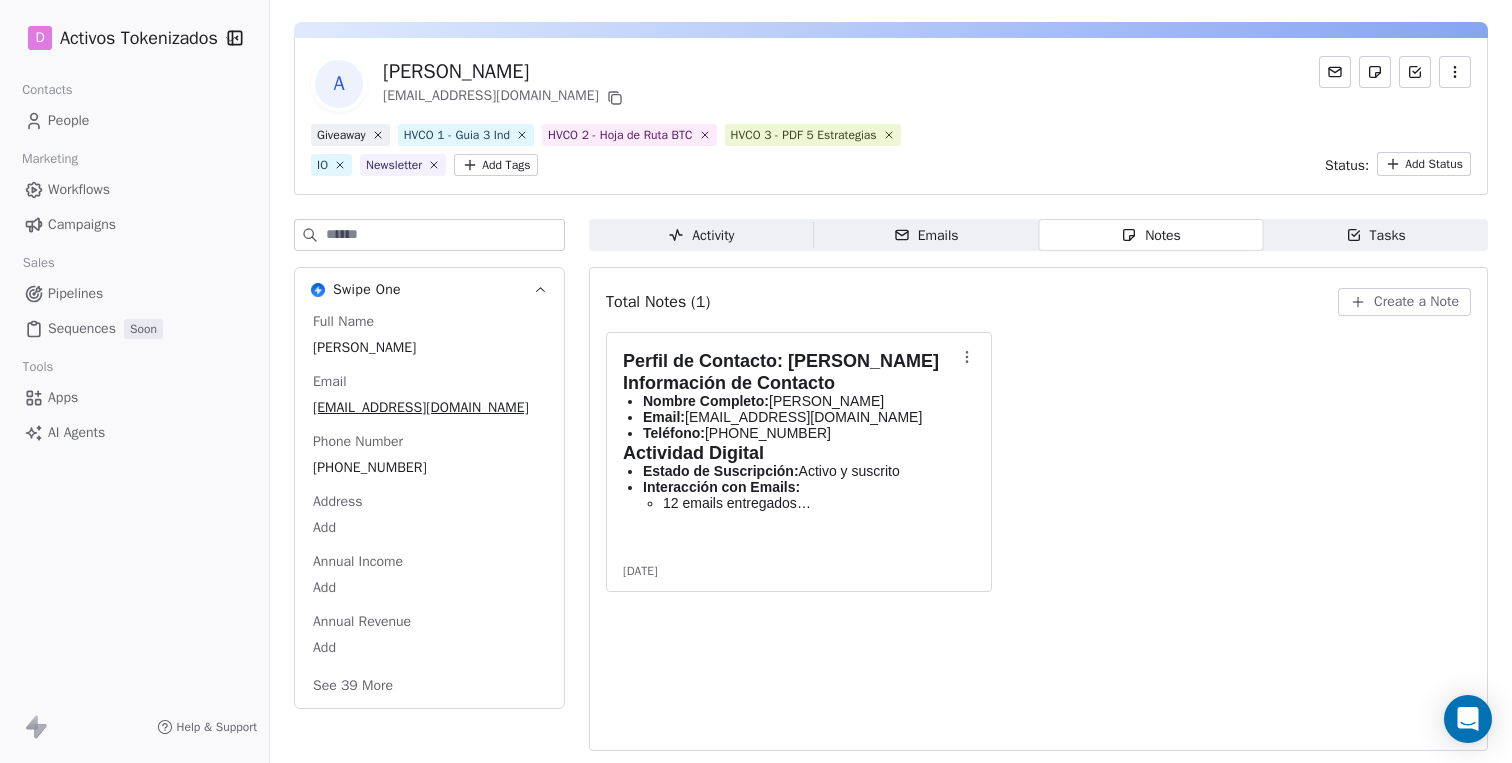 click on "Activity Activity" at bounding box center [701, 235] 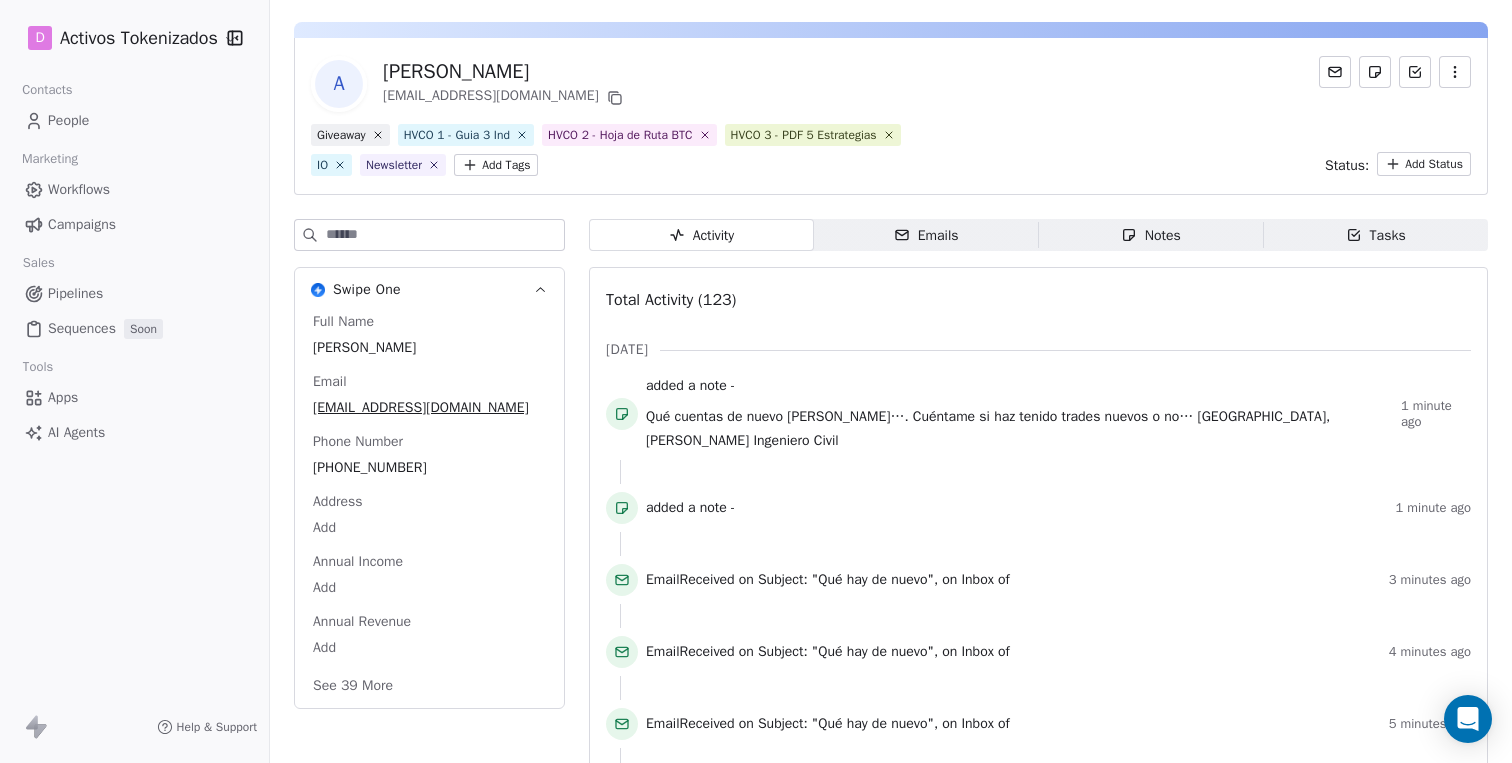 click on "Tasks" at bounding box center (1376, 235) 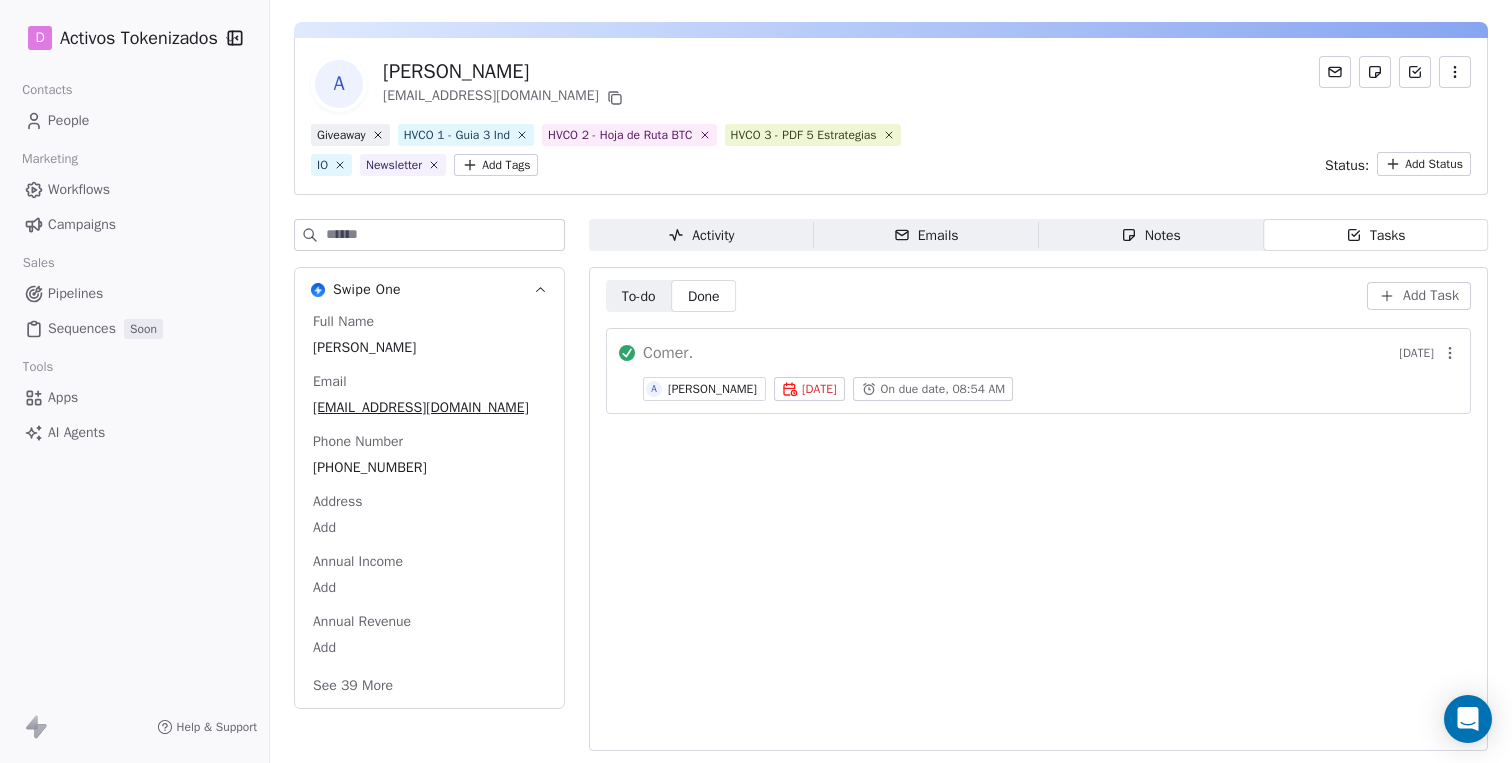 click on "Activity" at bounding box center [701, 235] 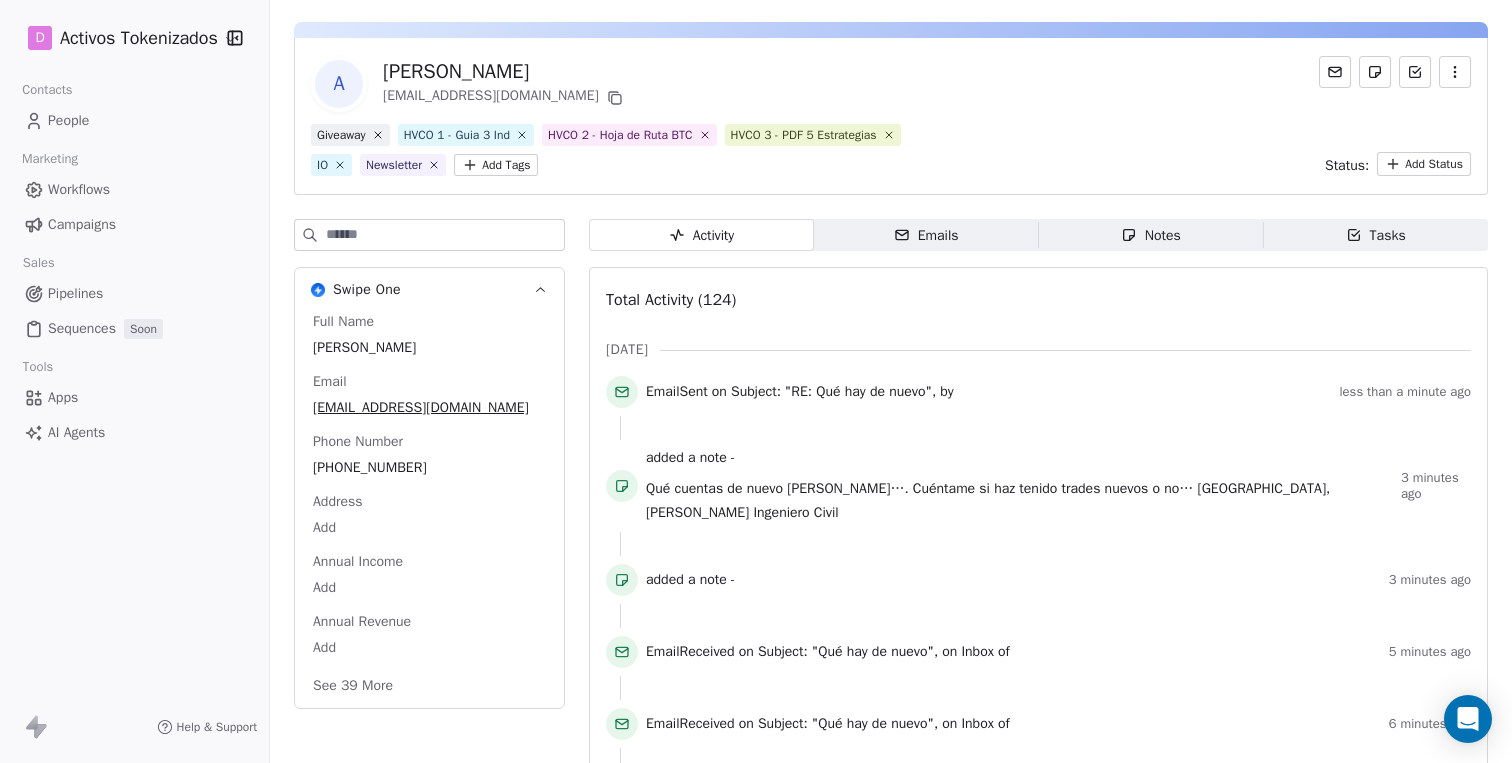 type 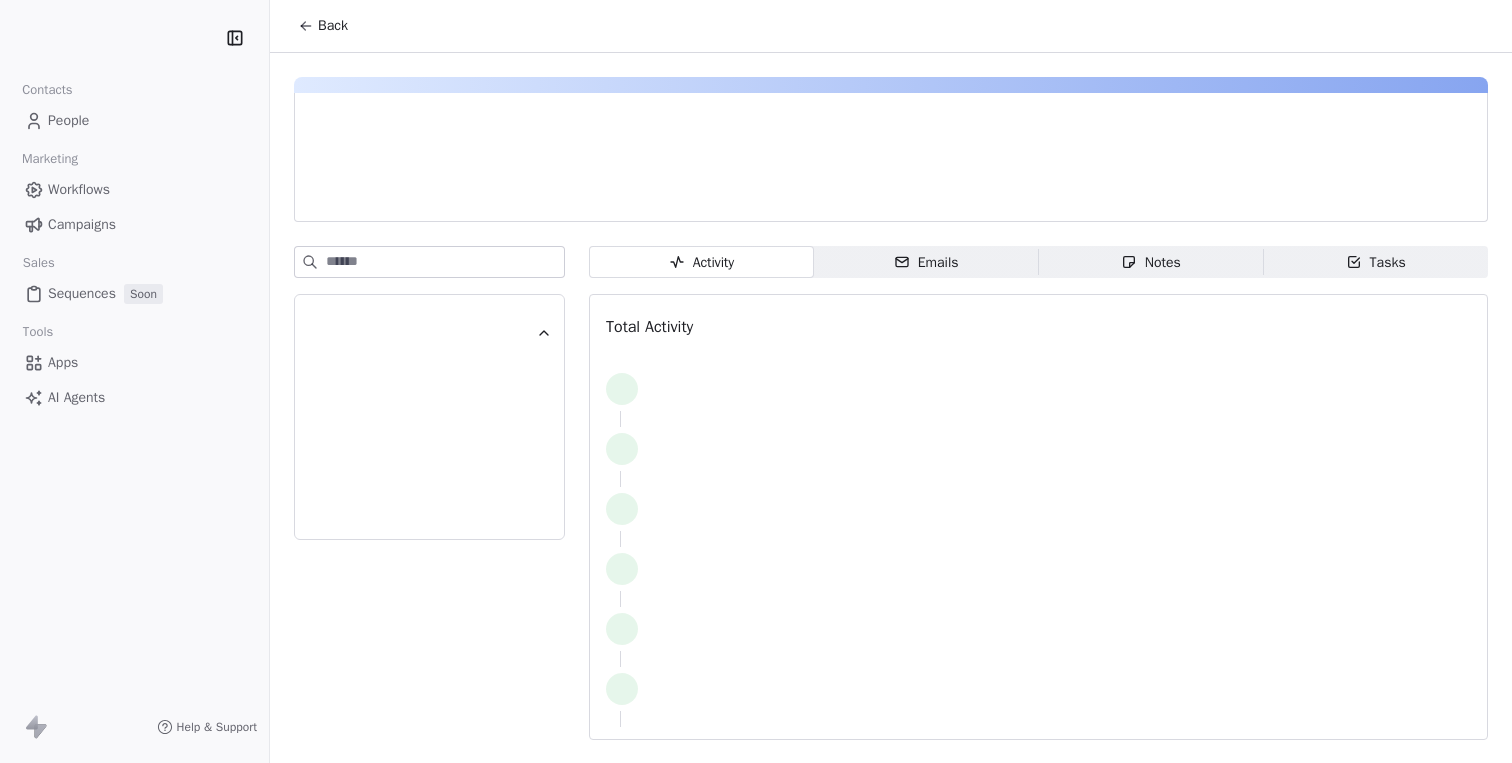 scroll, scrollTop: 0, scrollLeft: 0, axis: both 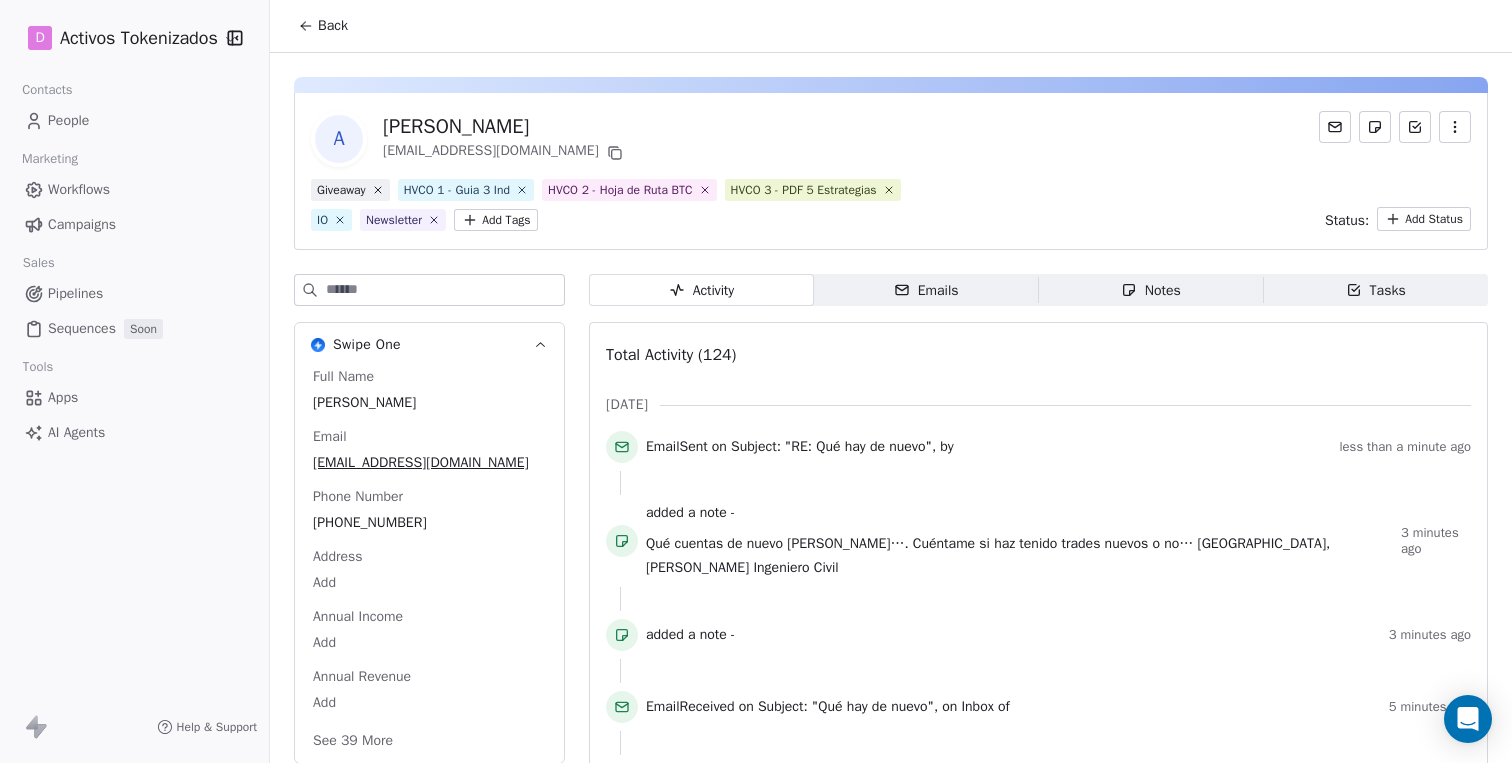 click on "by" at bounding box center (946, 447) 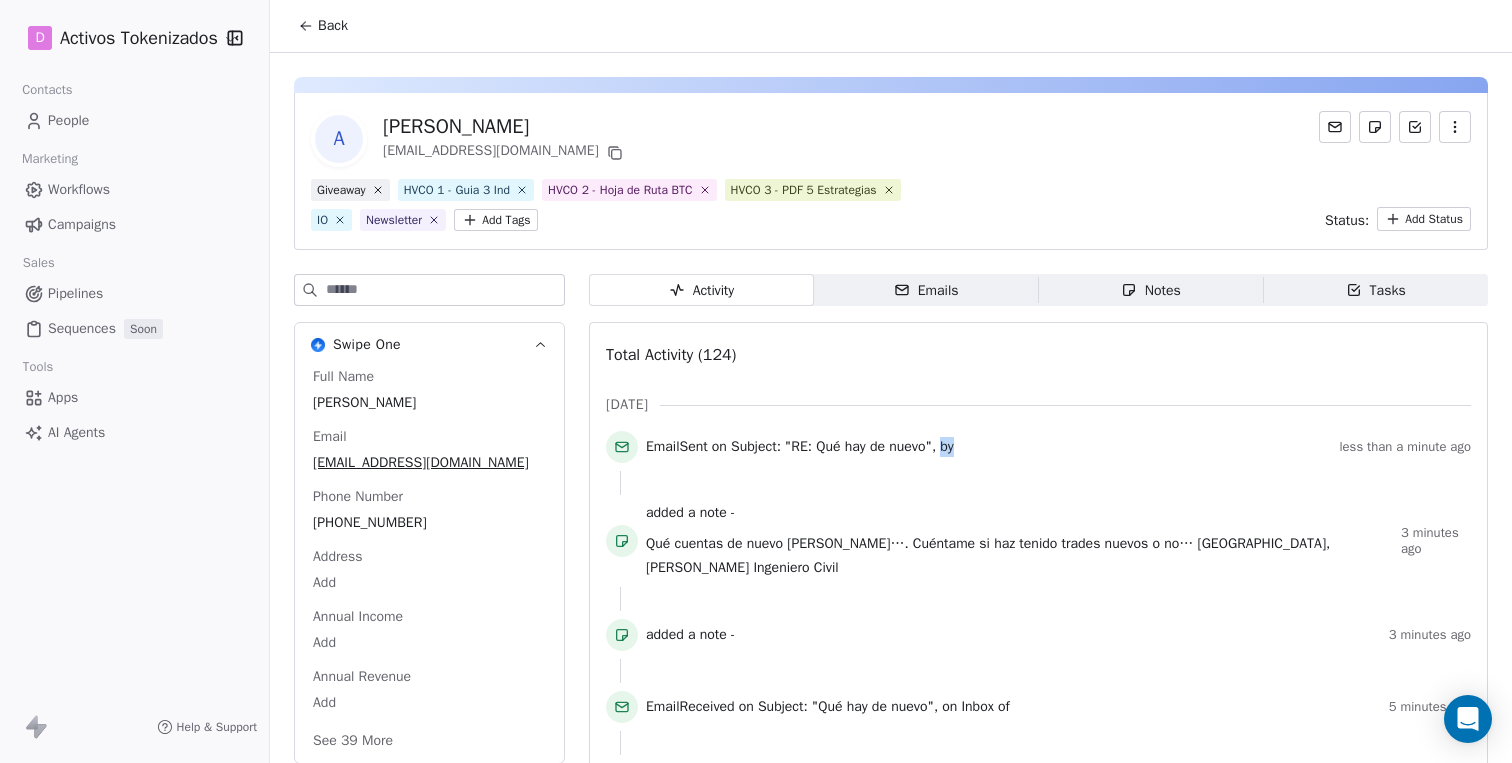 click on "by" at bounding box center [946, 447] 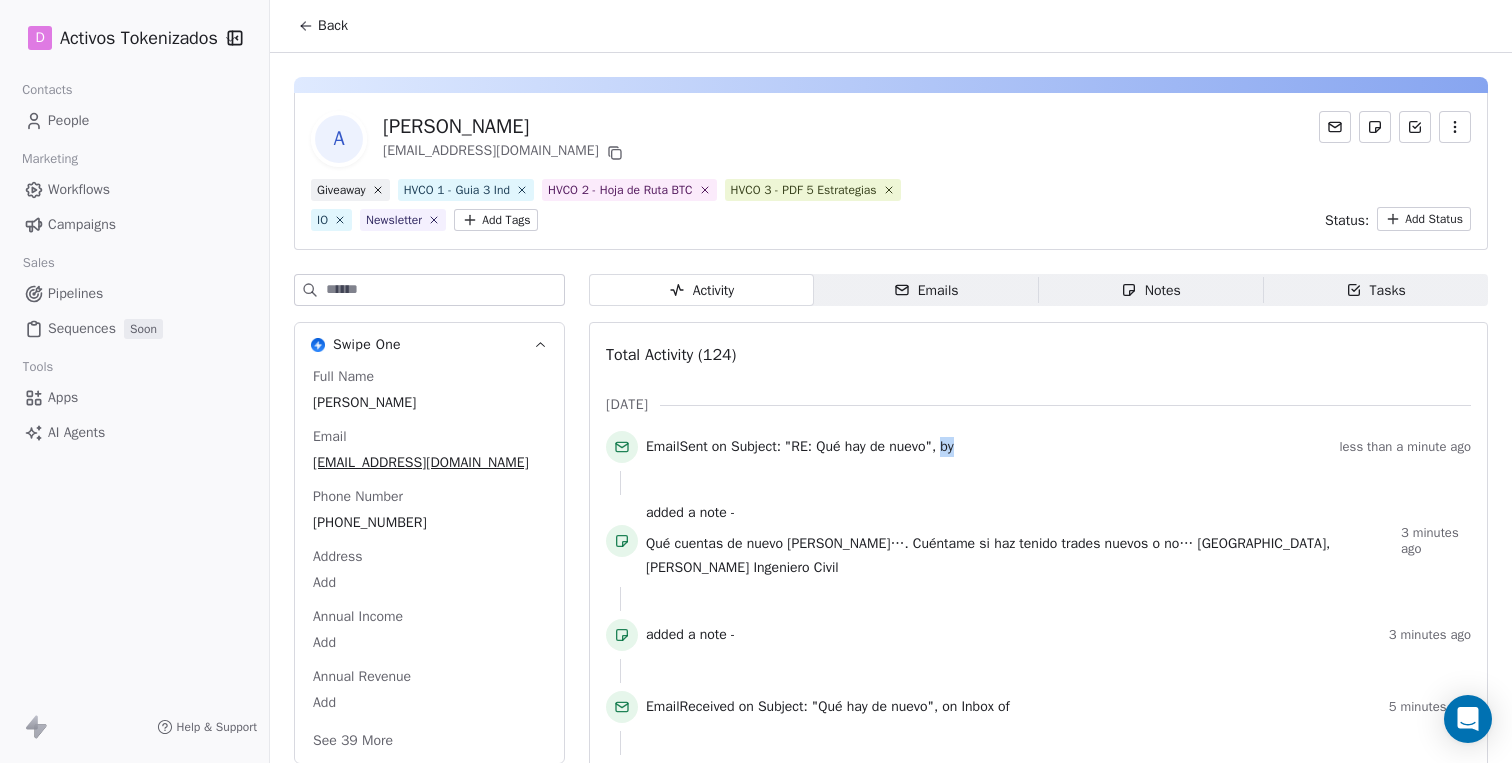 click on "by" at bounding box center [946, 447] 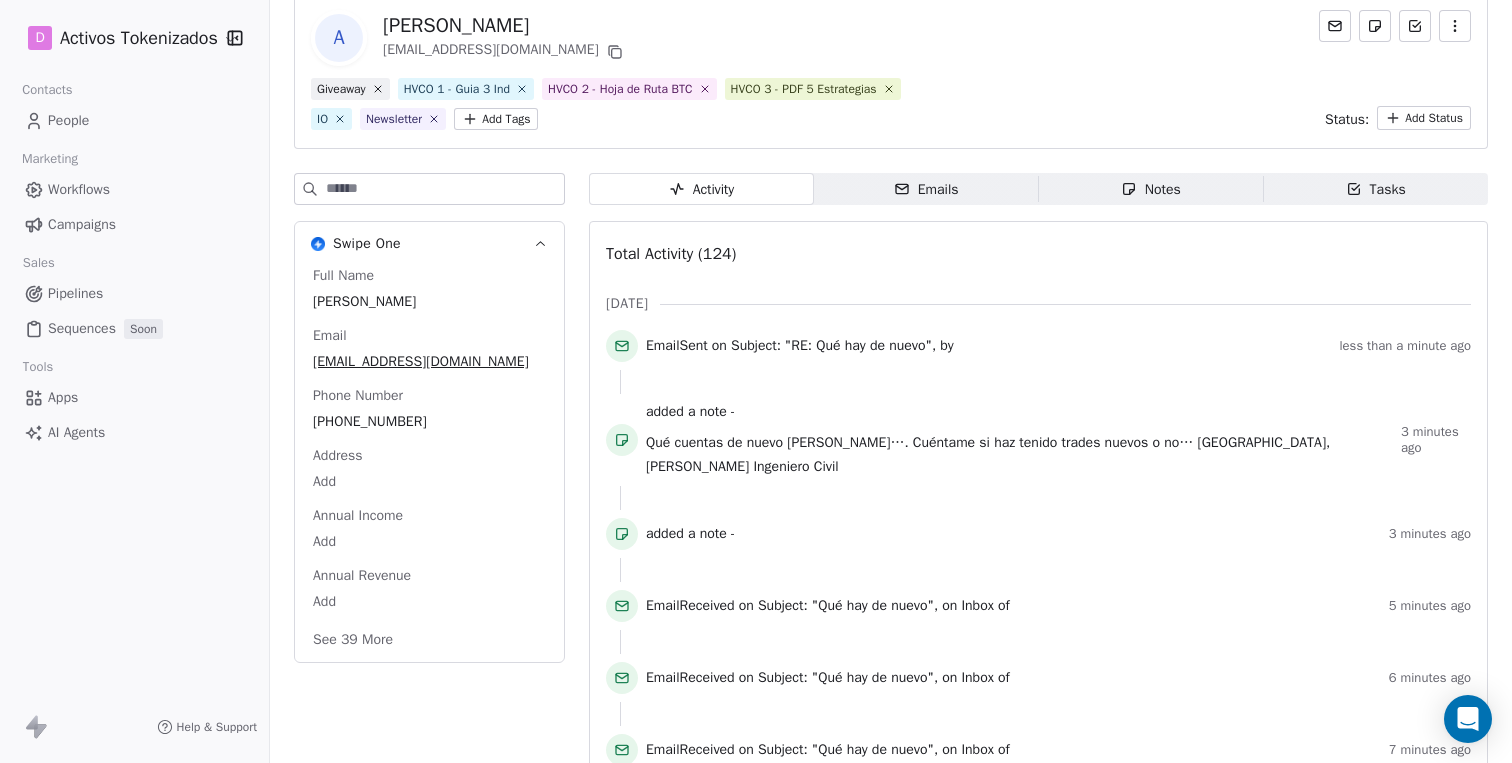 scroll, scrollTop: 107, scrollLeft: 0, axis: vertical 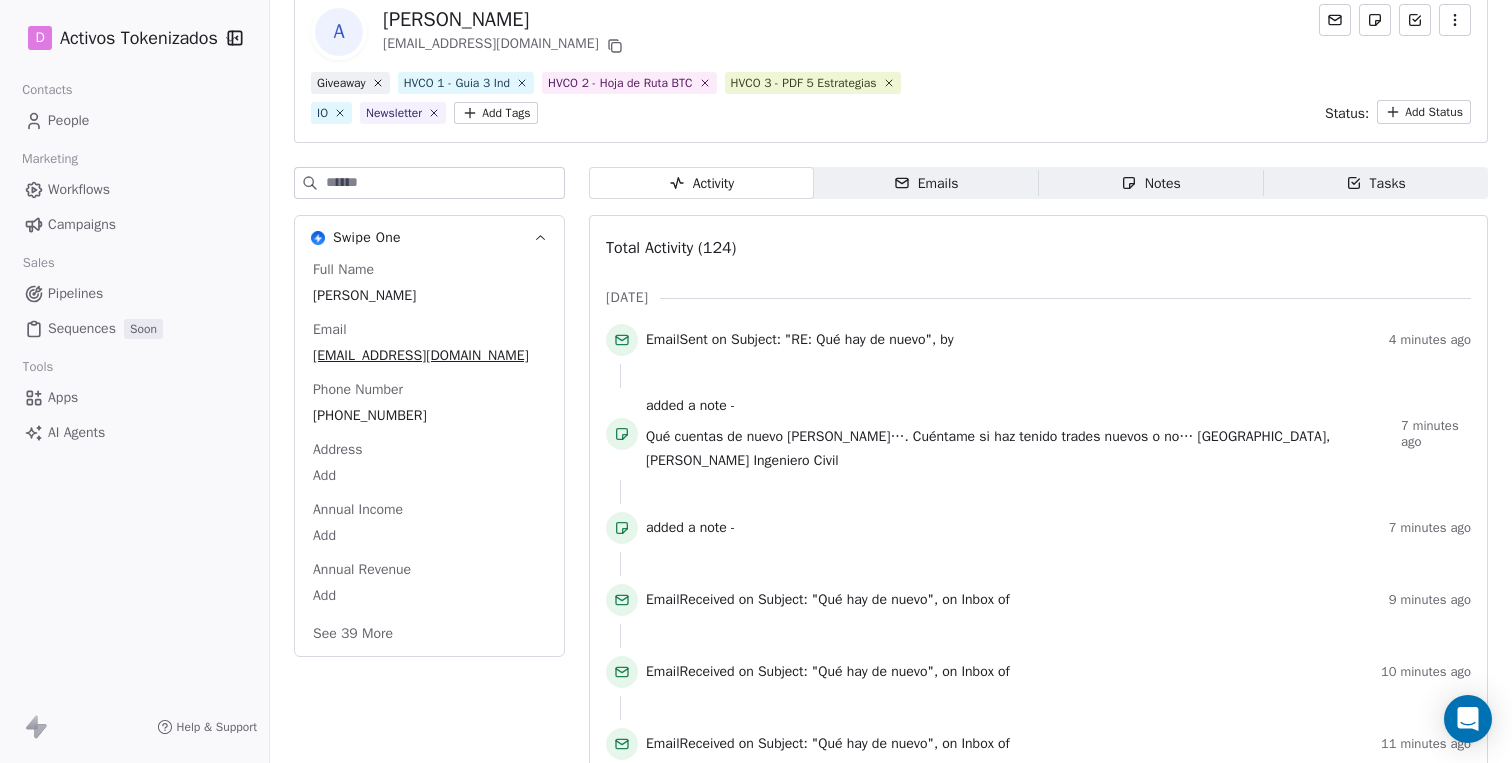 click on "People" at bounding box center [134, 120] 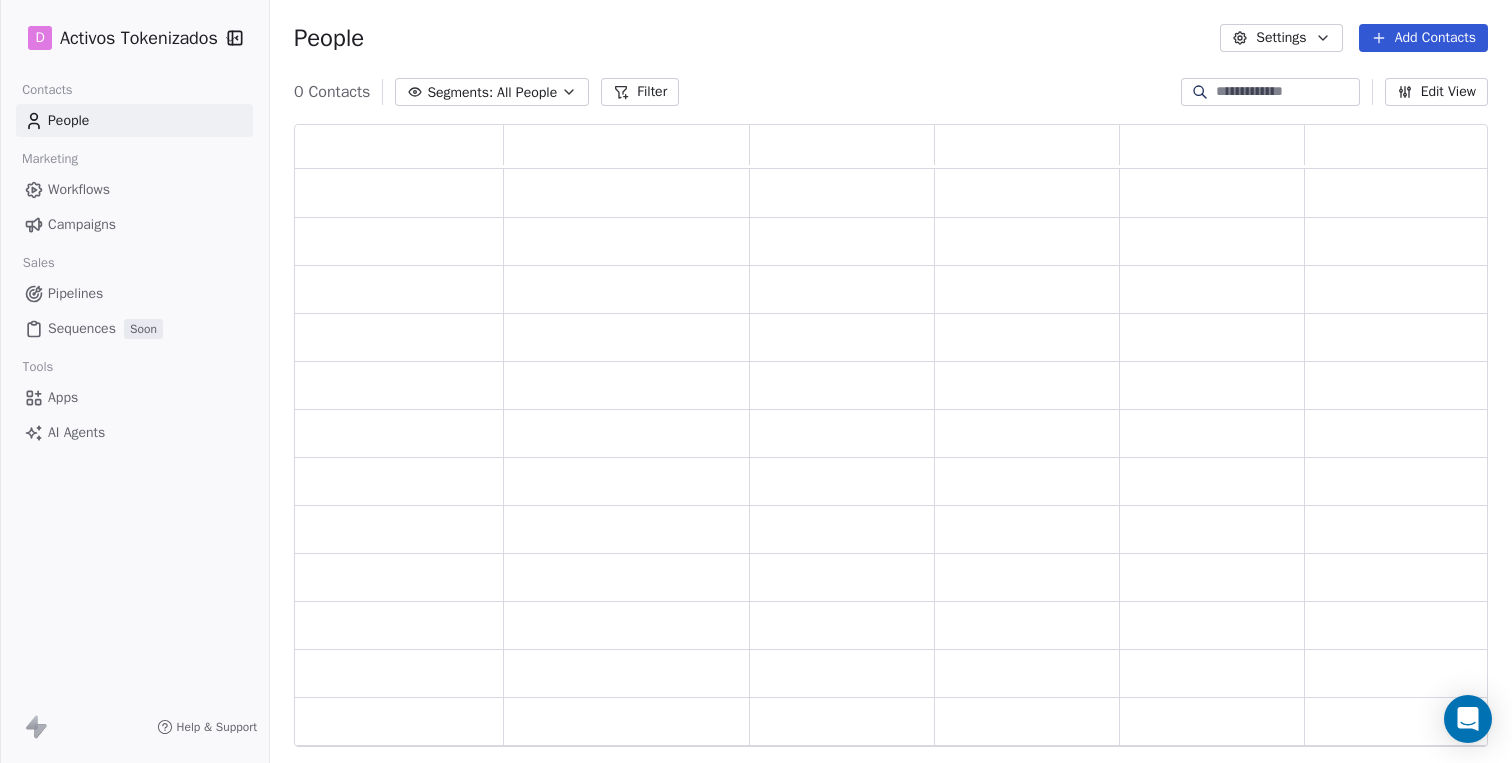 scroll, scrollTop: 0, scrollLeft: 1, axis: horizontal 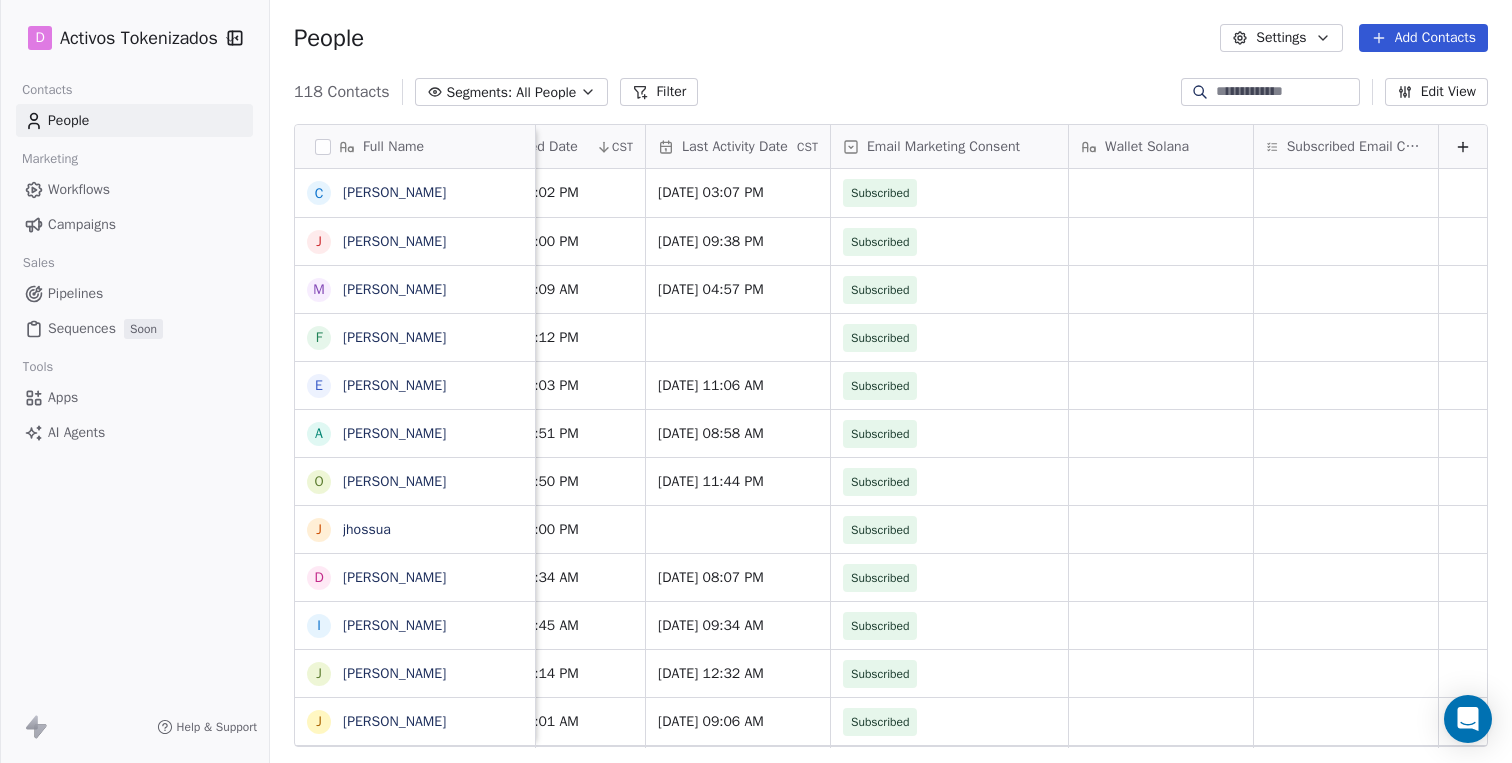 click 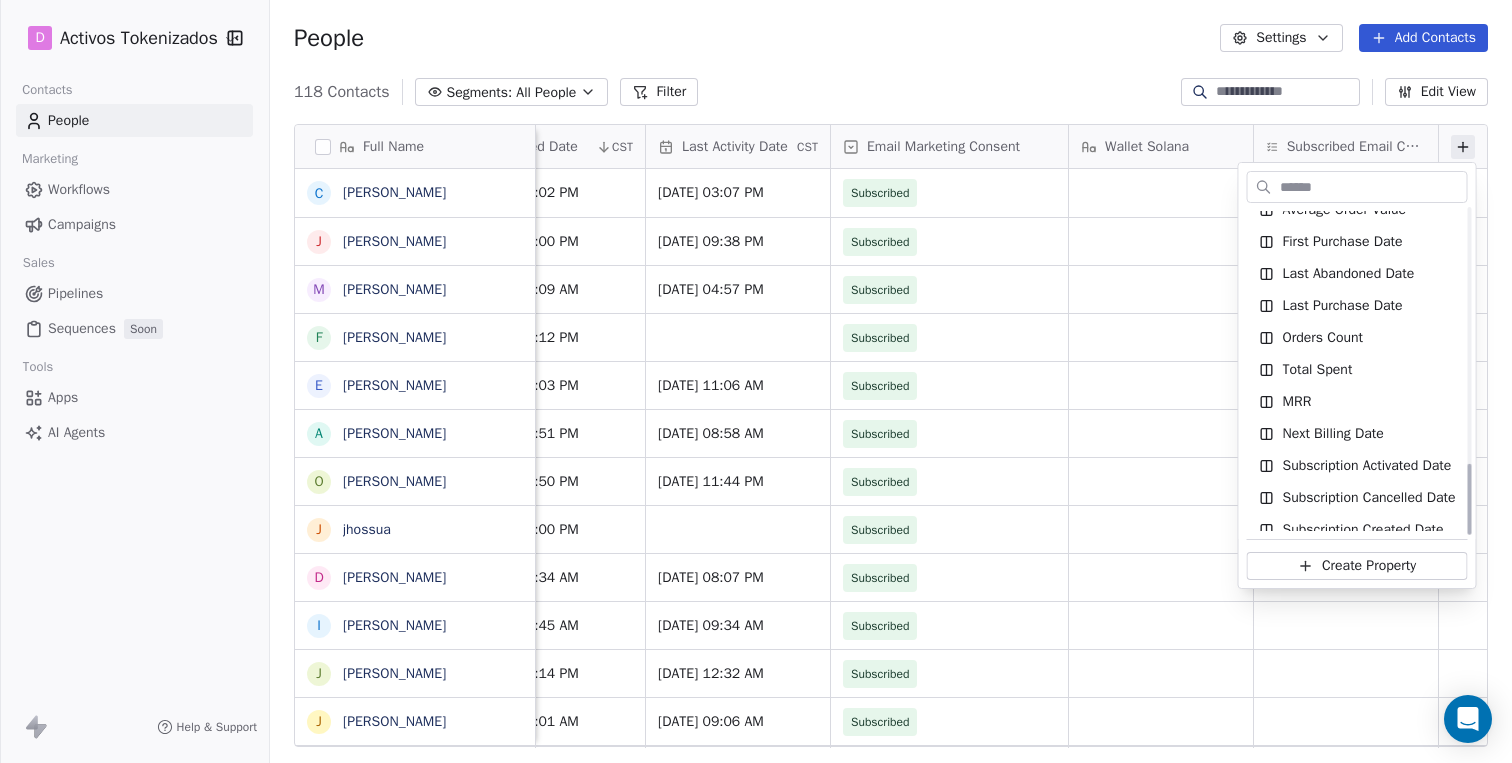 scroll, scrollTop: 1152, scrollLeft: 0, axis: vertical 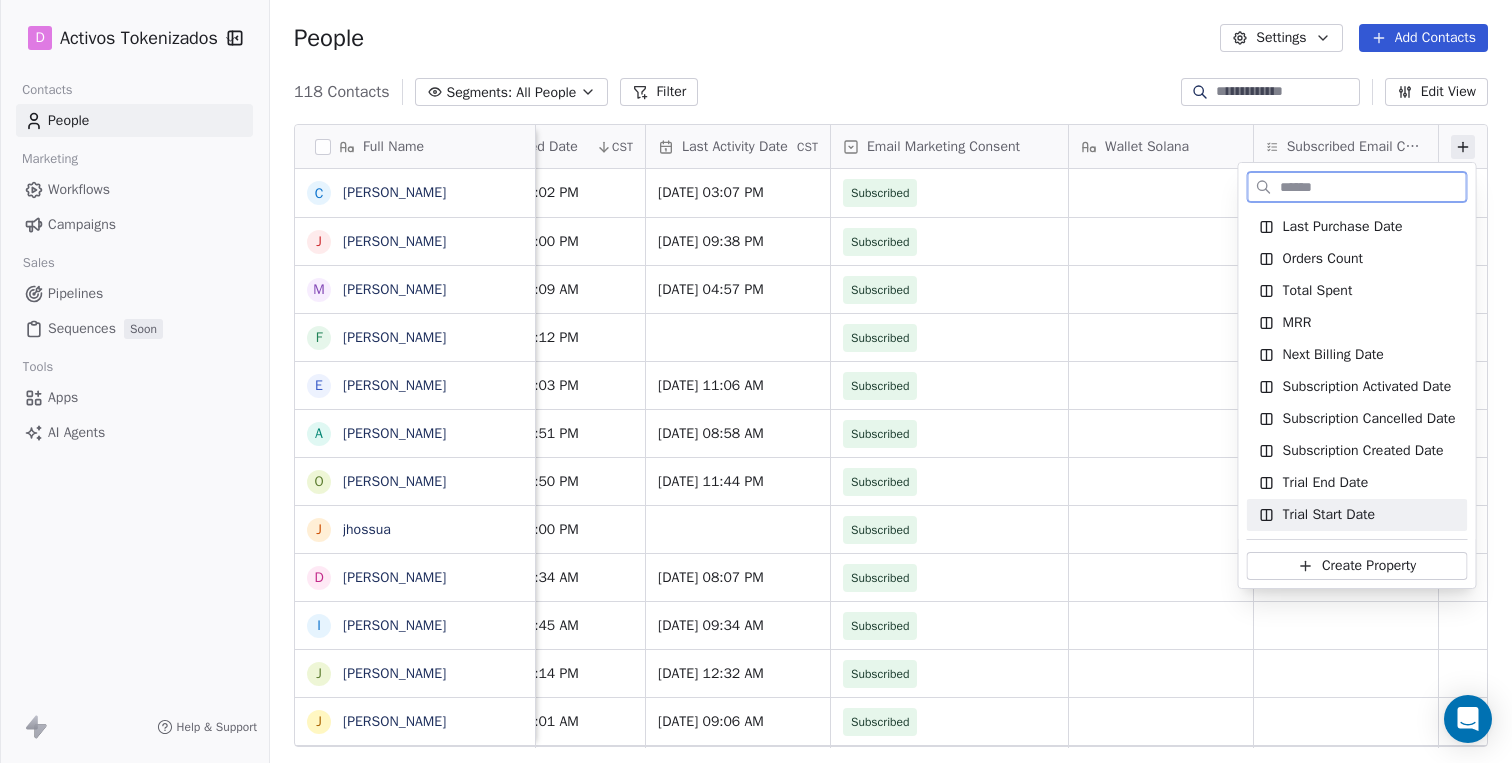 click on "Create Property" at bounding box center [1369, 566] 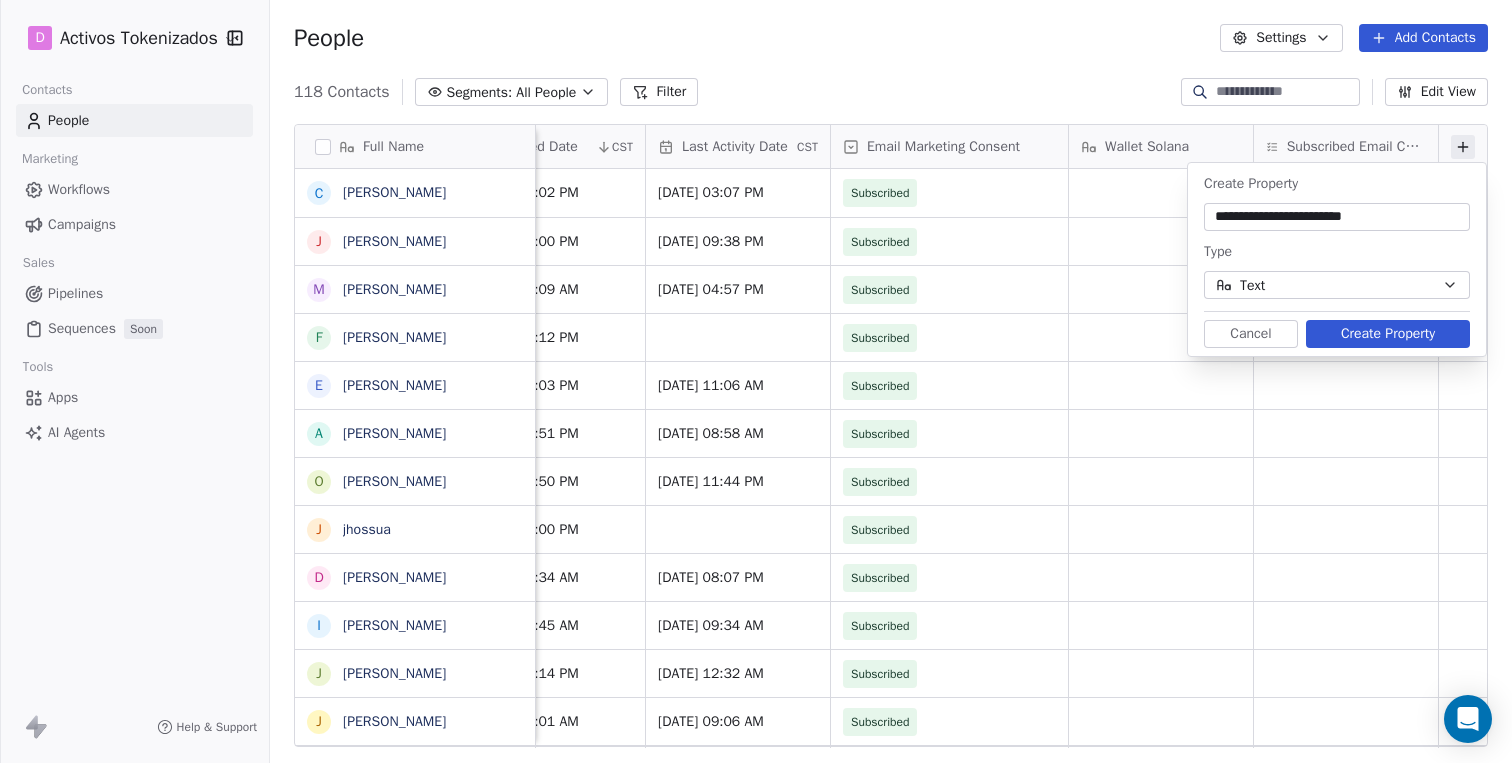 type on "**********" 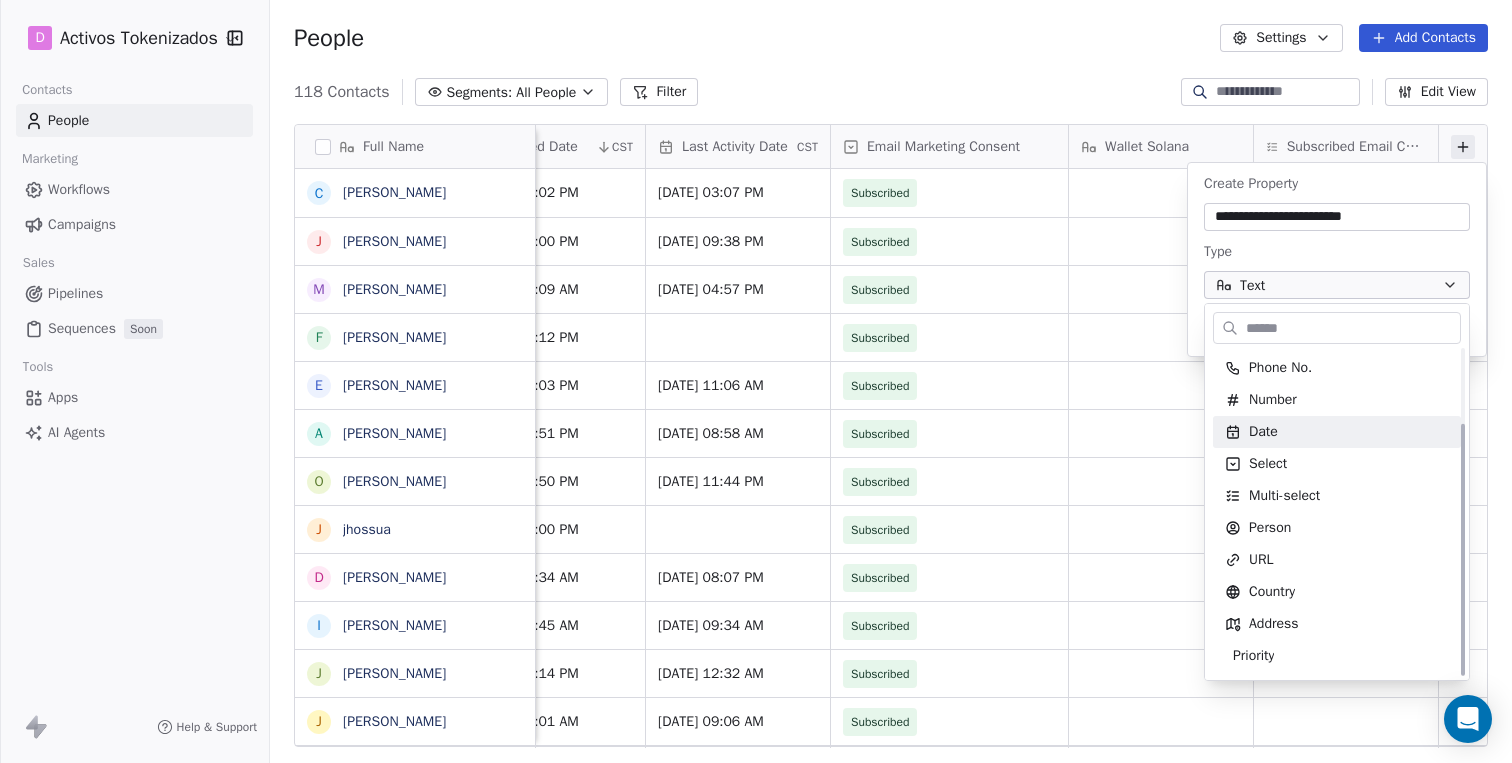 scroll, scrollTop: 0, scrollLeft: 0, axis: both 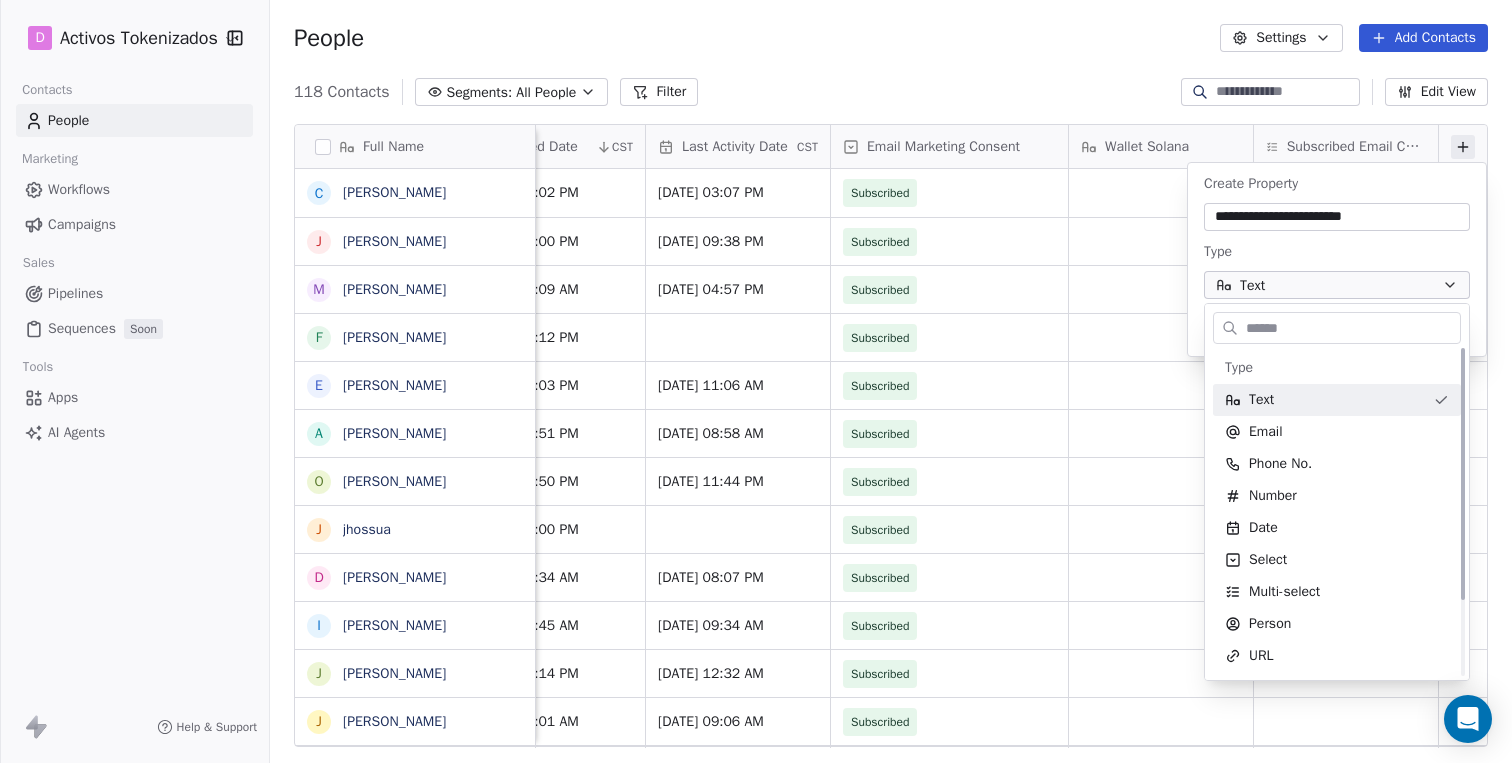 click on "D Activos Tokenizados Contacts People Marketing Workflows Campaigns Sales Pipelines Sequences Soon Tools Apps AI Agents Help & Support People Settings  Add Contacts 118 Contacts Segments: All People Filter  Edit View Tag Export Full Name C Christopher J Julio M Maria F Francisco Castillo E Enrique A ANDRES O OMAR GARCÍA j jhossua D Diego Mendez I IVAN J Johan J José Diaz H Humberto O Oscar B Boga B BLAS SANCHEZ R Ricardo J Javi D Daniel A Antonio l lluis gumbau C Carlos l lobo mesetario A Annia V a antonio C Cristian m maranferrin H Harinder Kaur j jose C Canal Activos Tokenizados A Antoni J Javi Bordón c carlos Contact Source NPS Score Customer Lifetime Value Created Date CST Last Activity Date CST Email Marketing Consent Wallet Solana Subscribed Email Categories   May 28, 2025 06:02 PM Jun 08, 2025 03:07 PM Subscribed   May 27, 2025 02:00 PM Jun 18, 2025 09:38 PM Subscribed   May 24, 2025 11:09 AM Jun 30, 2025 04:57 PM Subscribed   May 20, 2025 06:12 PM Subscribed   May 11, 2025 09:03 PM Subscribed" at bounding box center (756, 381) 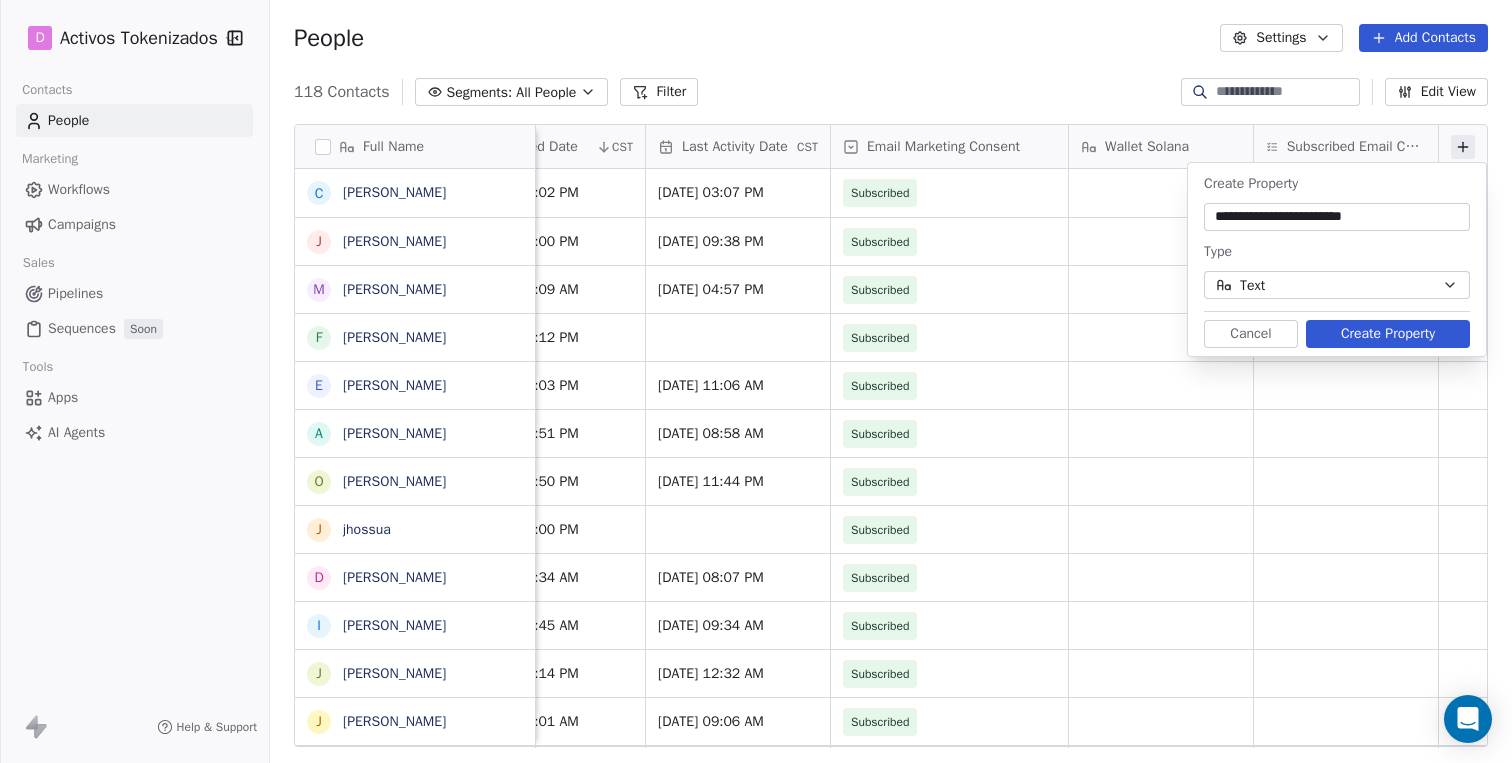 click on "Create Property" at bounding box center [1388, 334] 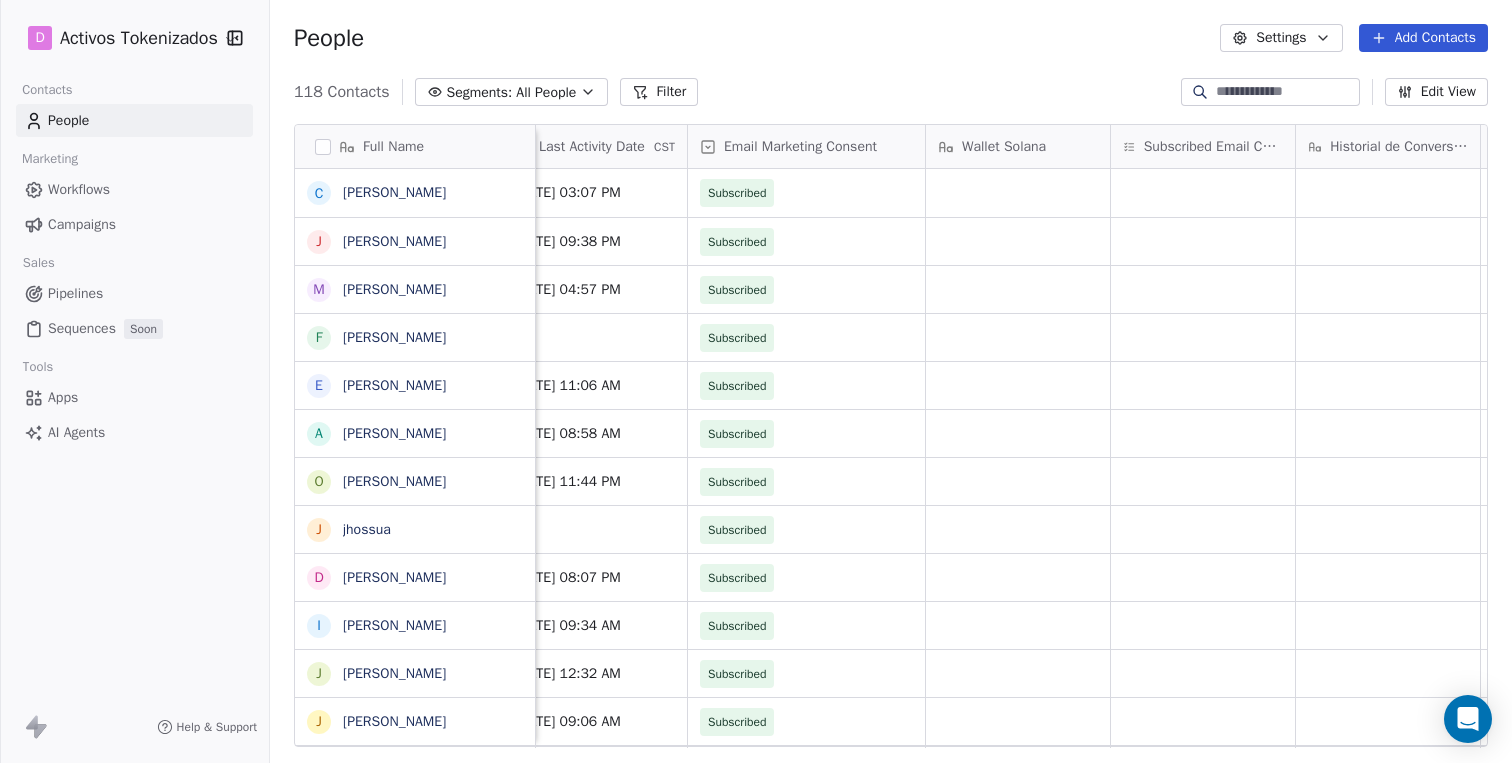 scroll, scrollTop: 0, scrollLeft: 2435, axis: horizontal 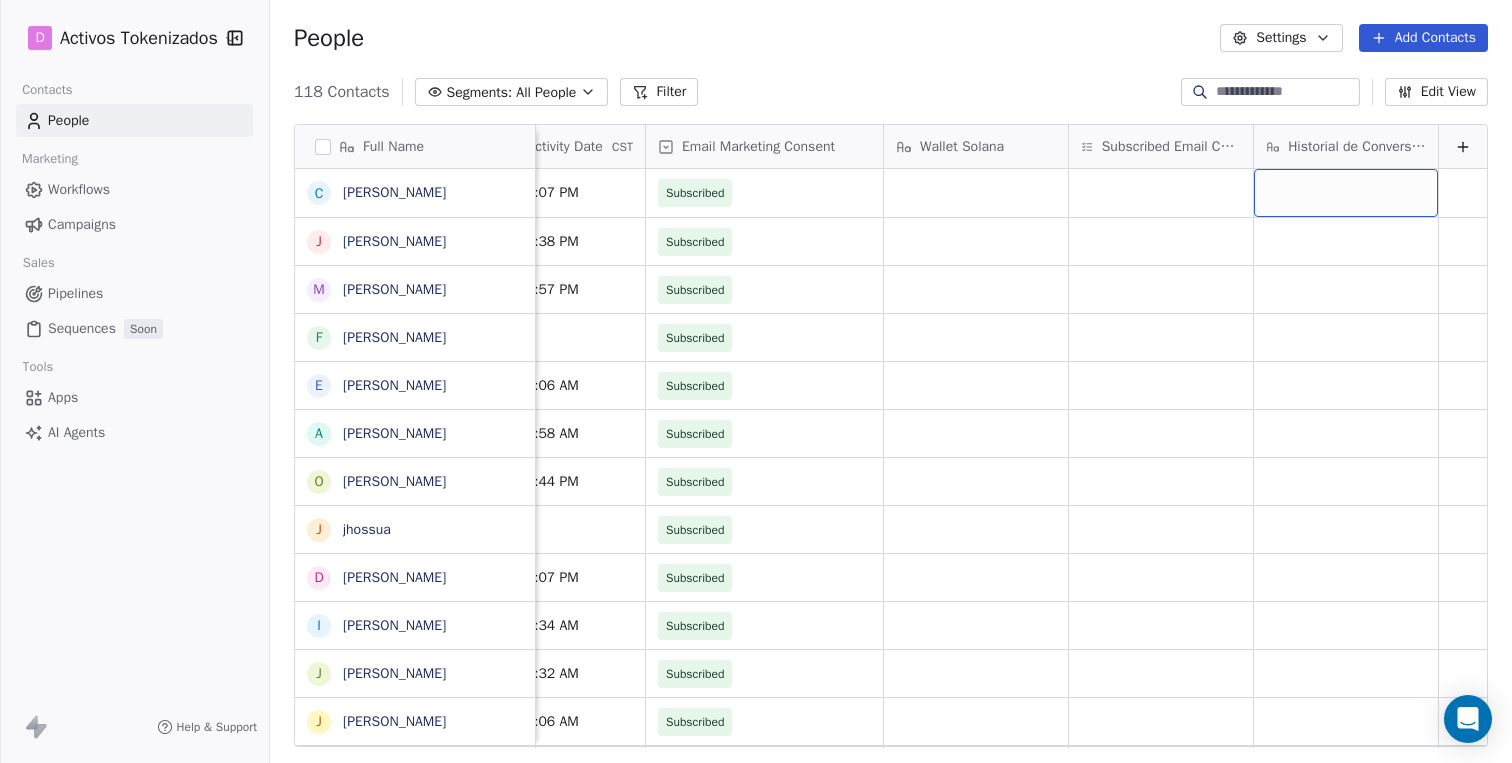 click on "People Settings  Add Contacts" at bounding box center (891, 38) 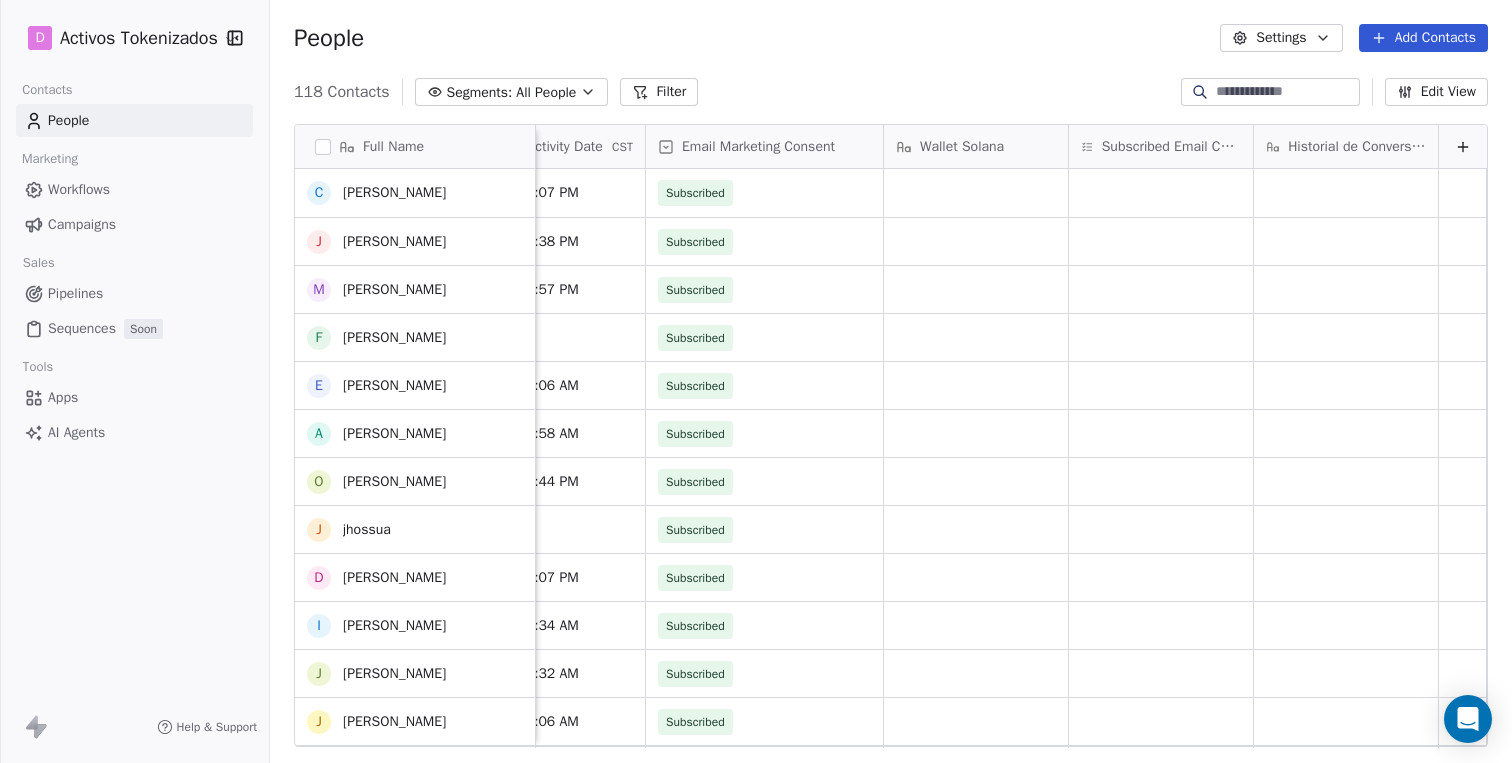 scroll, scrollTop: 840, scrollLeft: 0, axis: vertical 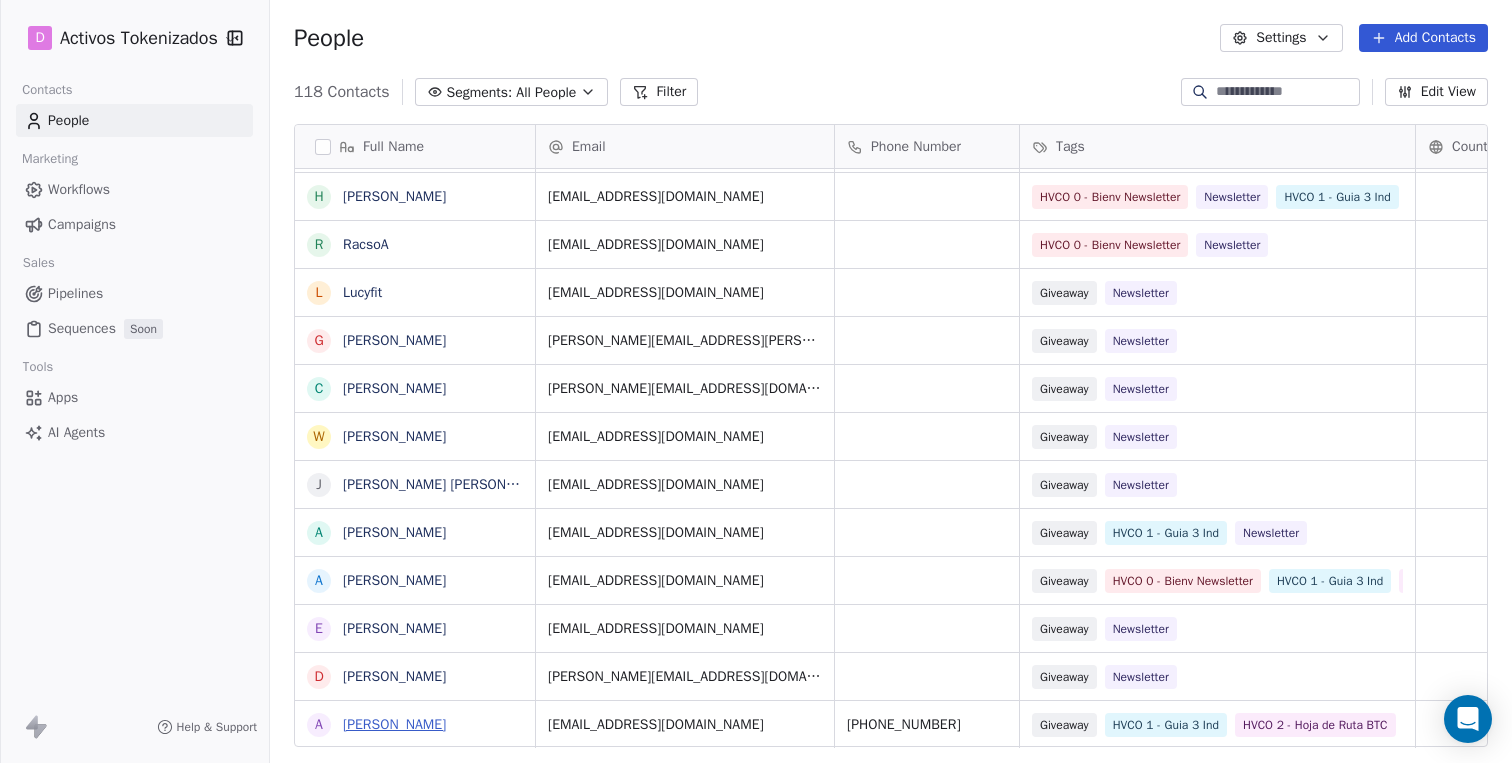 click on "[PERSON_NAME]" at bounding box center [394, 724] 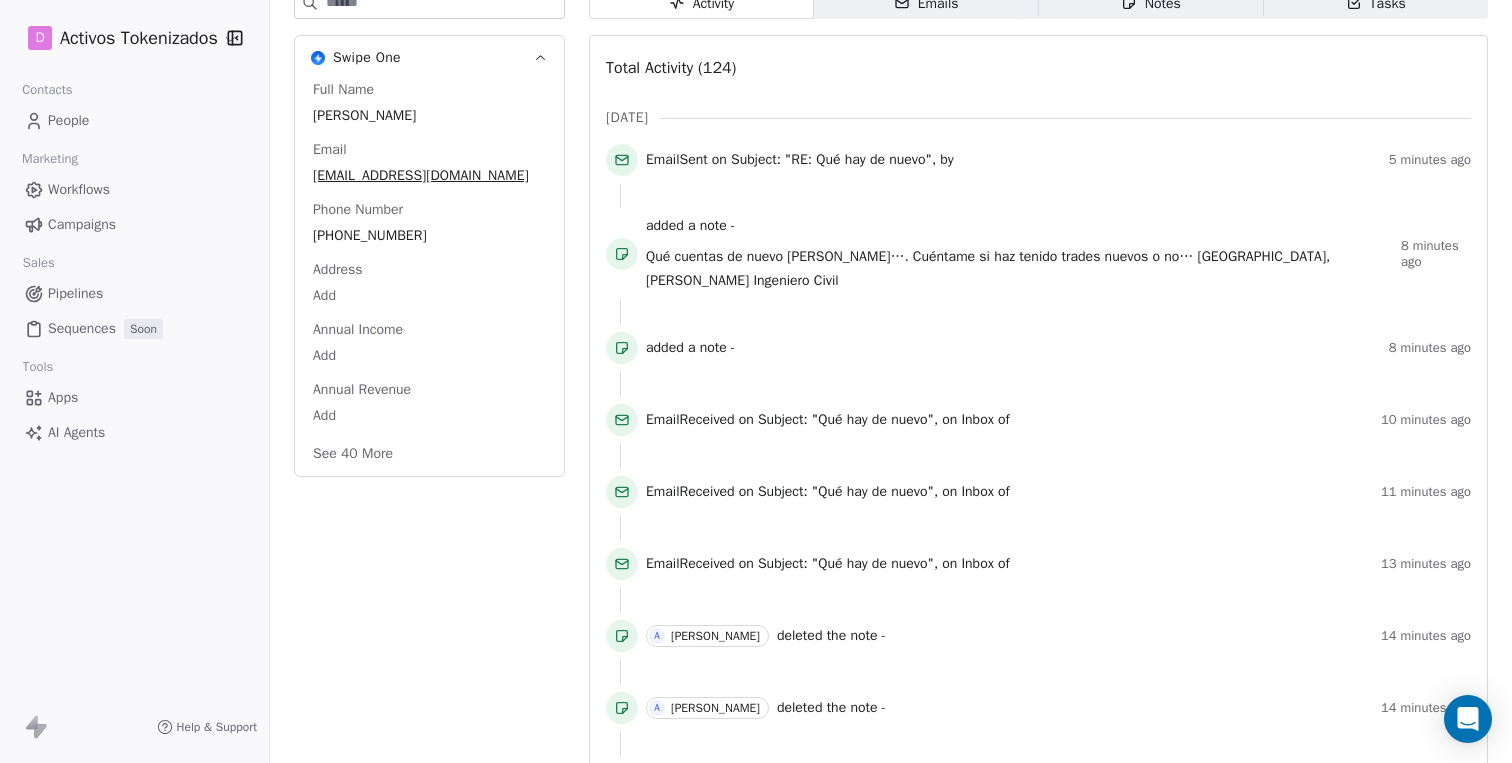 click on "See   40   More" at bounding box center (353, 454) 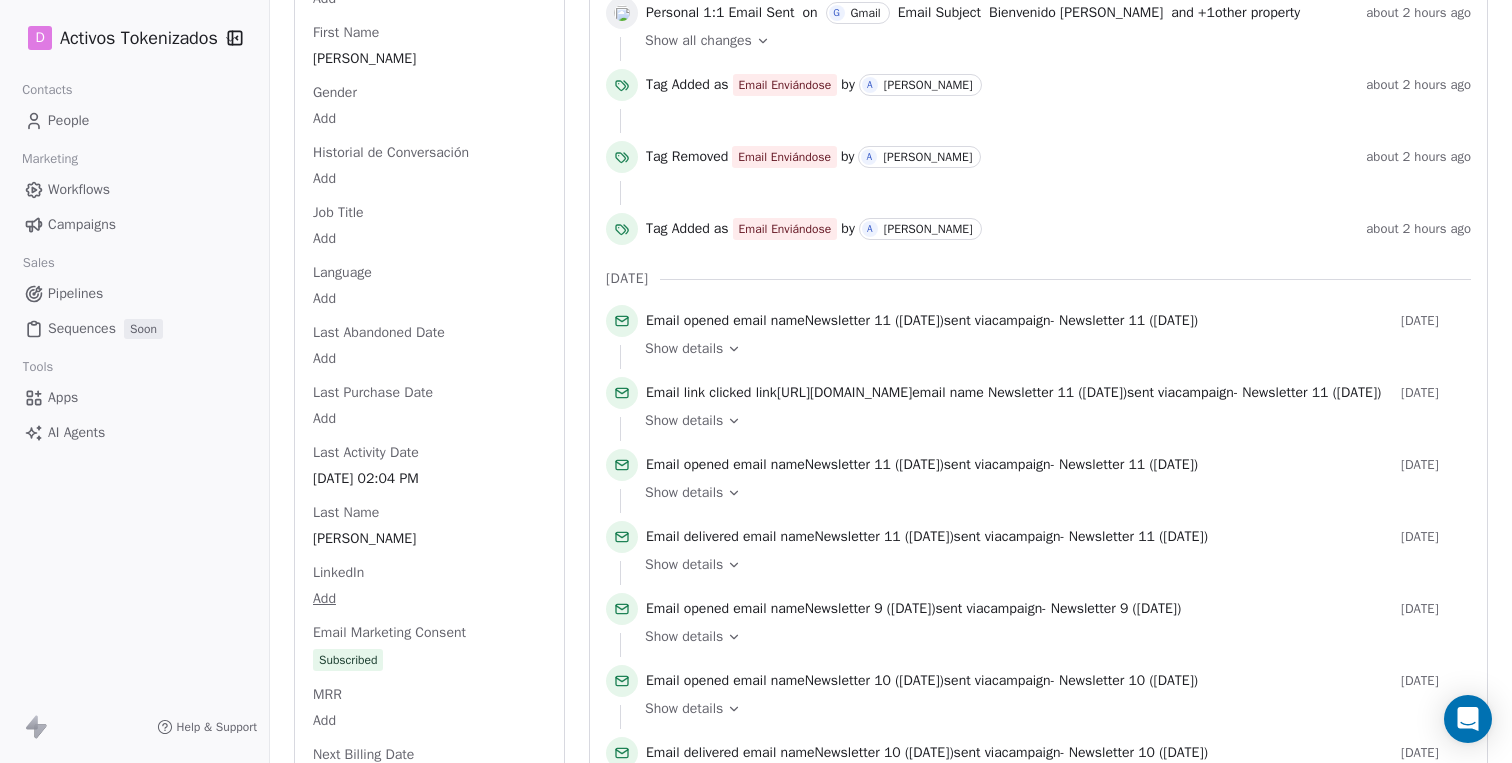 click on "Historial de Conversación" at bounding box center [391, 153] 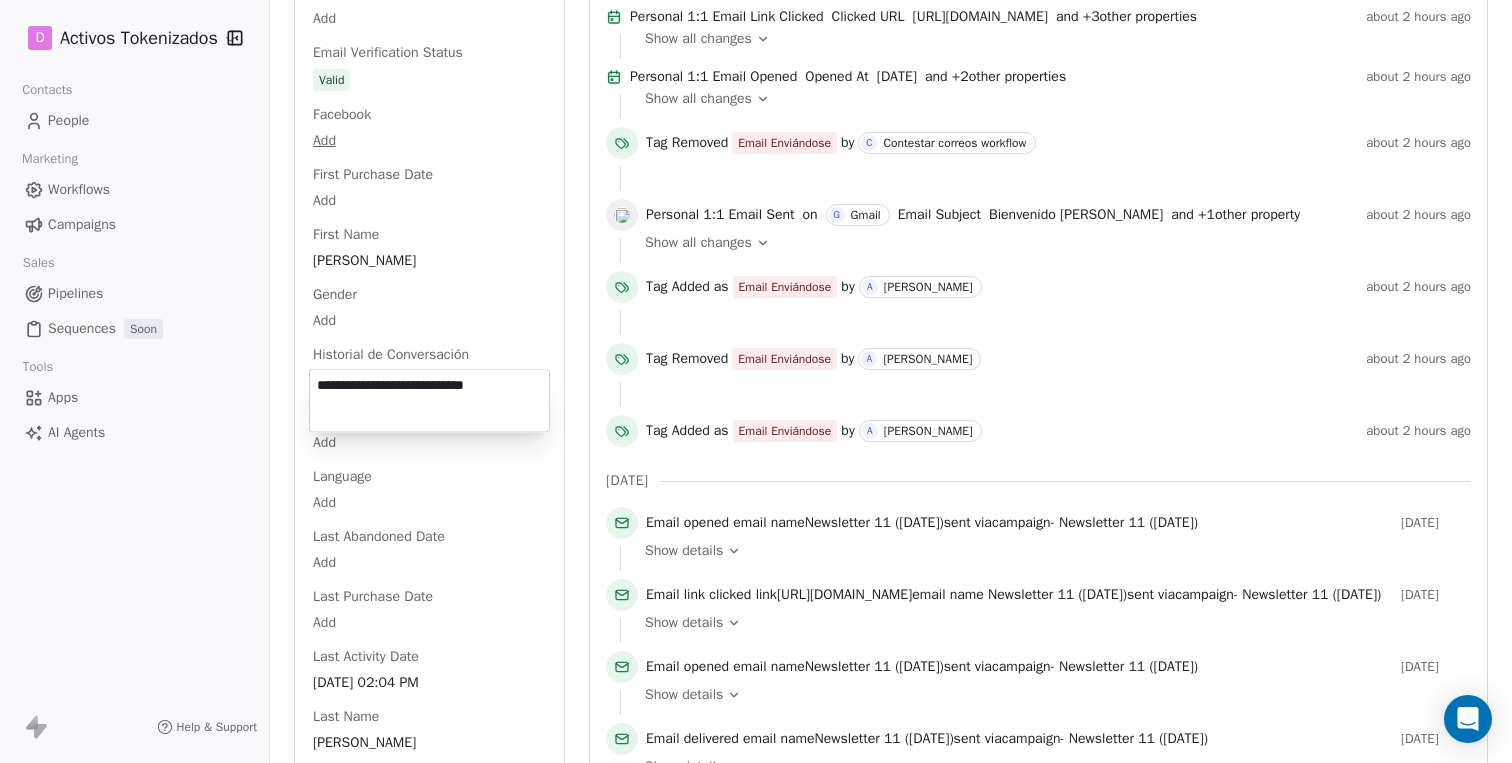 type on "**********" 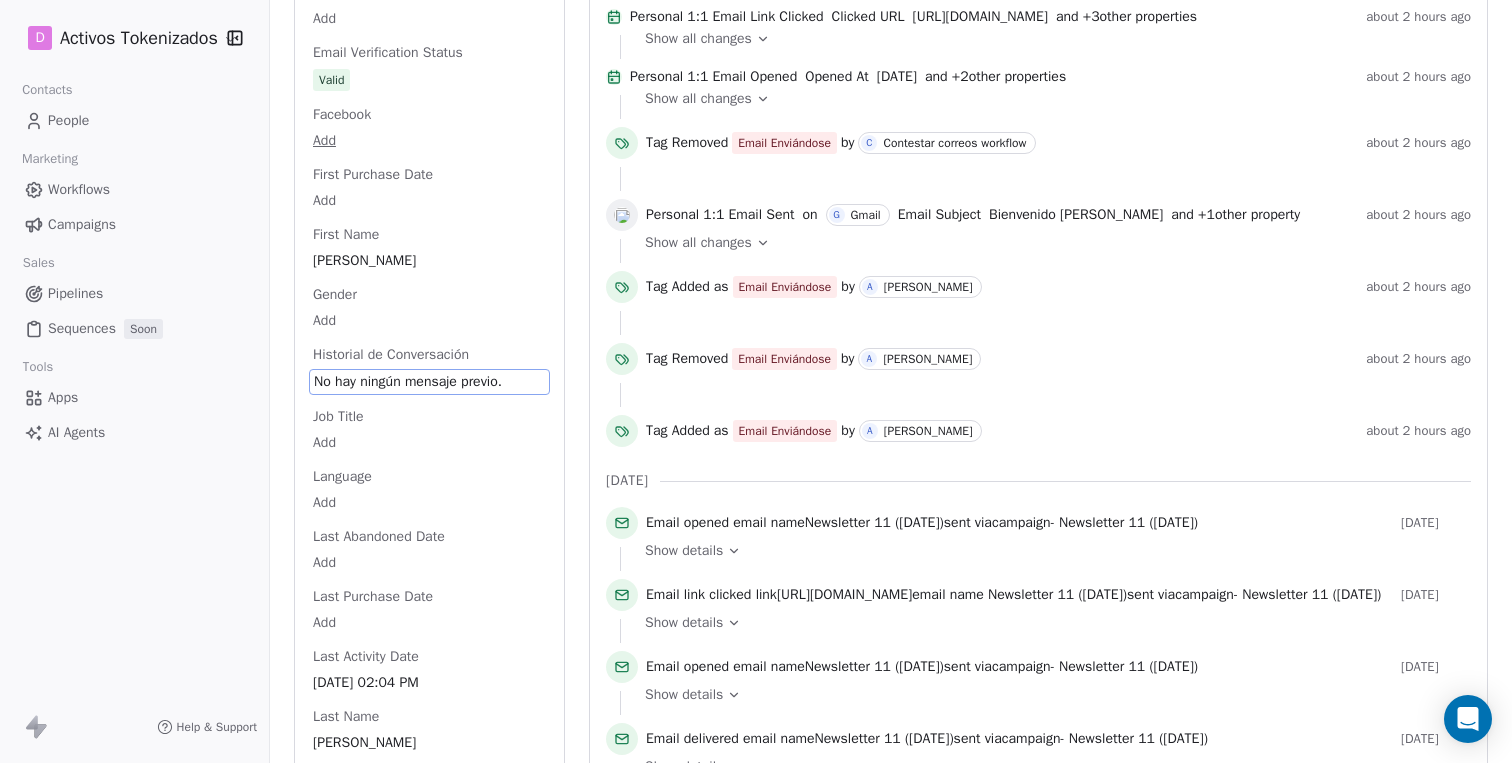 click on "D Activos Tokenizados Contacts People Marketing Workflows Campaigns Sales Pipelines Sequences Soon Tools Apps AI Agents Help & Support" at bounding box center [134, 381] 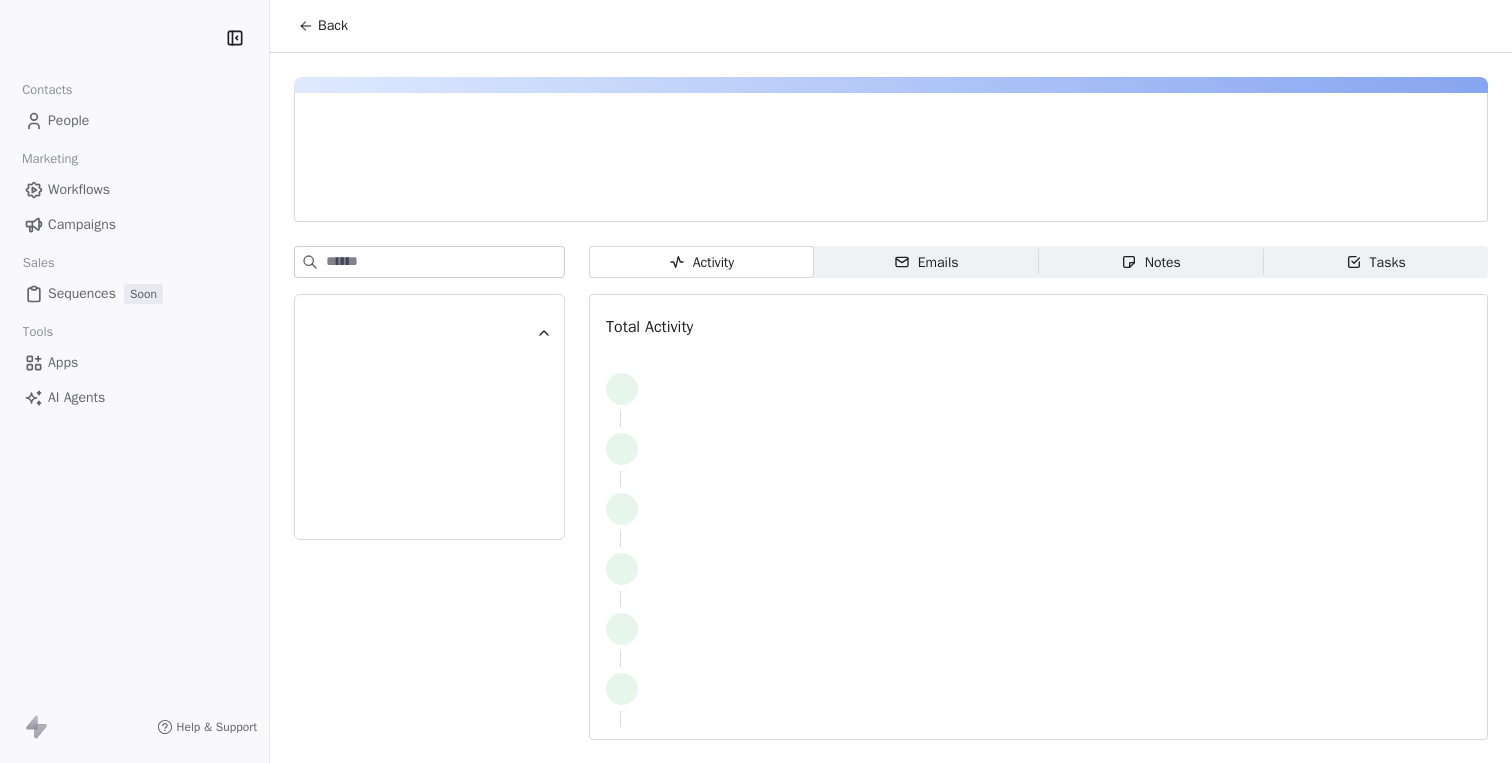 scroll, scrollTop: 0, scrollLeft: 0, axis: both 